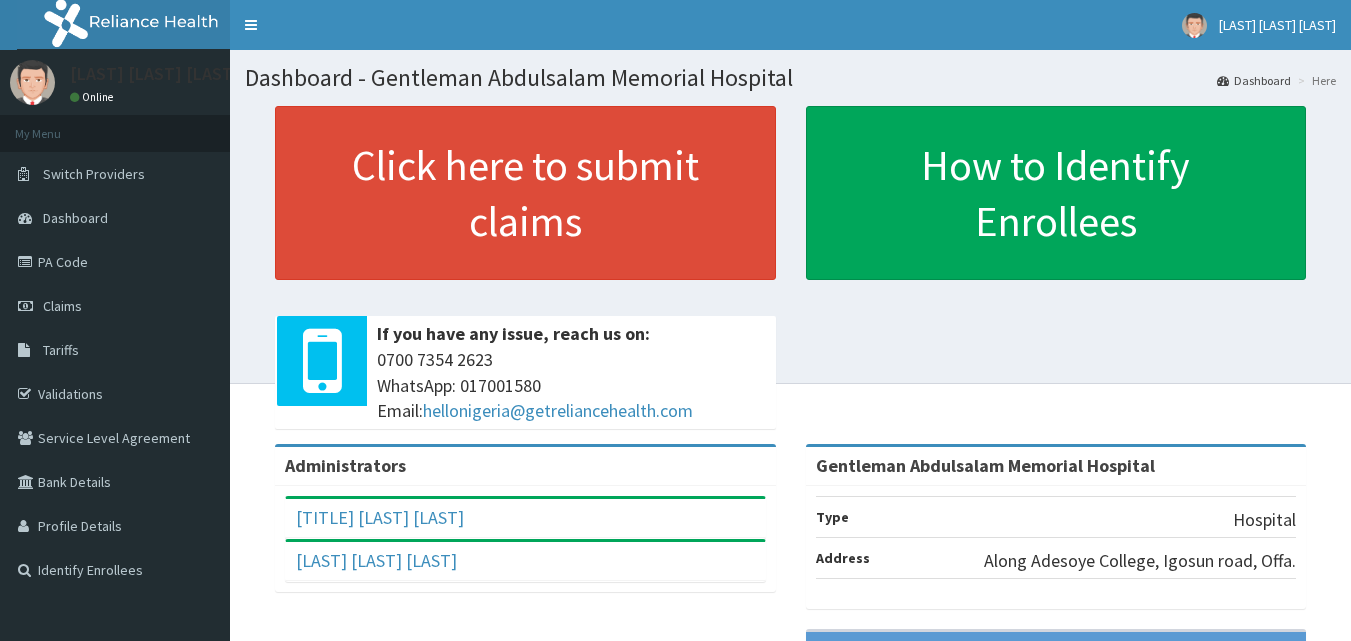 scroll, scrollTop: 0, scrollLeft: 0, axis: both 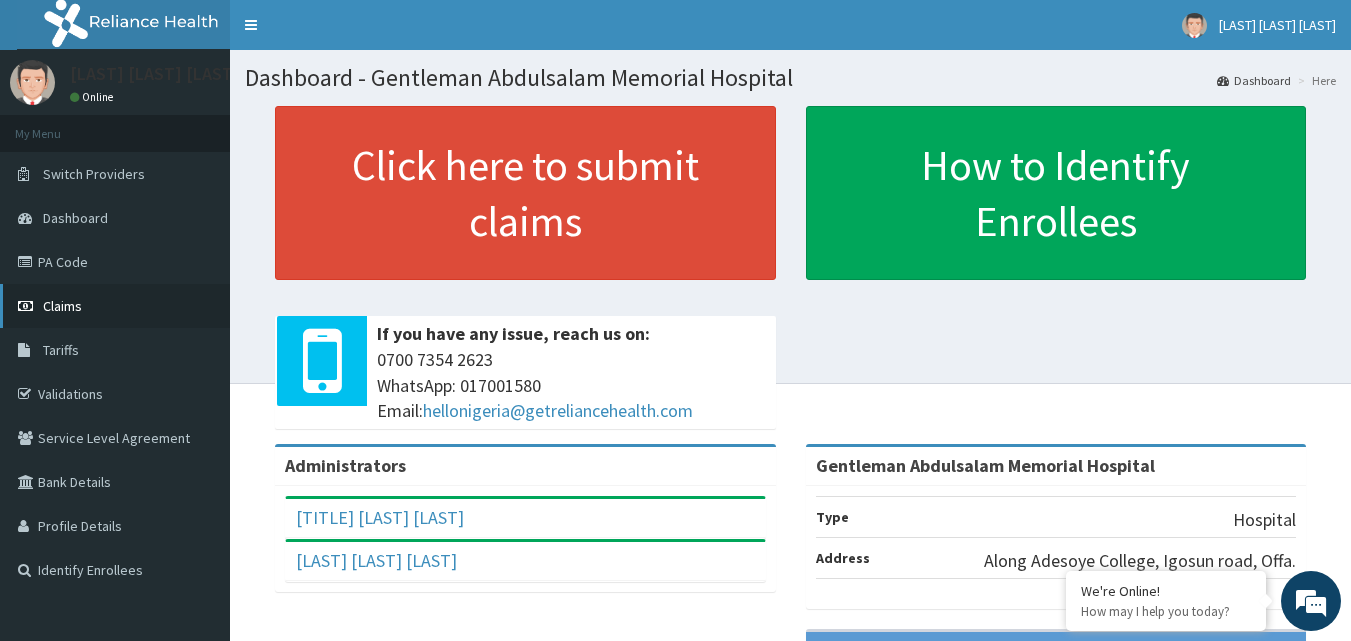 click on "Claims" at bounding box center (115, 306) 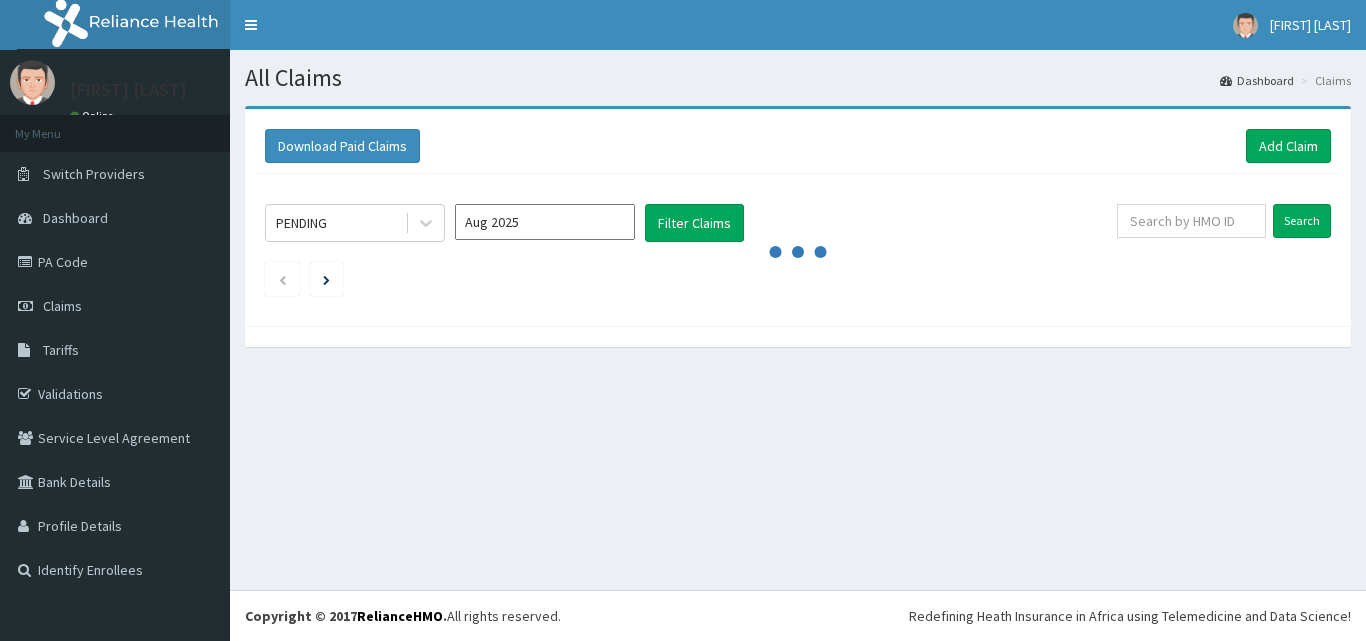 scroll, scrollTop: 0, scrollLeft: 0, axis: both 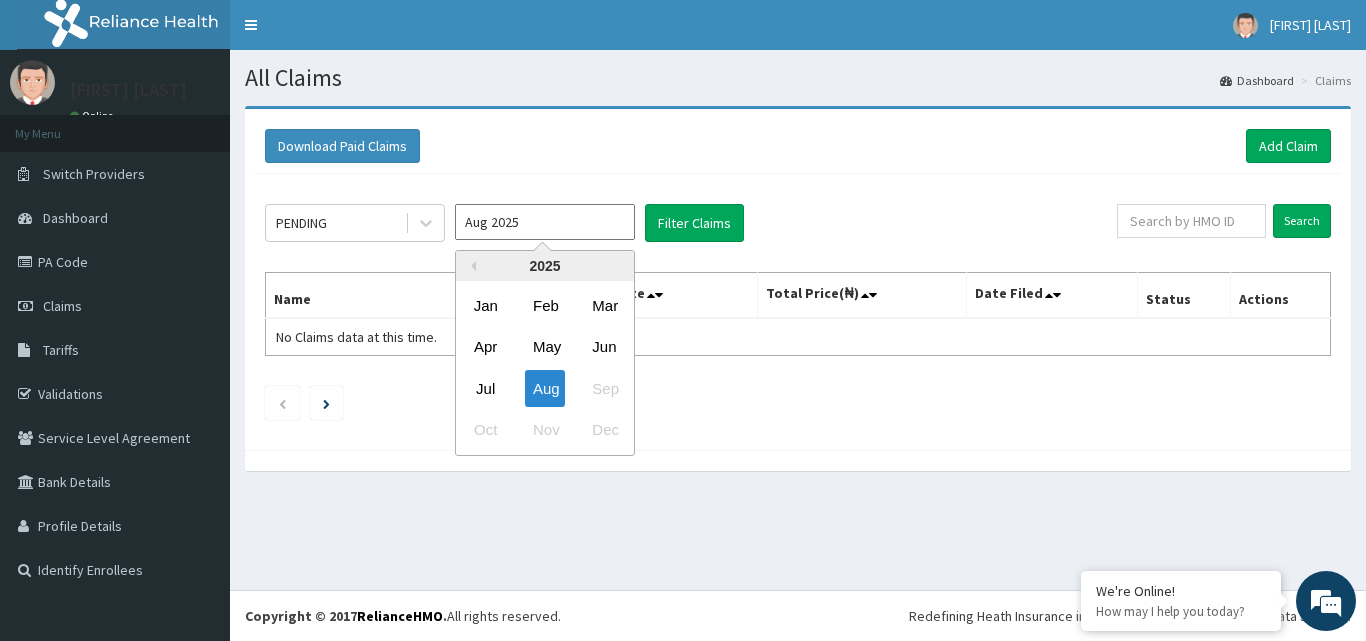 click on "Aug 2025" at bounding box center (545, 222) 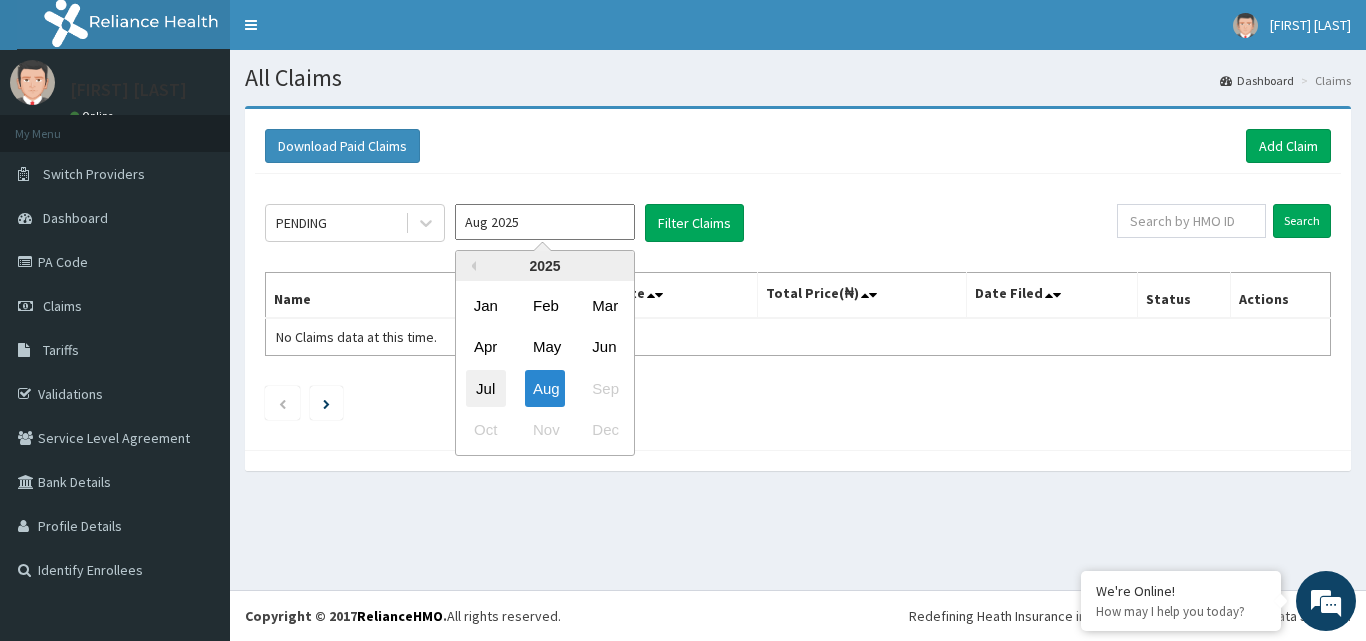 click on "Jul" at bounding box center [486, 388] 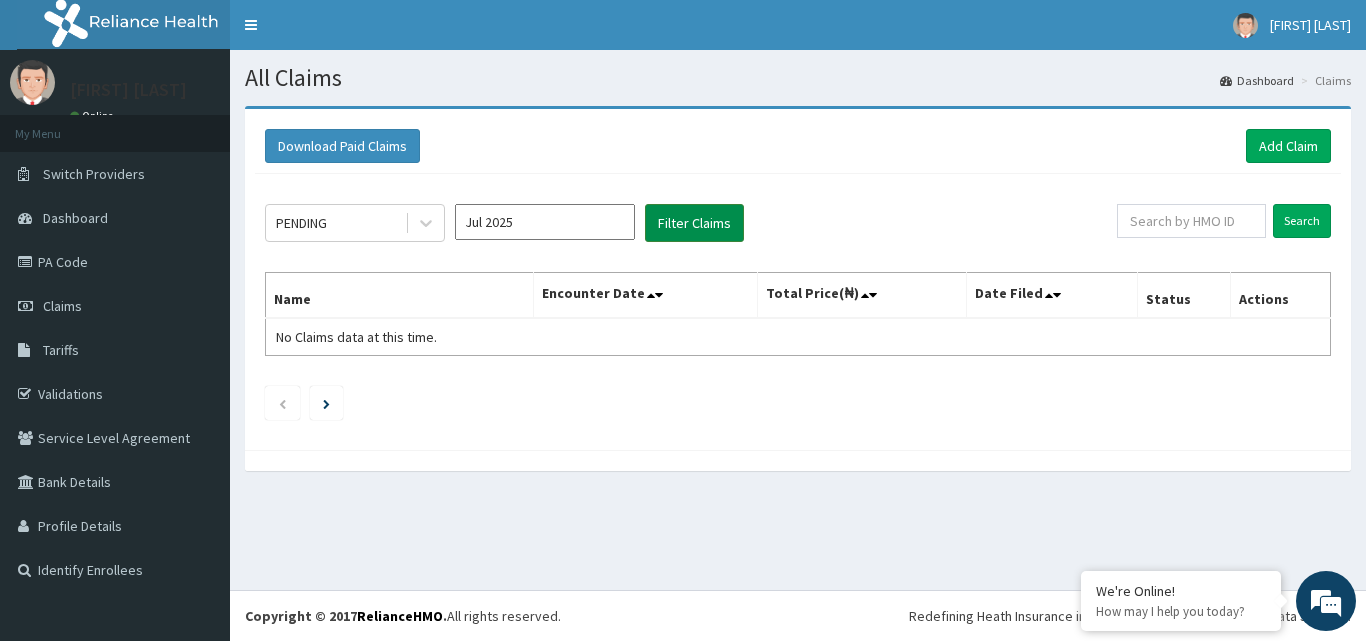 click on "Filter Claims" at bounding box center [694, 223] 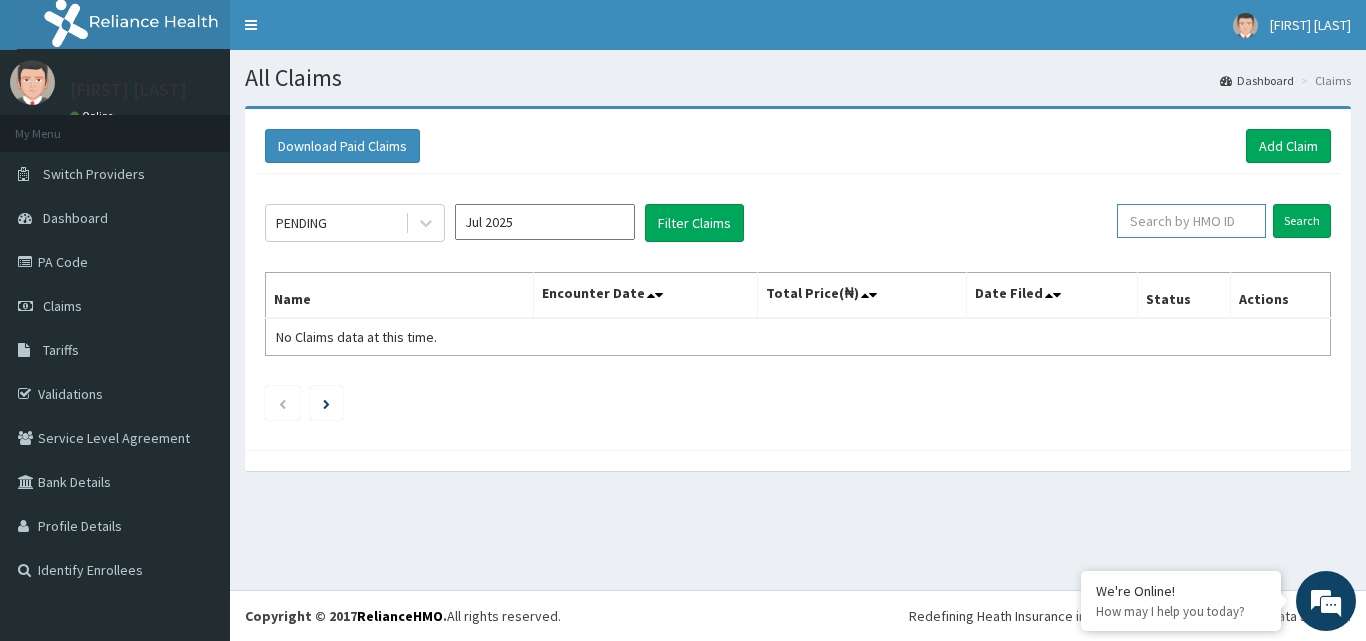 click at bounding box center (1191, 221) 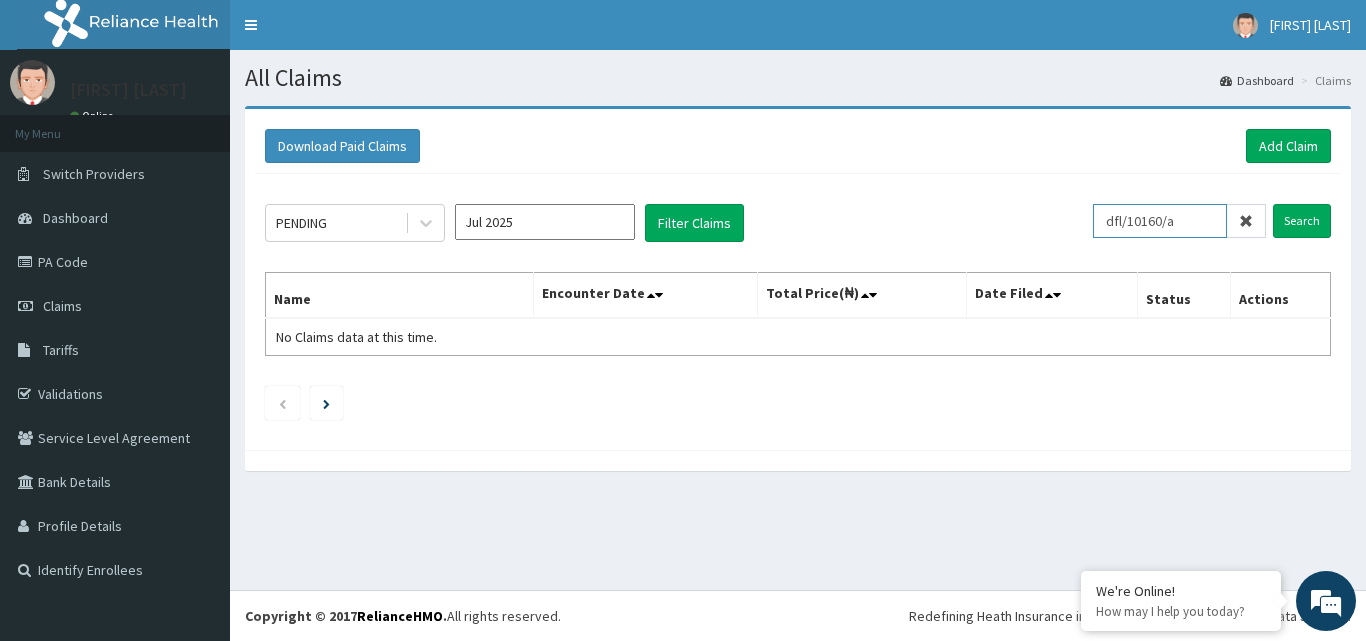 type on "dfl/10160/a" 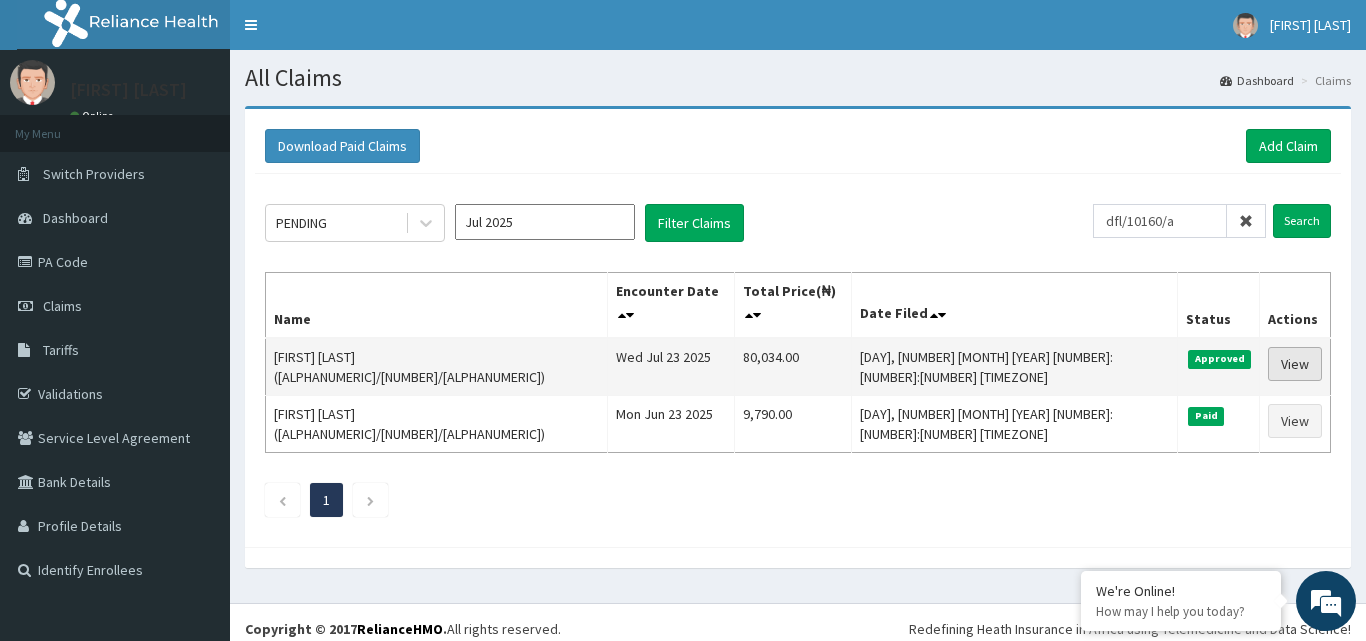 click on "View" at bounding box center [1295, 364] 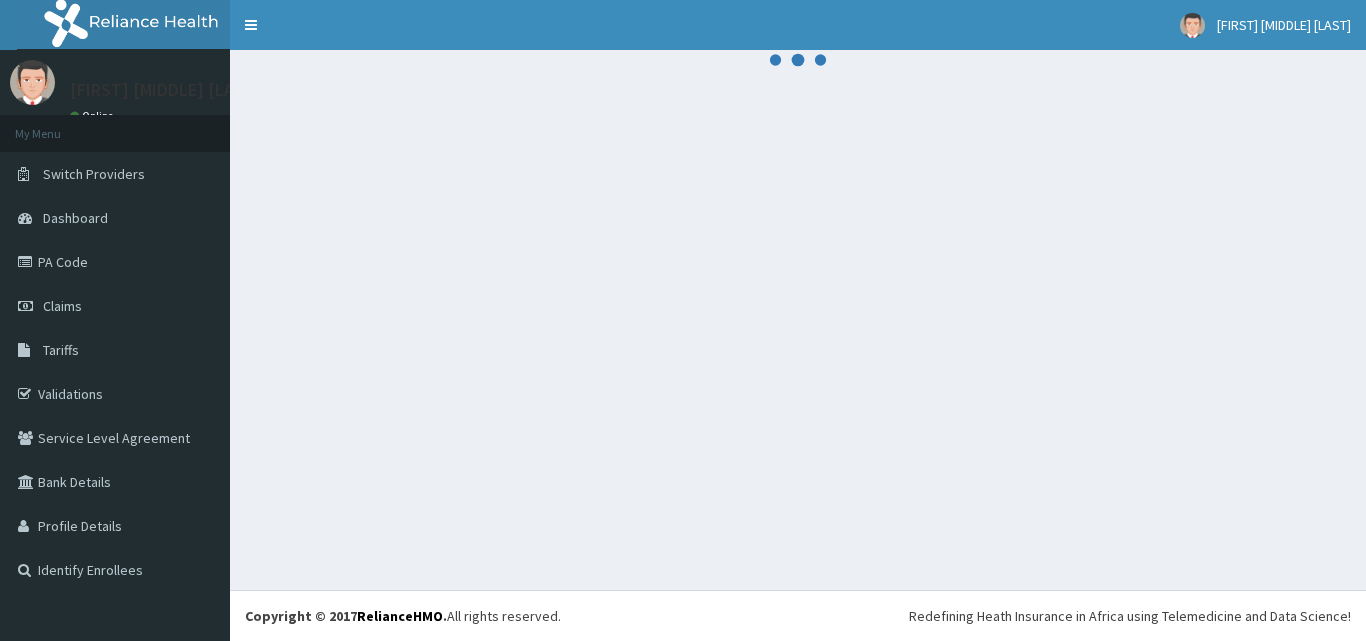 scroll, scrollTop: 0, scrollLeft: 0, axis: both 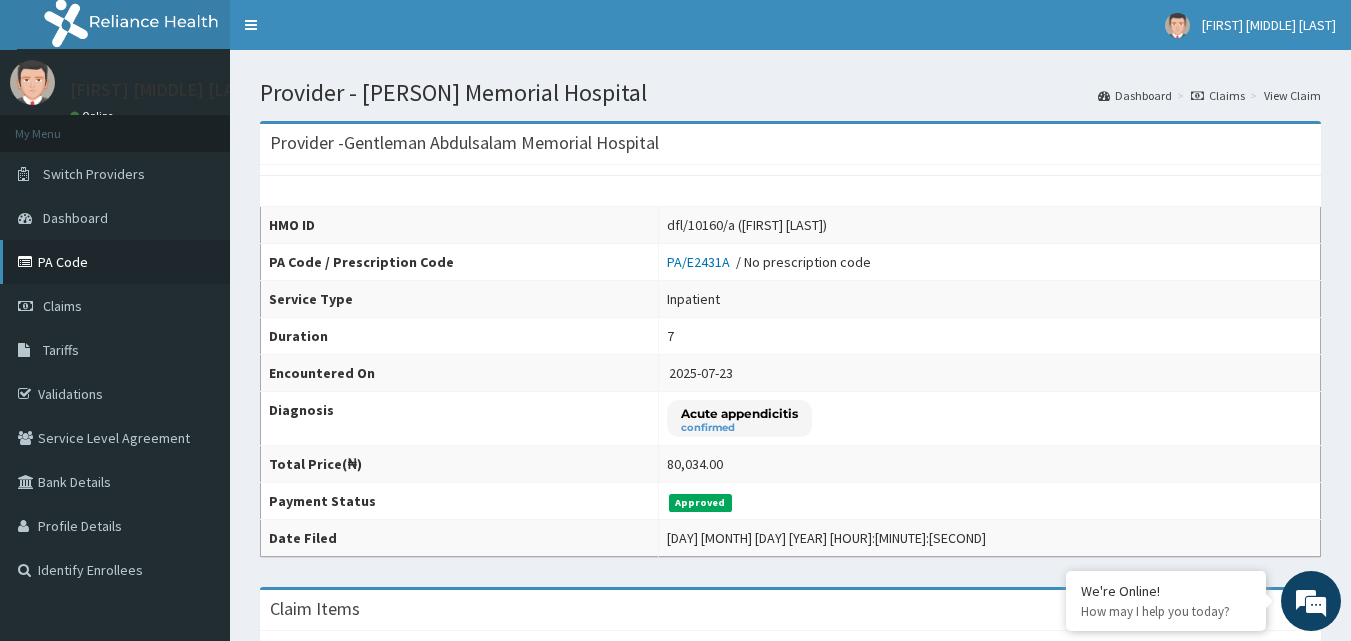 click on "PA Code" at bounding box center (115, 262) 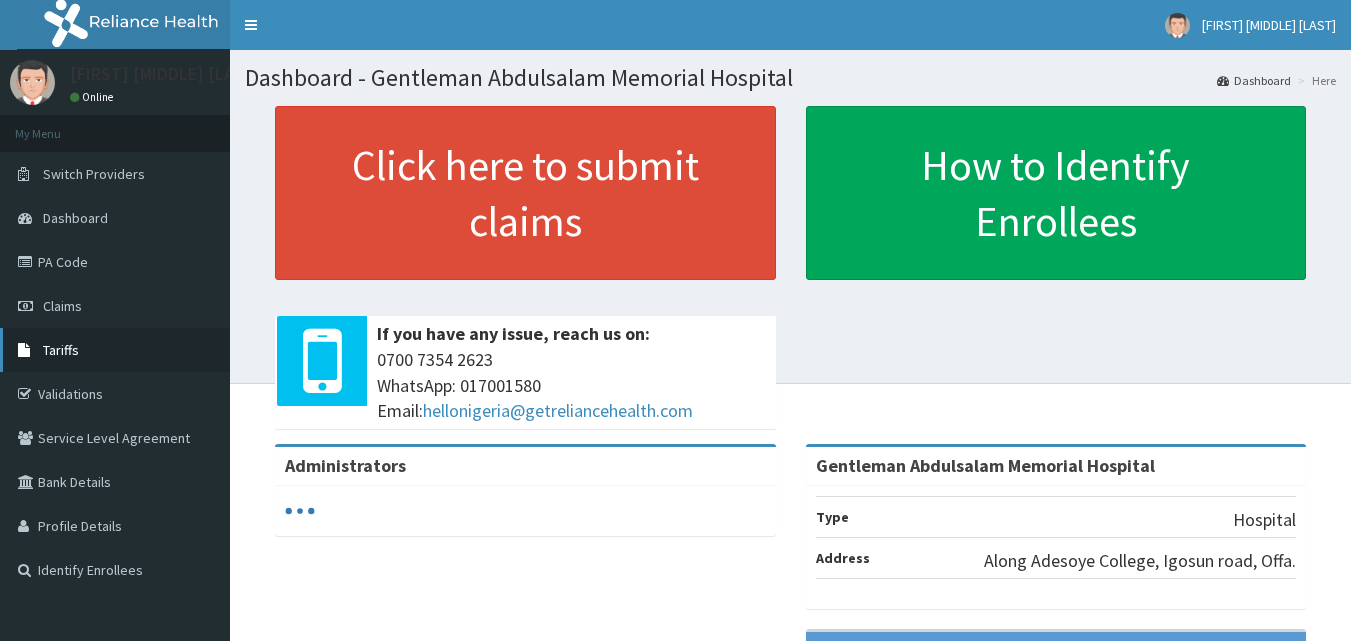 scroll, scrollTop: 0, scrollLeft: 0, axis: both 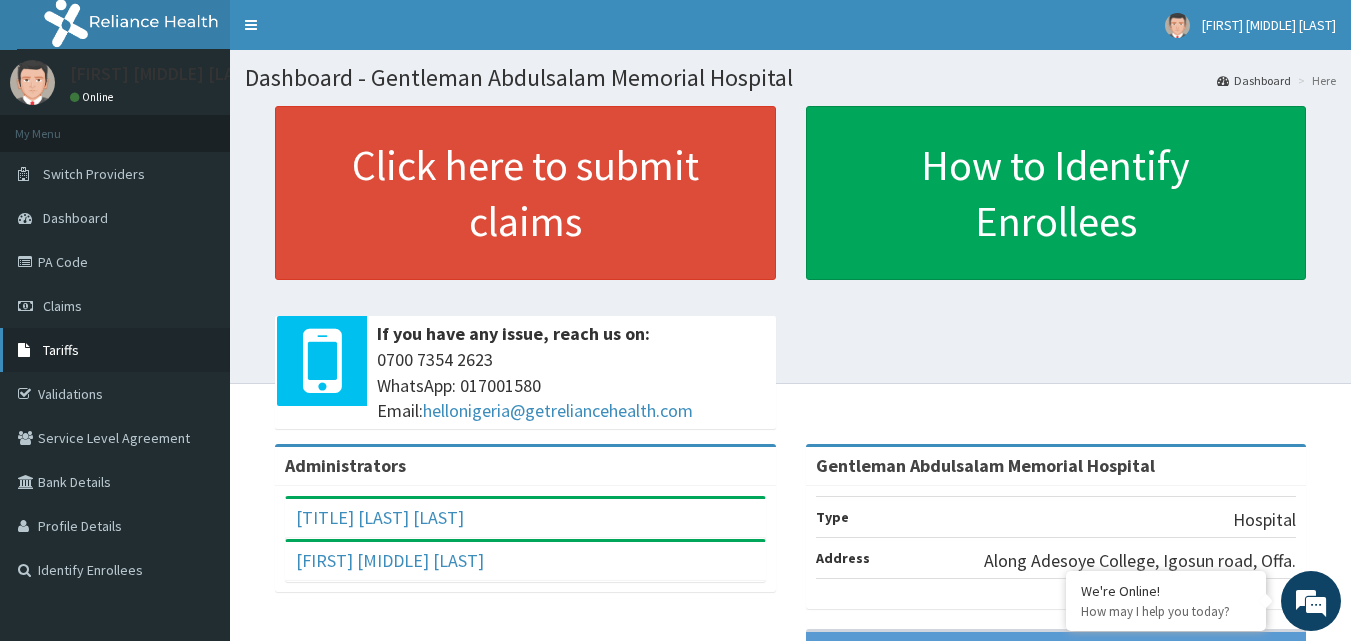 click on "Tariffs" at bounding box center [115, 350] 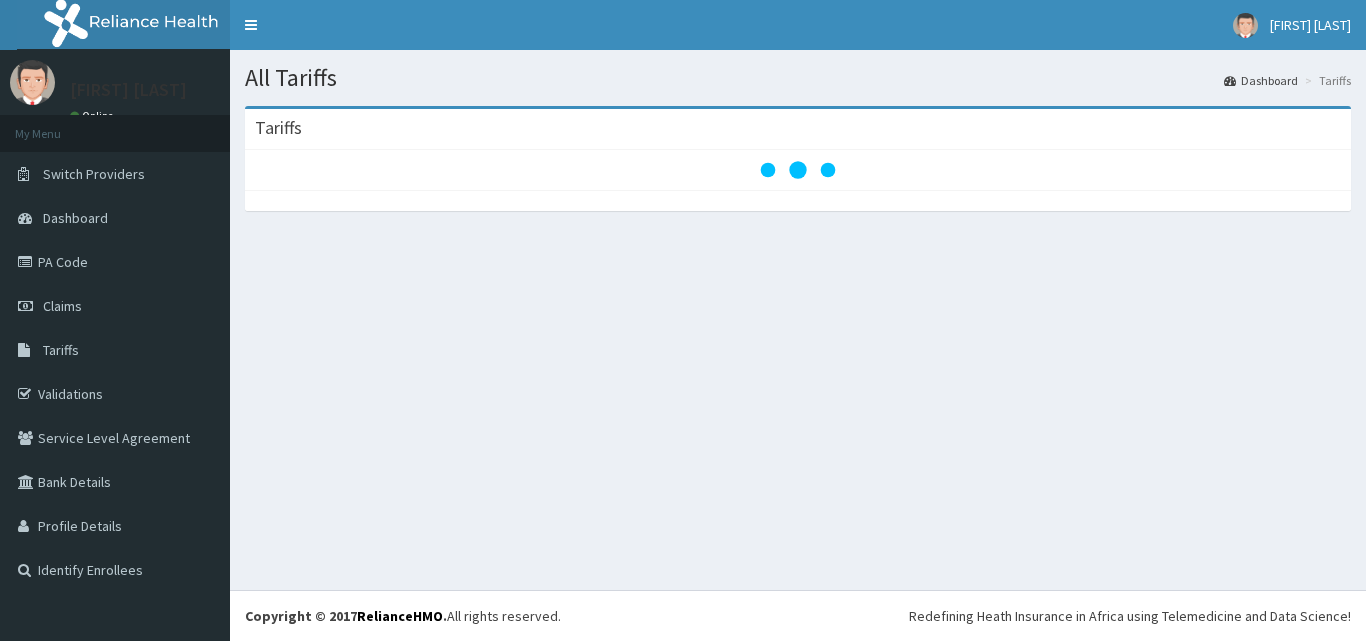 scroll, scrollTop: 0, scrollLeft: 0, axis: both 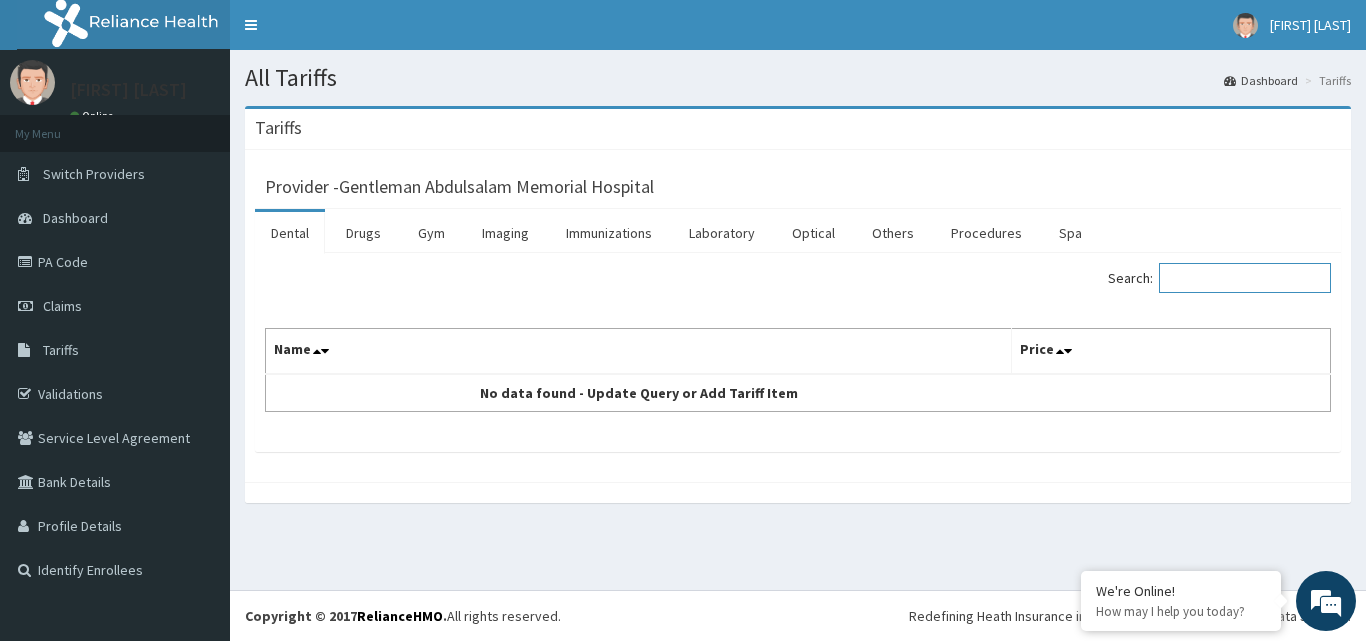 click on "Search:" at bounding box center [1245, 278] 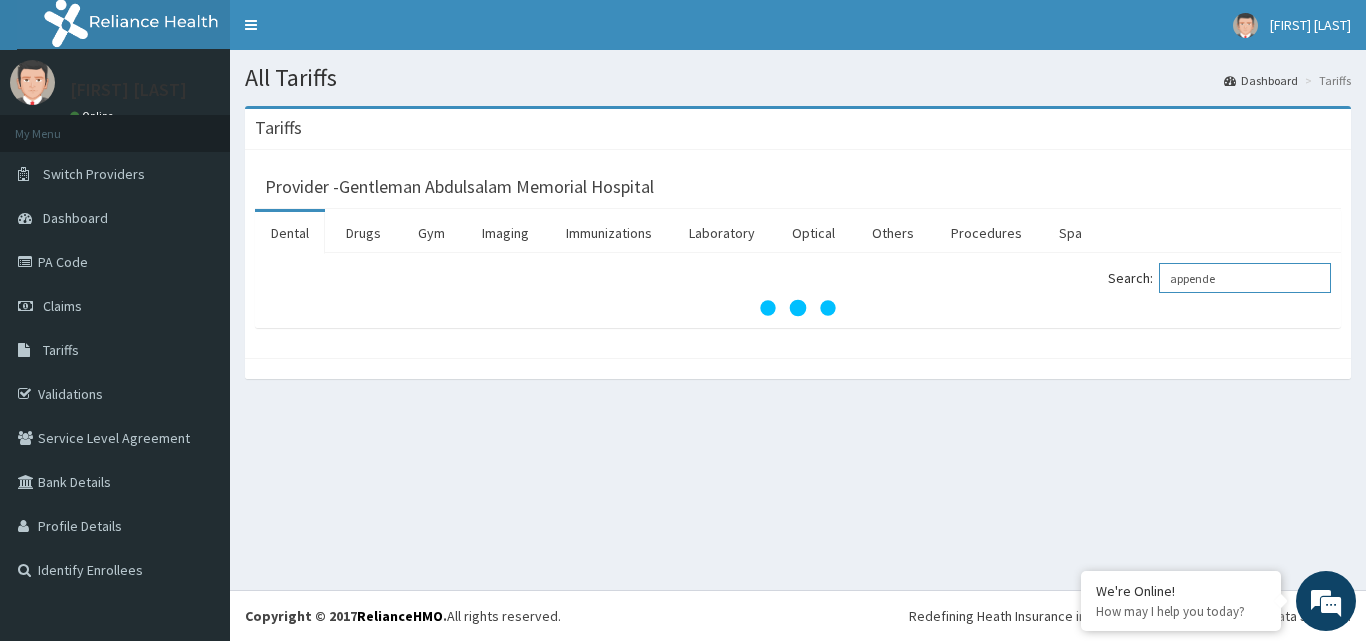 scroll, scrollTop: 0, scrollLeft: 0, axis: both 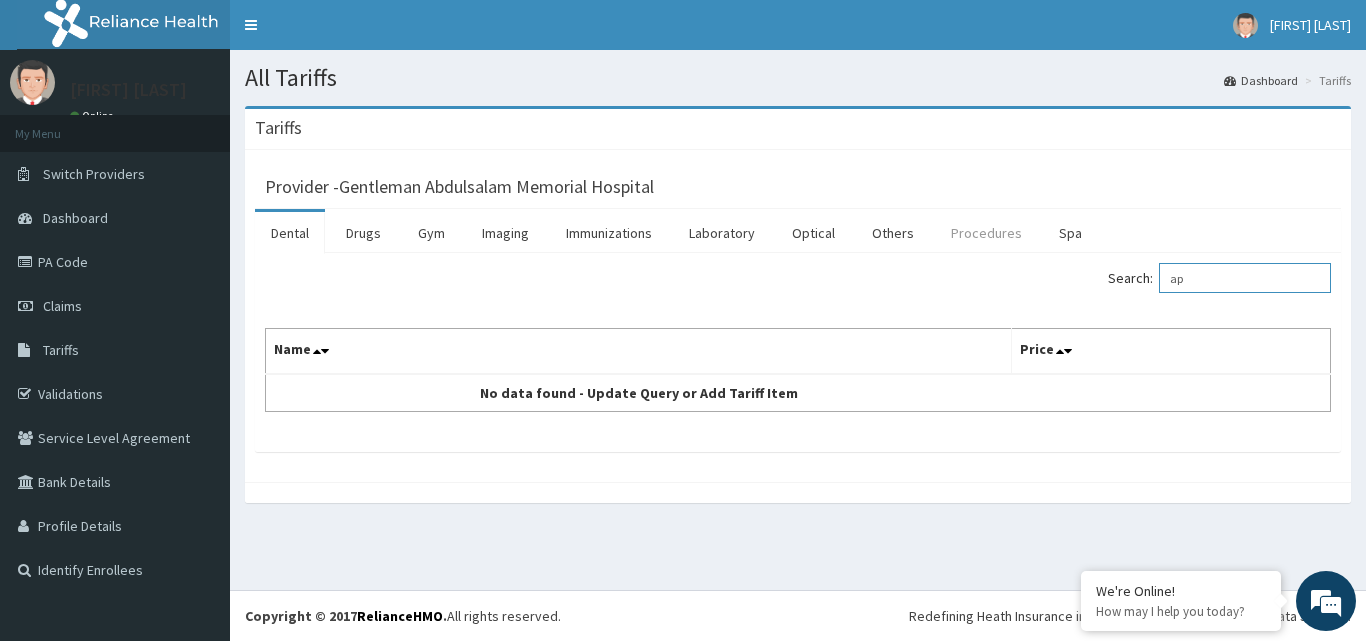 type on "ap" 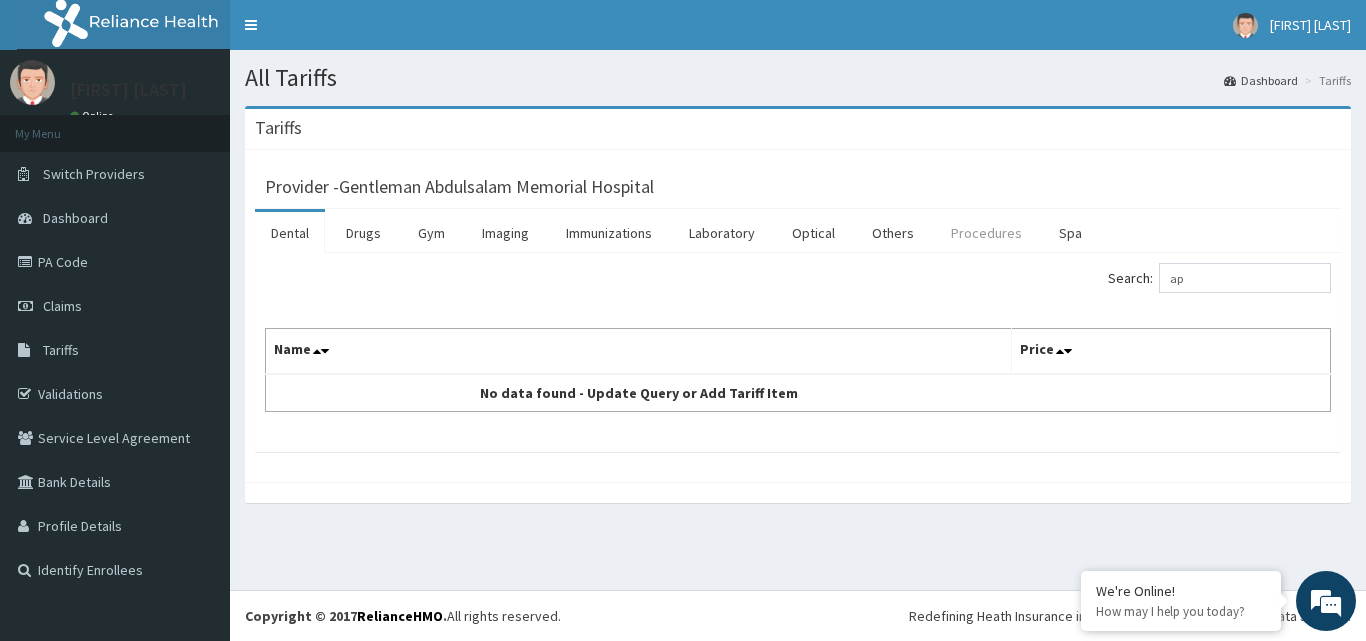 click on "Procedures" at bounding box center [986, 233] 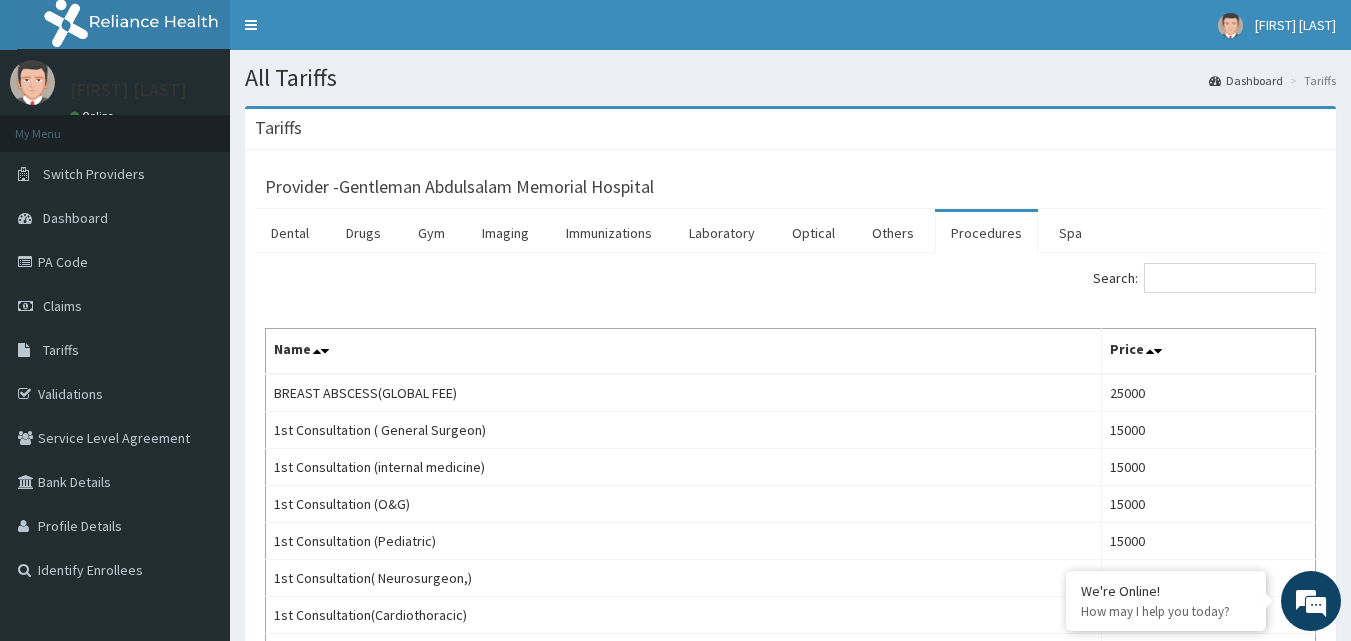 click on "Search: Name Price  BREAST ABSCESS(GLOBAL FEE) 25000 1st Consultation ( General Surgeon) 15000 1st Consultation (internal medicine) 15000 1st Consultation (O&G) 15000 1st Consultation (Pediatric) 15000 1st Consultation( Neurosurgeon,) 30000 1st Consultation(Cardiothoracic) 15000 1st Consultation(ENT) 15000 1st Consultation(Orthopedic) 15000 1st Consultation(Physiotherapist) 12000 1st Consultation(Urologist) 15000 2nd Consultation( Neurosurgeon,) 20000 2nd Consultation( O&G) 12000 2nd Consultation(Cardiothoracic) 12000 2nd Consultation(ENT) 12000 2nd Consultation(General Surgeon) 12000 2nd Consultation(internal medicine) 12000 2nd Consultation(Orthopedic) 10000 2nd Consultation(Pediatrics) 12000 2nd Consultation(Physiotherapist) 10000 2nd Consultation(Urologist) 12000 3rd Consultation( Neurosurgeon,) 15000 3rd Consultation(Cardiothoracic) 10000 3rd Consultation(ENT) 10000 3rd Consultation(General Surgeon) 10000 3rd Consultation(internal medicine) 10000 3rd Consultation(O&G) 10000 3rd Consultation(Orthopedic) 1" at bounding box center (790, 1282) 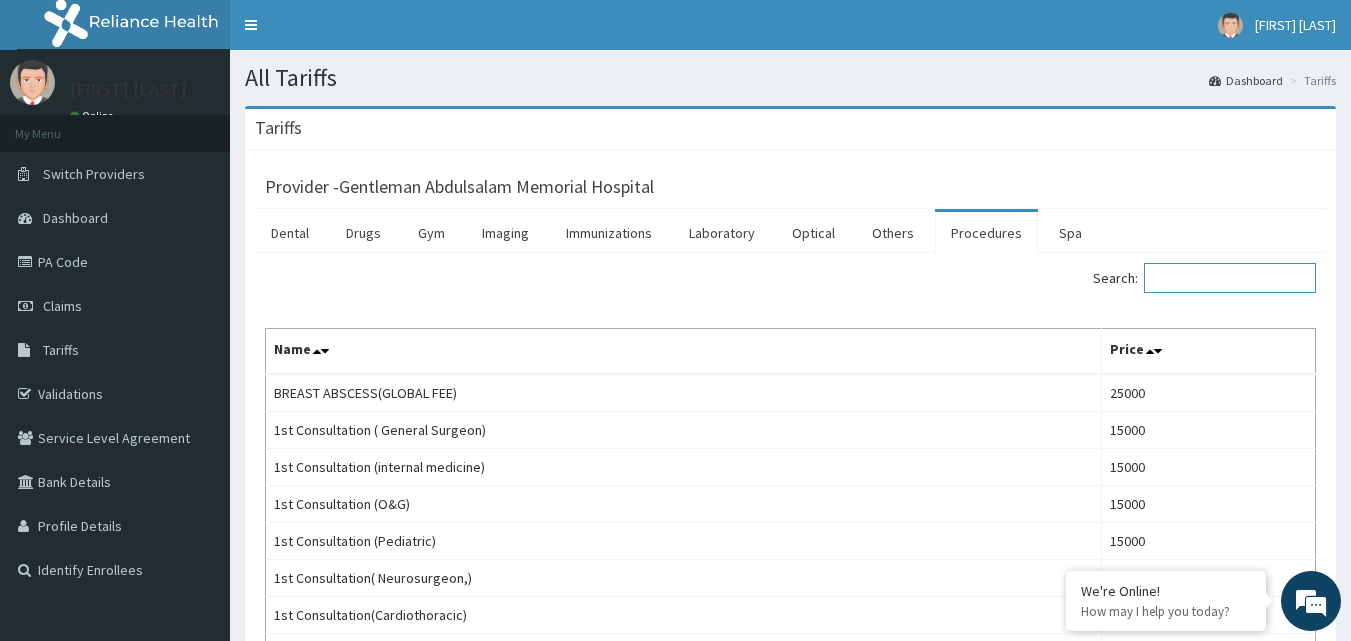 click on "Search:" at bounding box center [1230, 278] 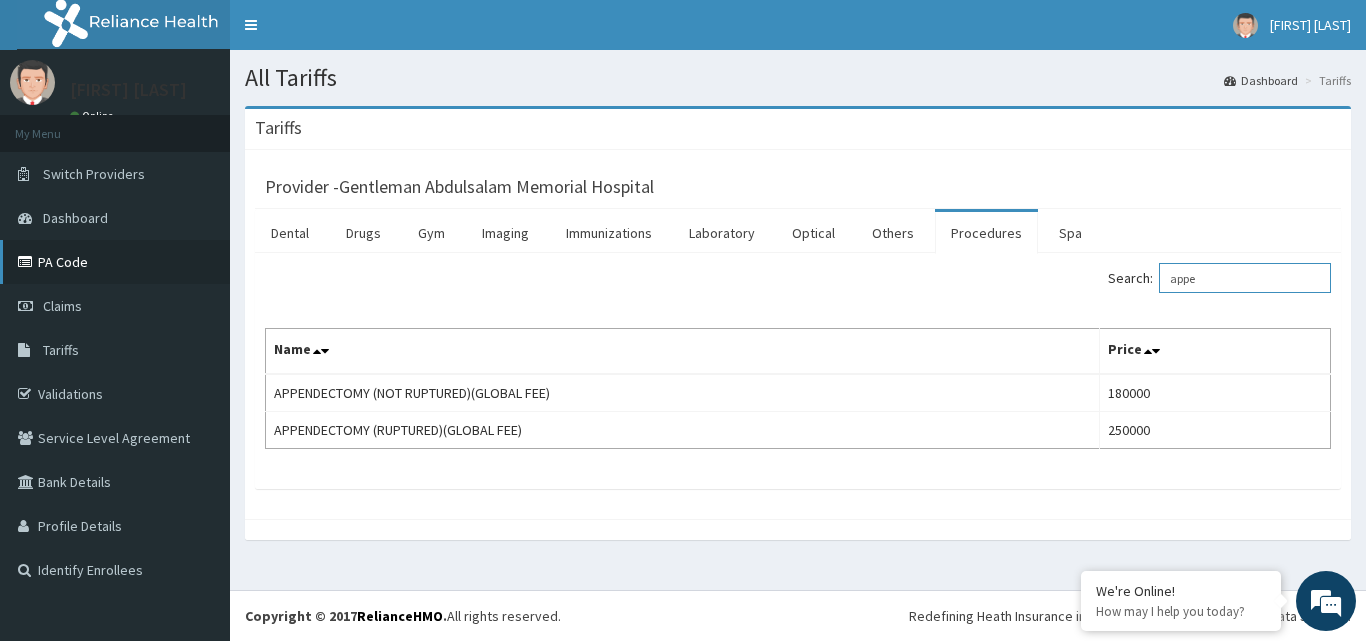type on "appe" 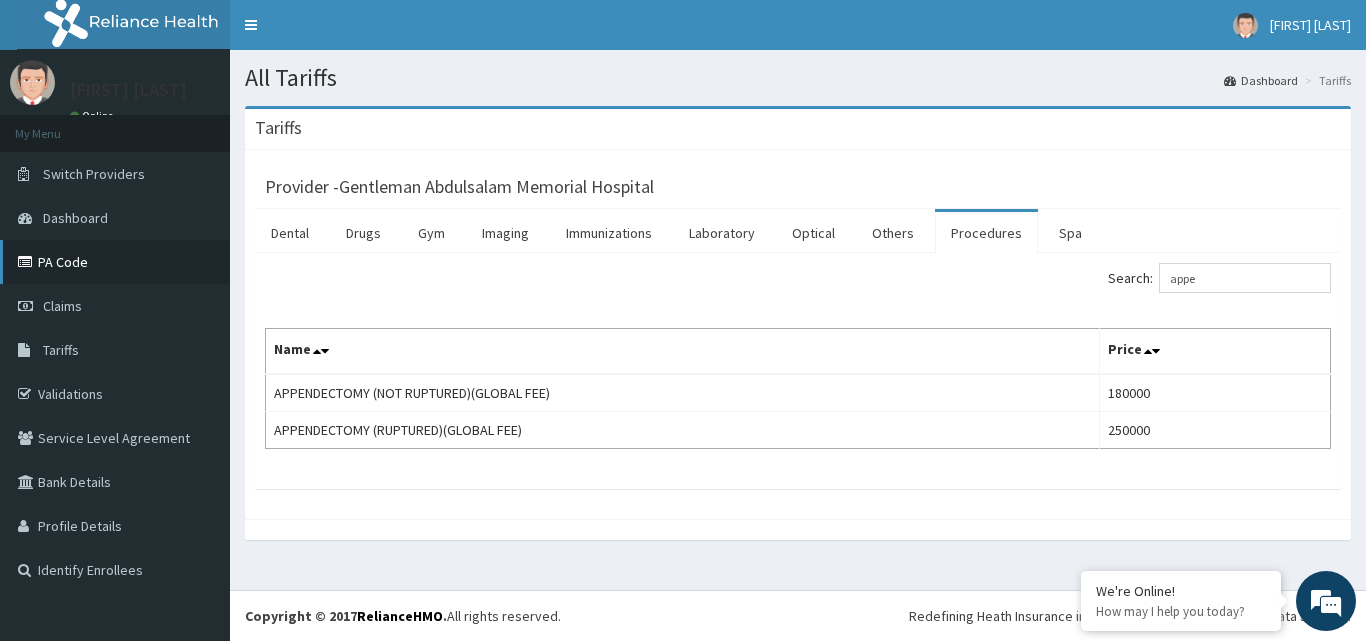 click on "PA Code" at bounding box center (115, 262) 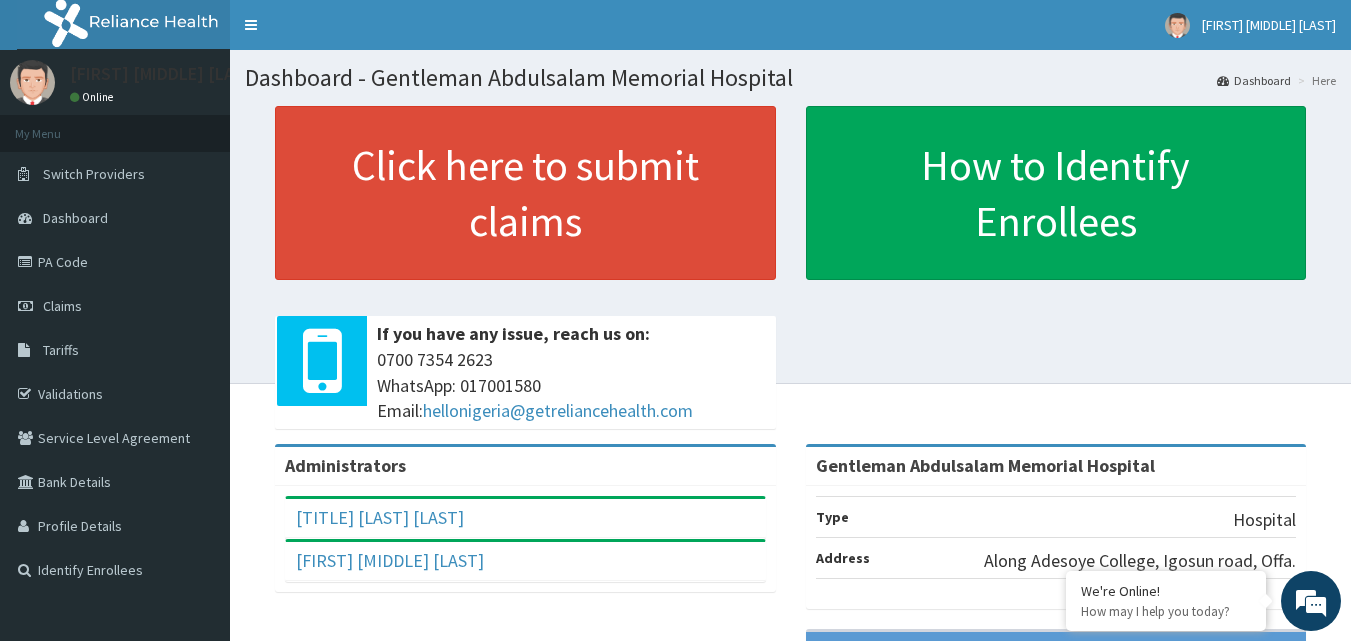 scroll, scrollTop: 0, scrollLeft: 0, axis: both 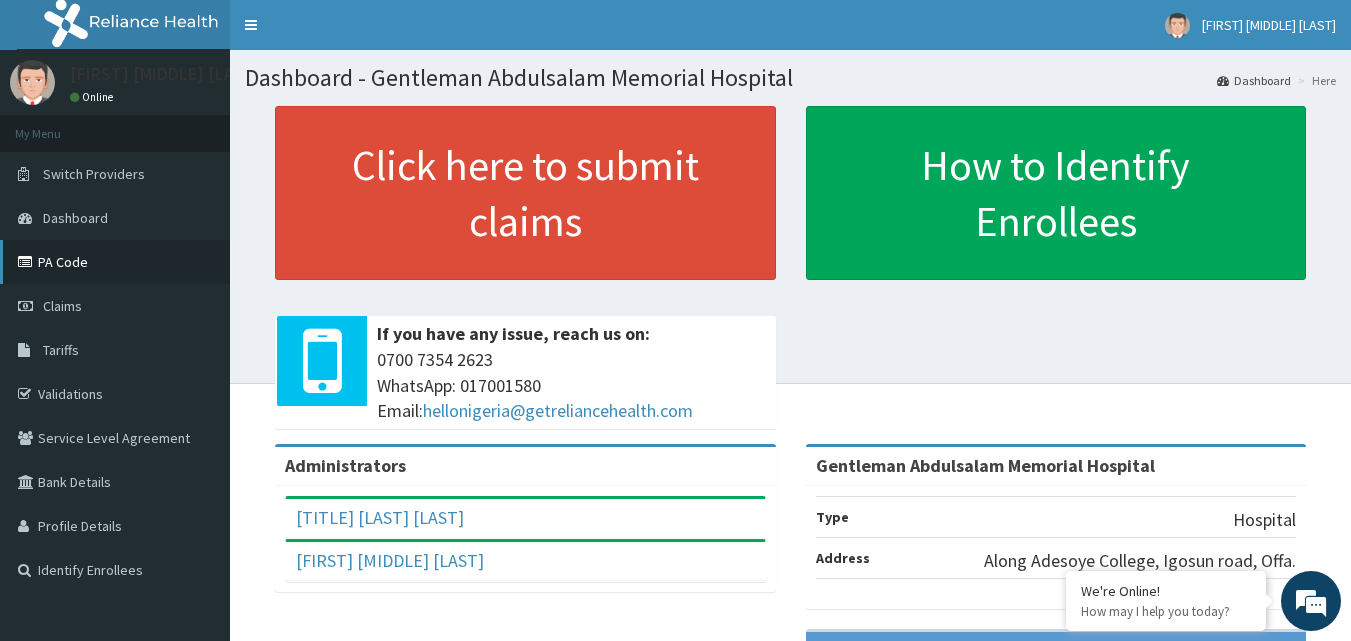 click on "PA Code" at bounding box center [115, 262] 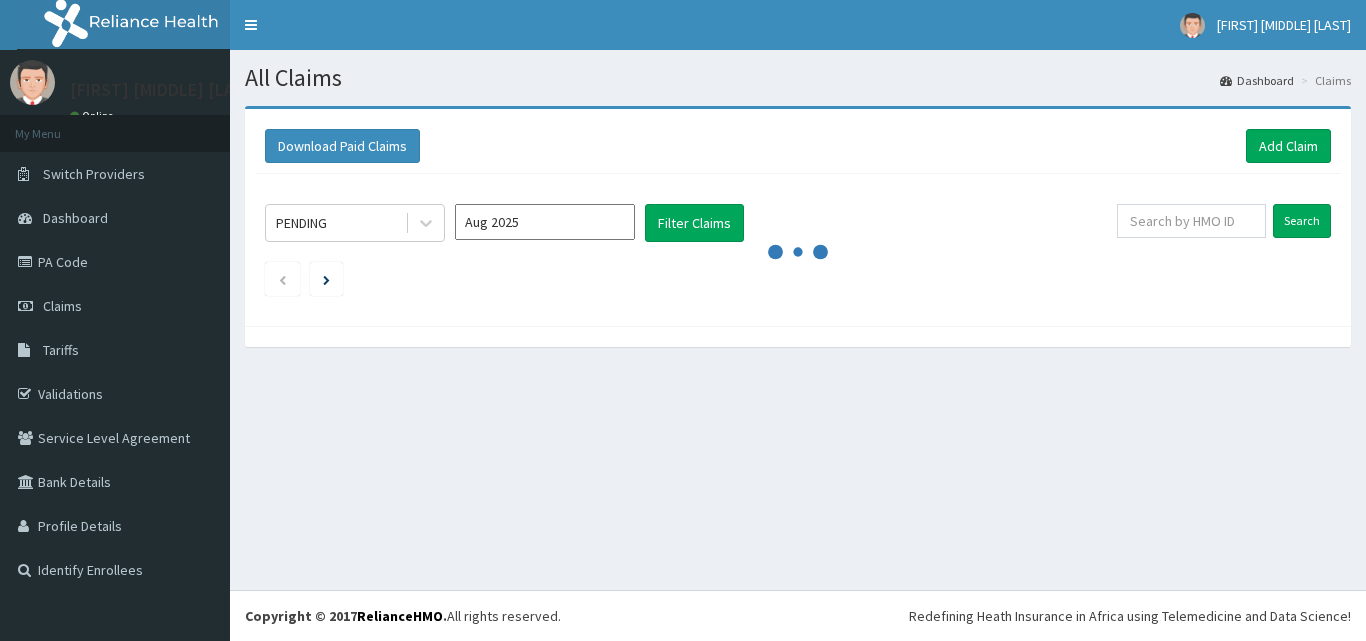 scroll, scrollTop: 0, scrollLeft: 0, axis: both 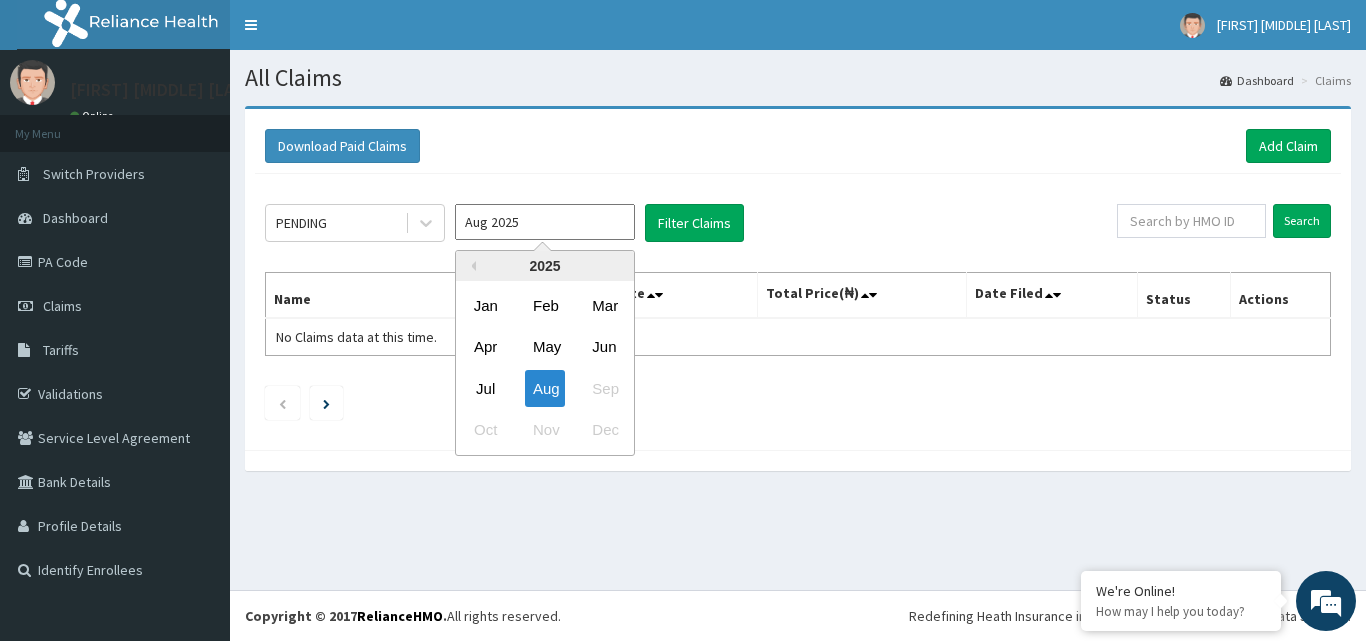 click on "Aug 2025" at bounding box center (545, 222) 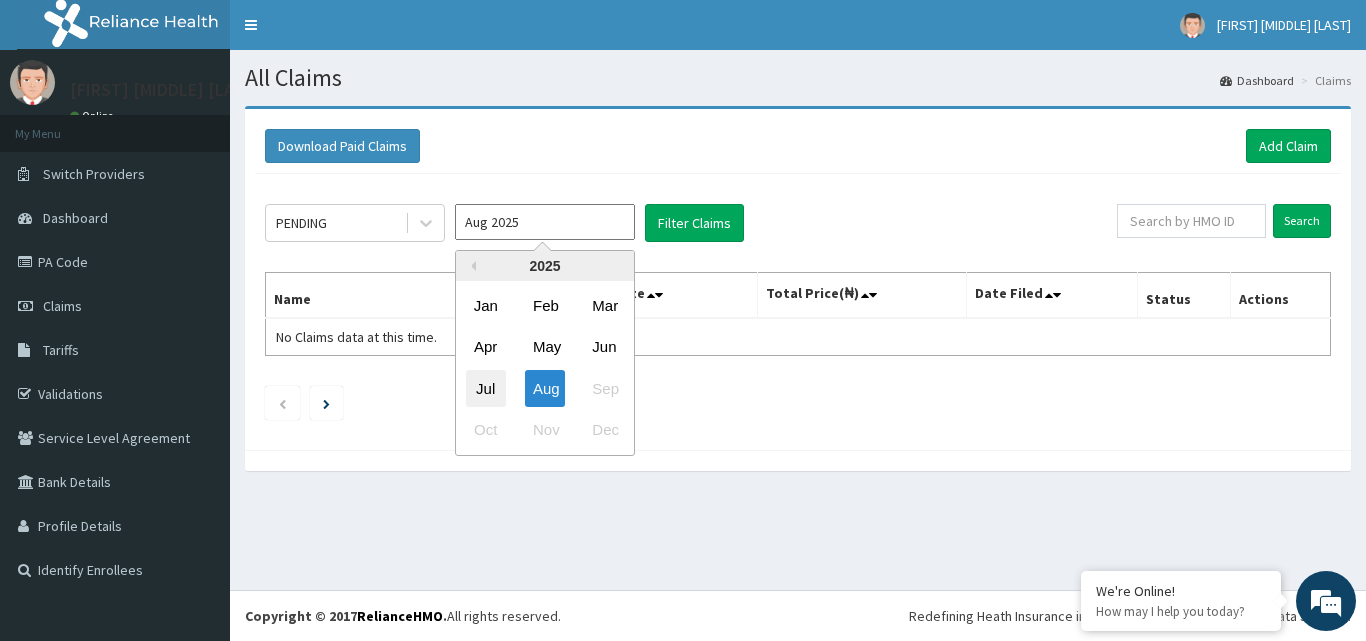 click on "Jul" at bounding box center [486, 388] 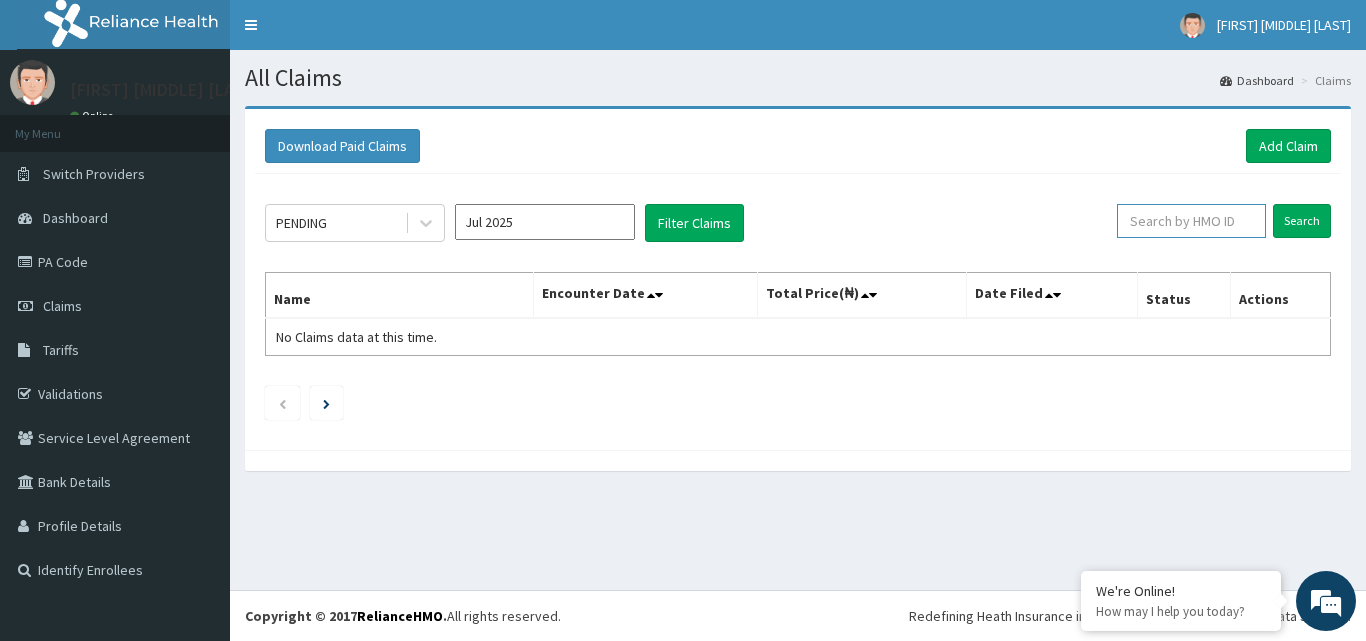 click at bounding box center [1191, 221] 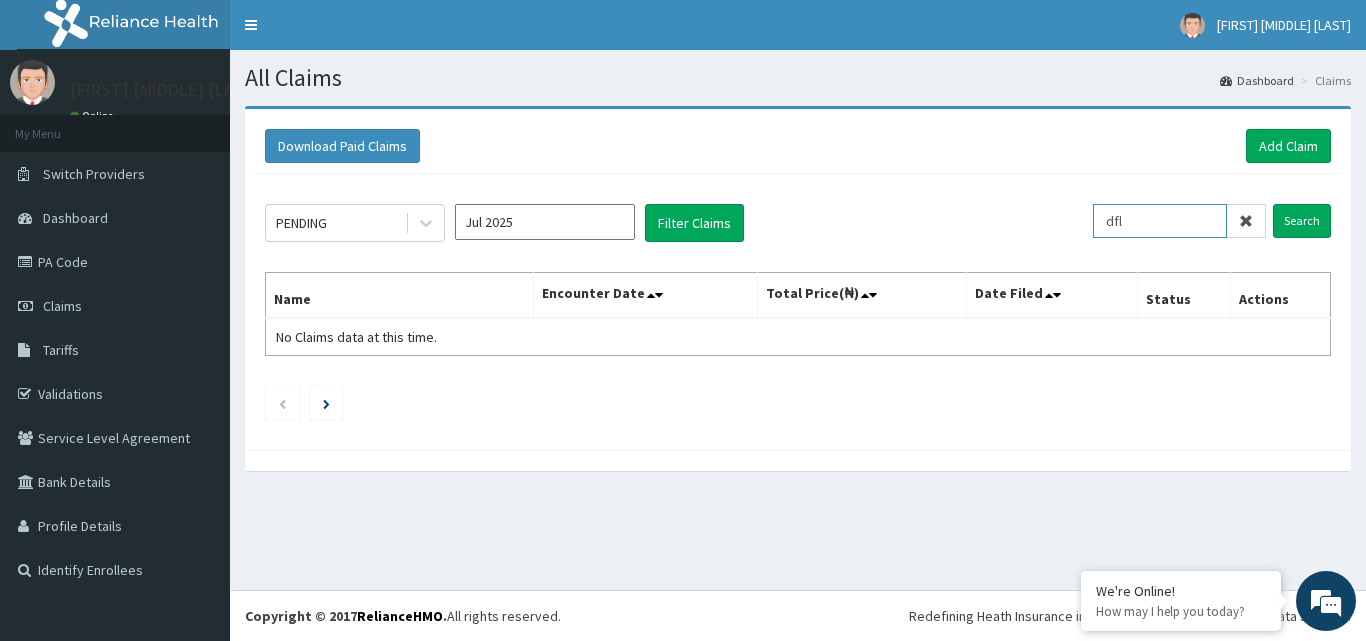 scroll, scrollTop: 0, scrollLeft: 0, axis: both 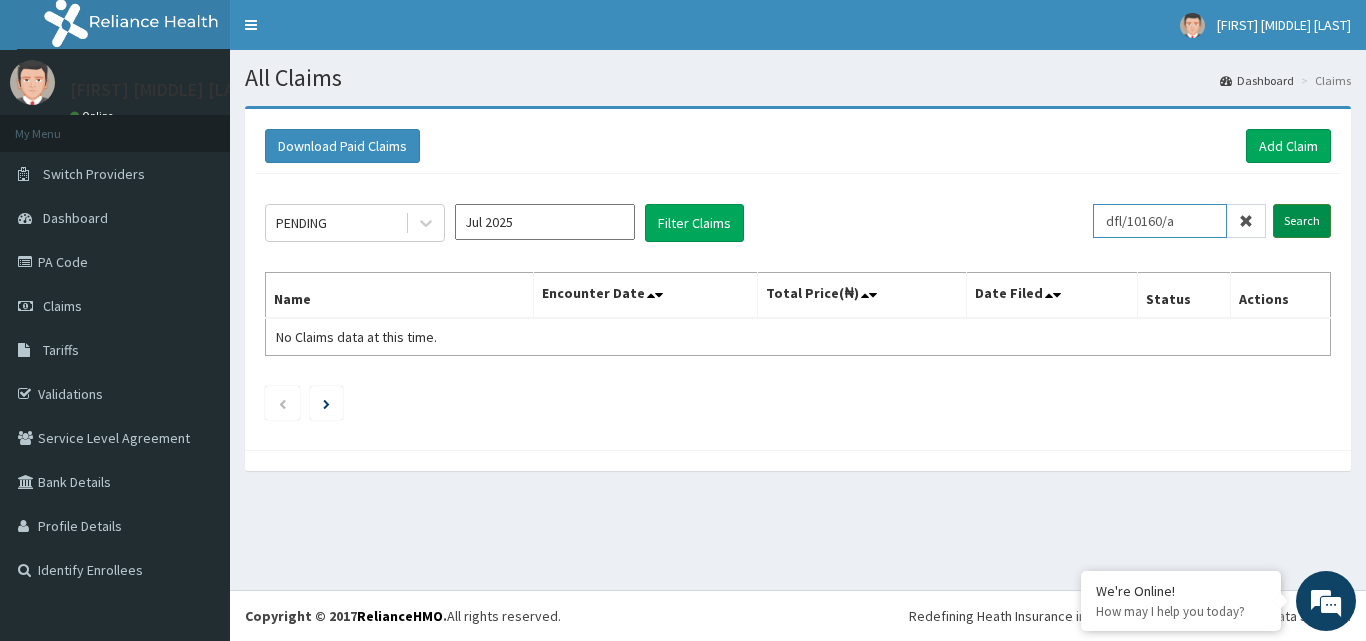 type on "dfl/10160/a" 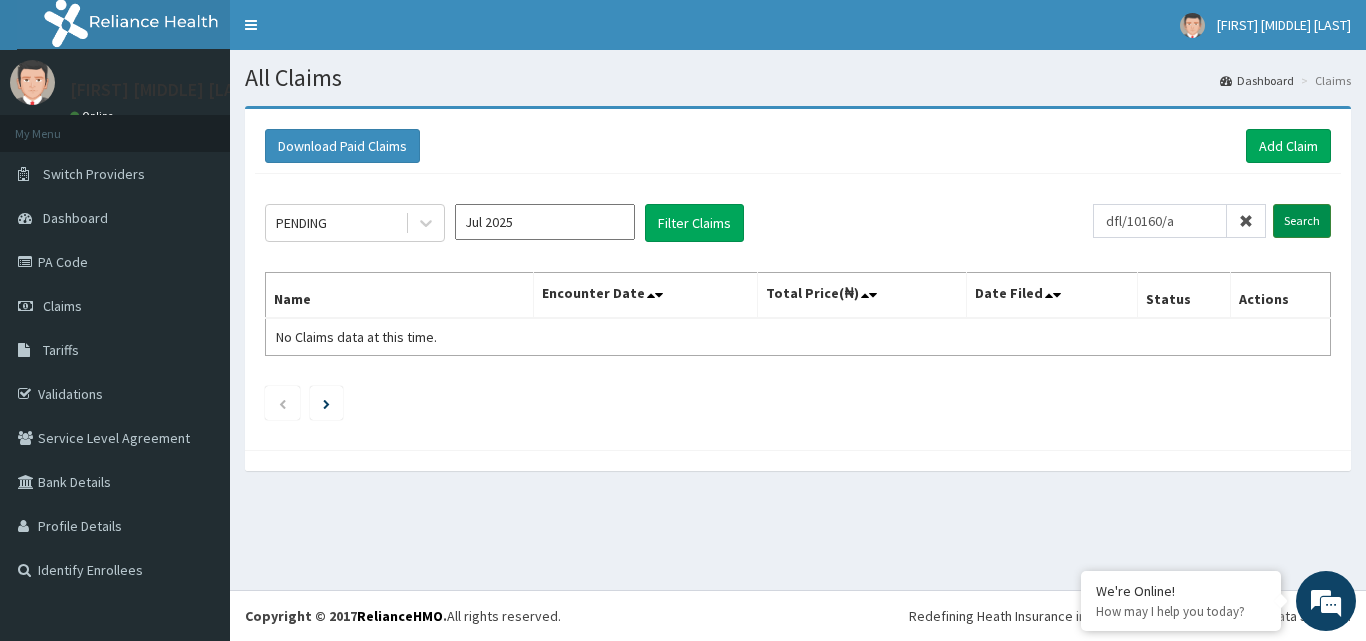 click on "Search" at bounding box center [1302, 221] 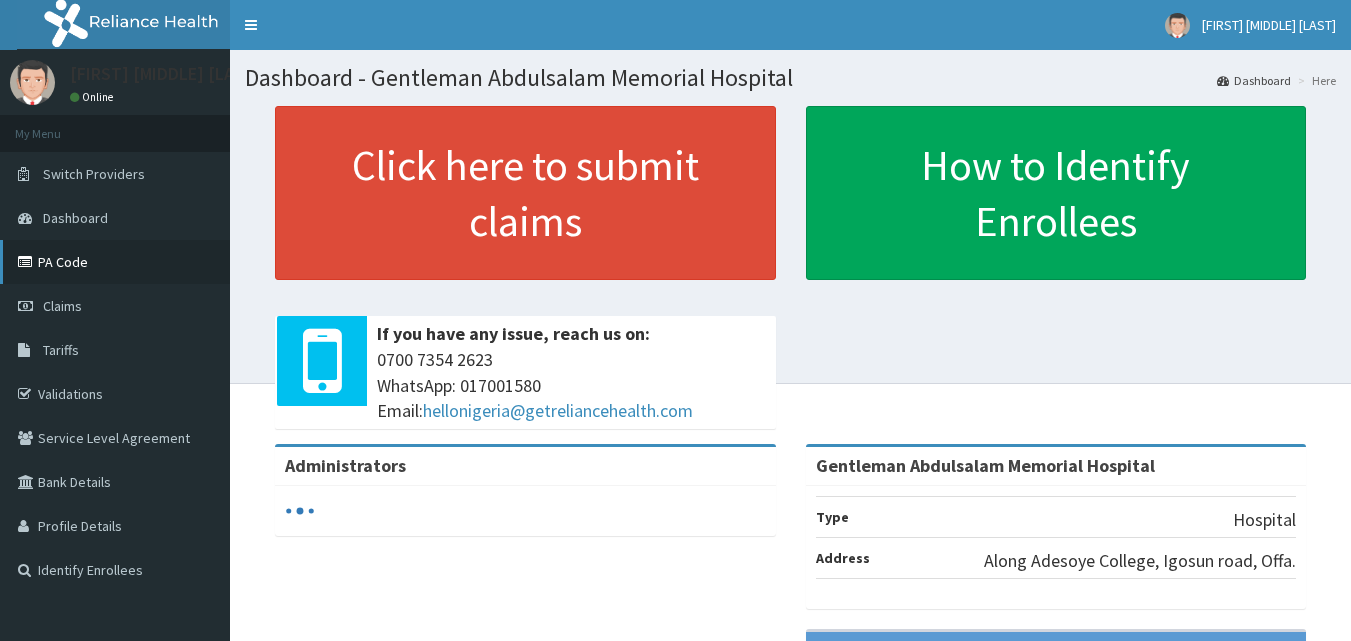scroll, scrollTop: 0, scrollLeft: 0, axis: both 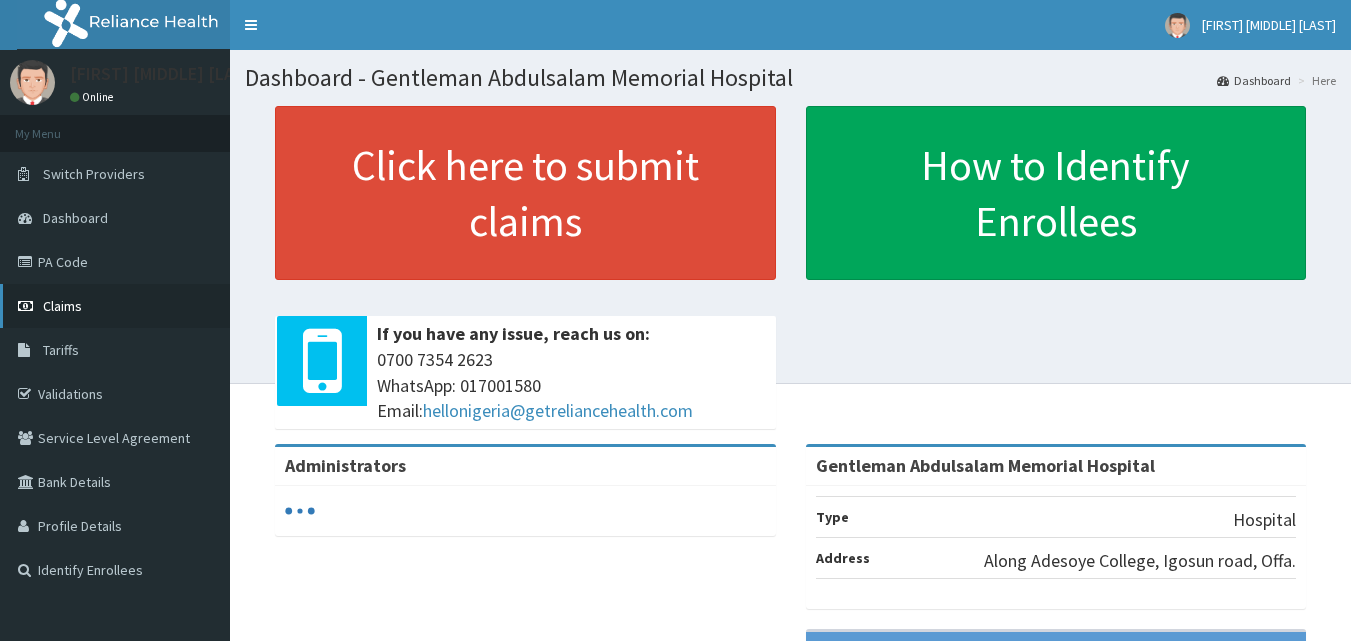 click on "Claims" at bounding box center (115, 306) 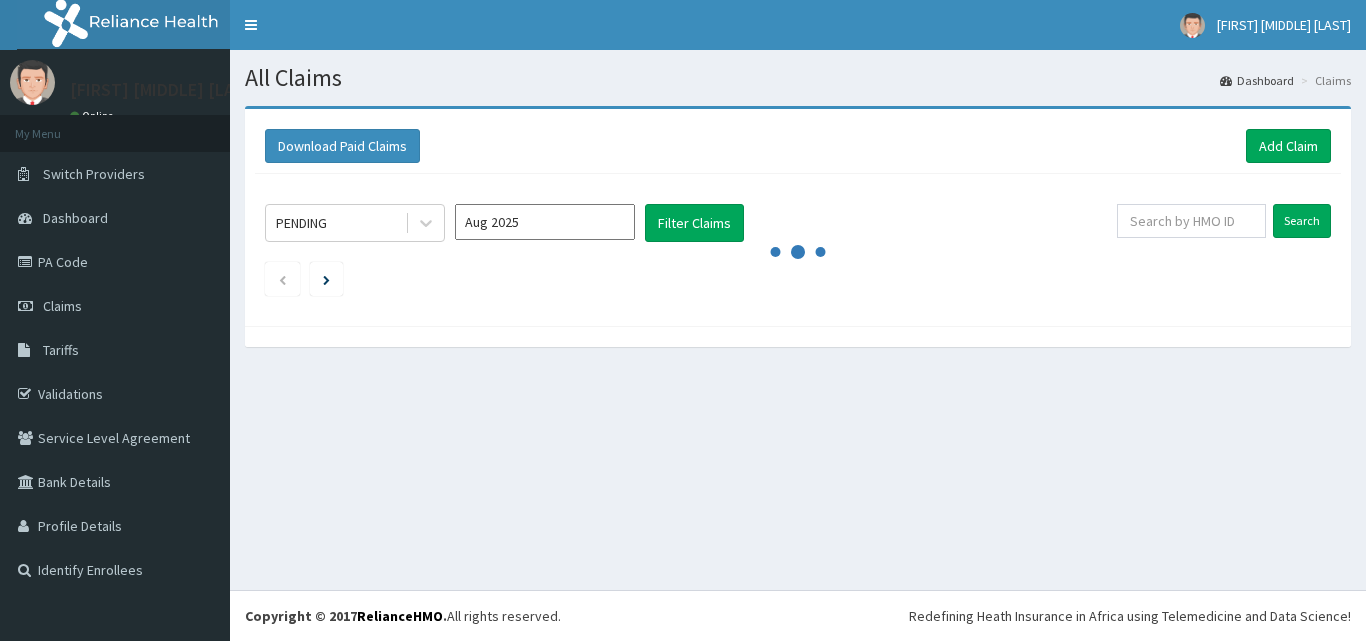scroll, scrollTop: 0, scrollLeft: 0, axis: both 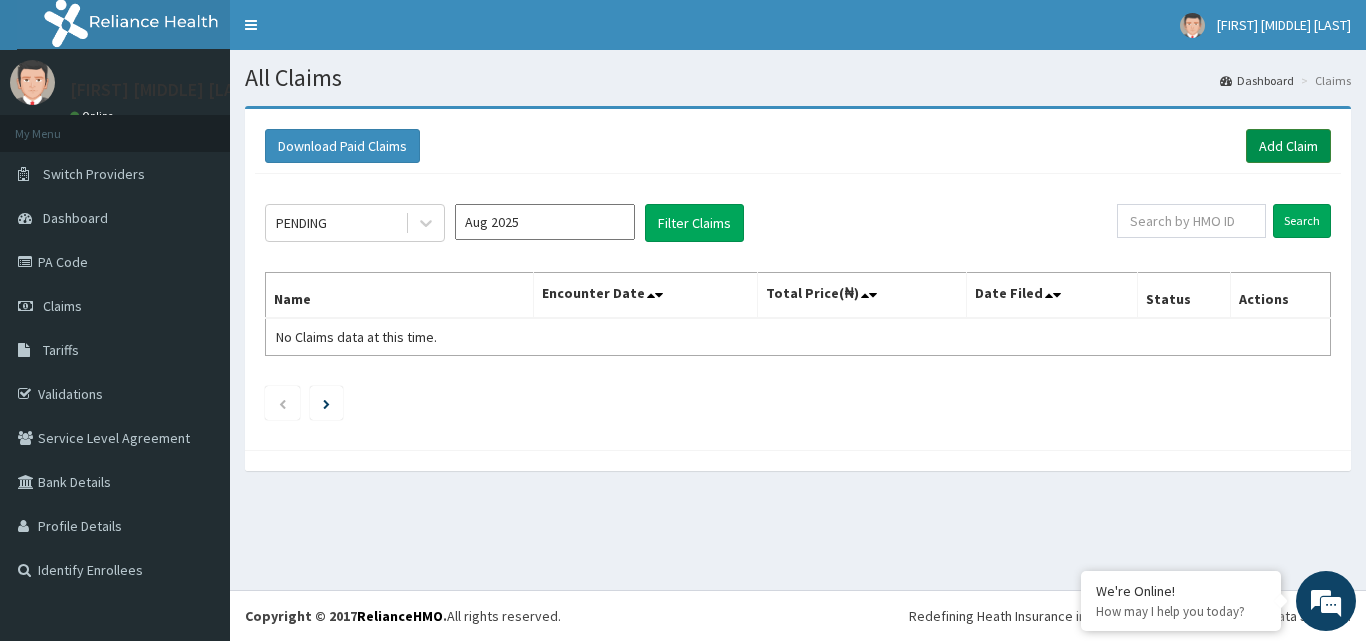 click on "Add Claim" at bounding box center (1288, 146) 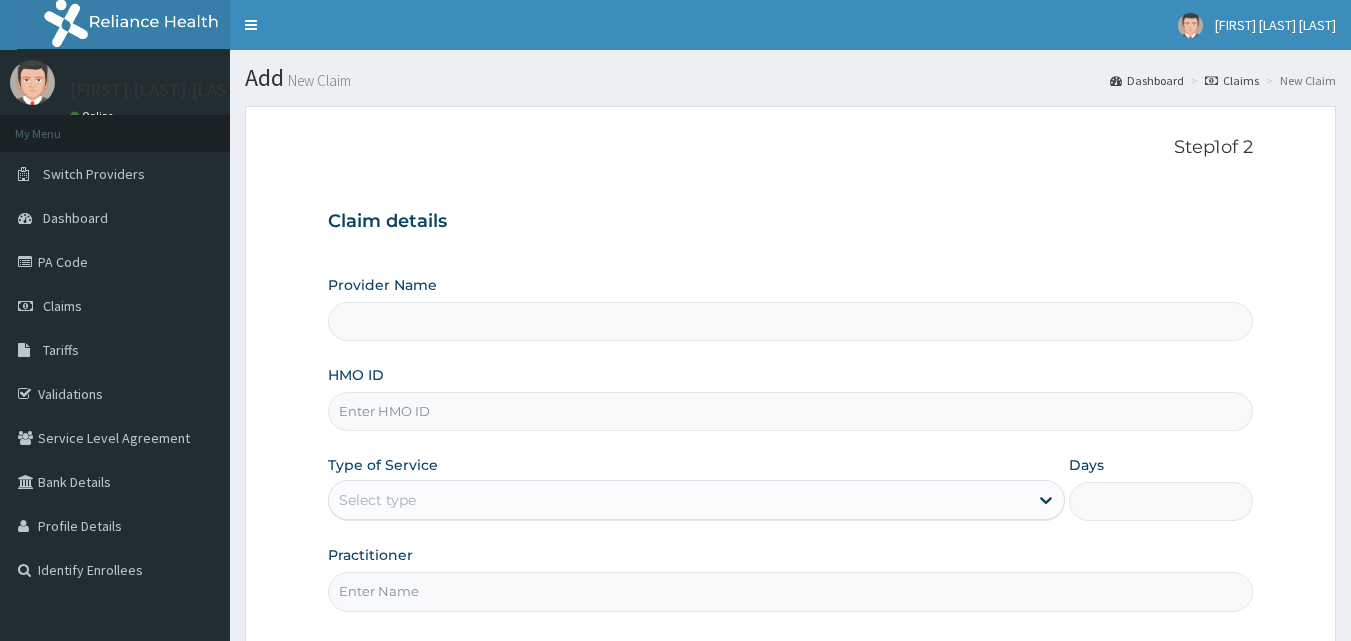 scroll, scrollTop: 0, scrollLeft: 0, axis: both 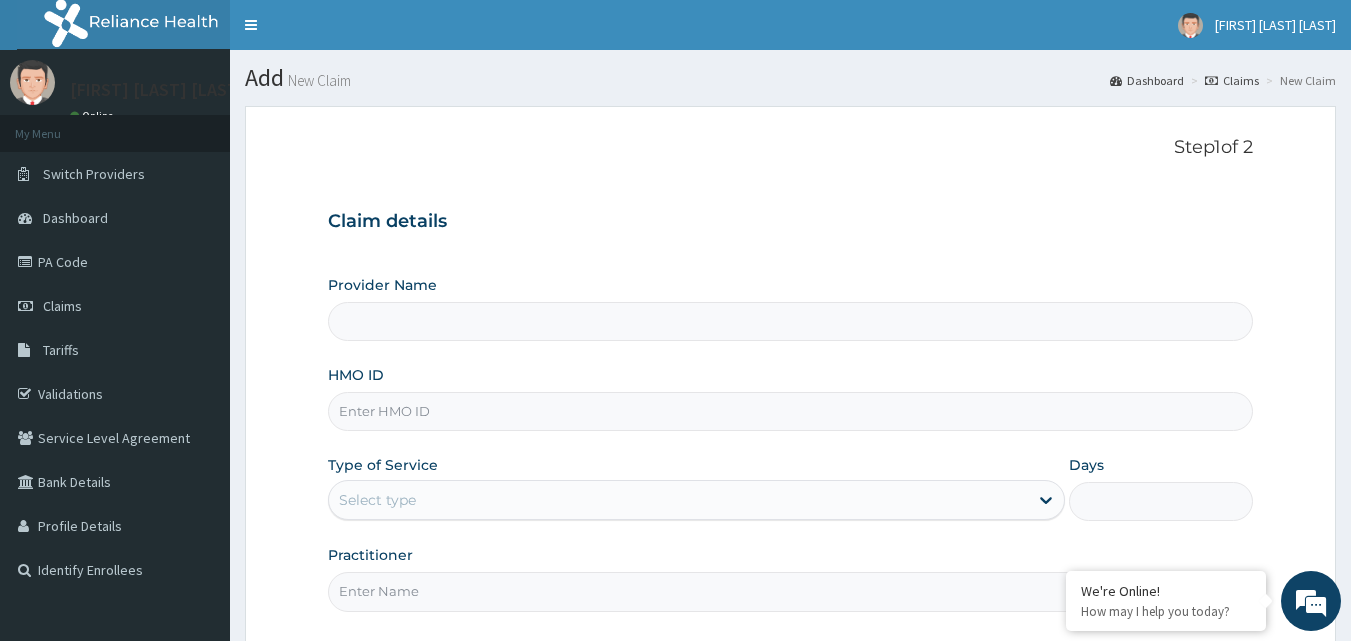 click on "Provider Name" at bounding box center [791, 321] 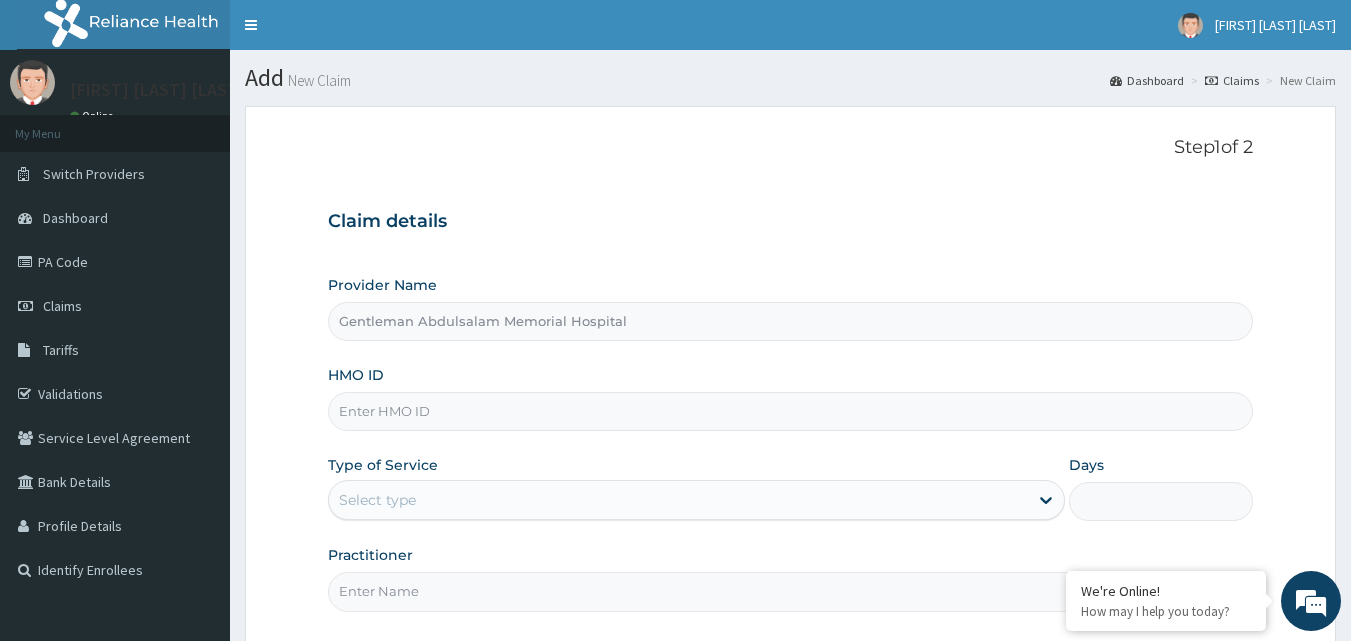 click on "HMO ID" at bounding box center [791, 411] 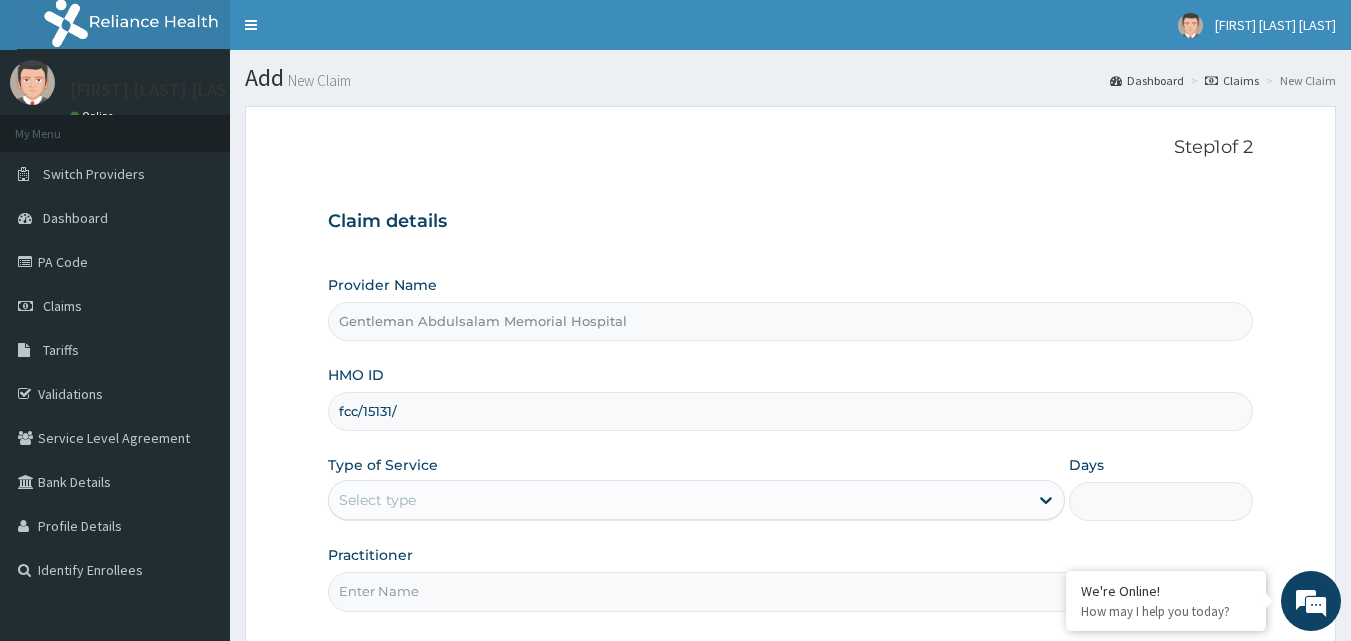 scroll, scrollTop: 0, scrollLeft: 0, axis: both 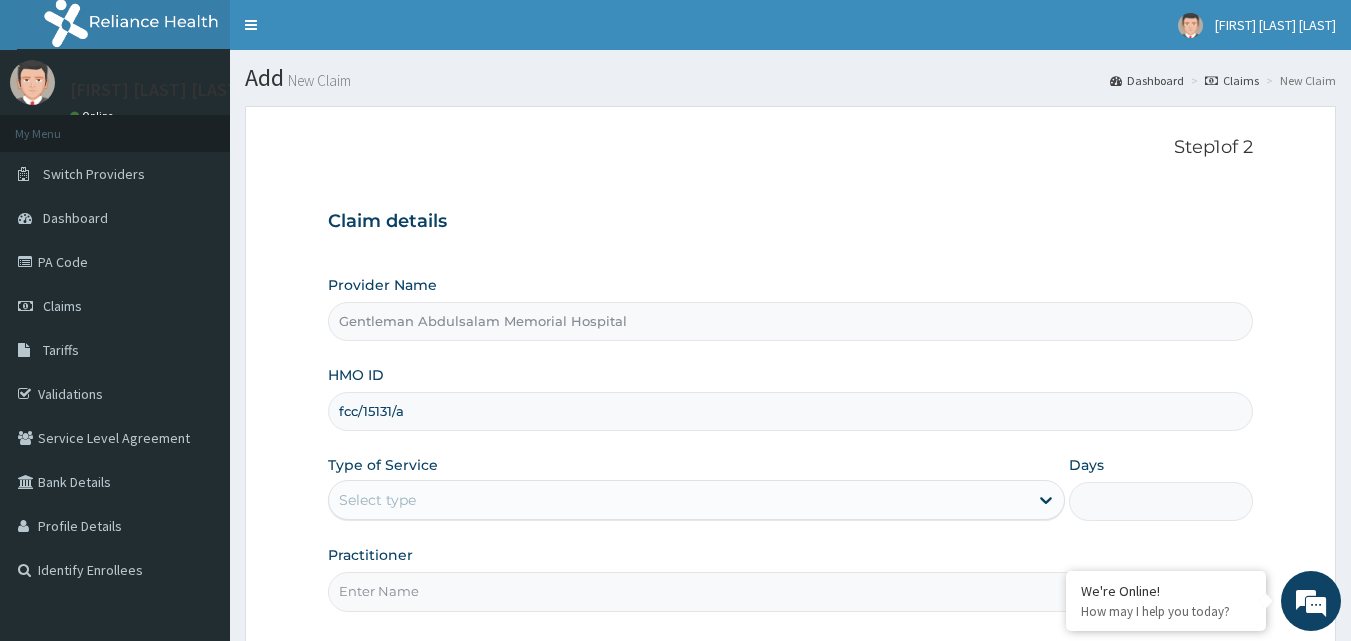 type on "fcc/15131/a" 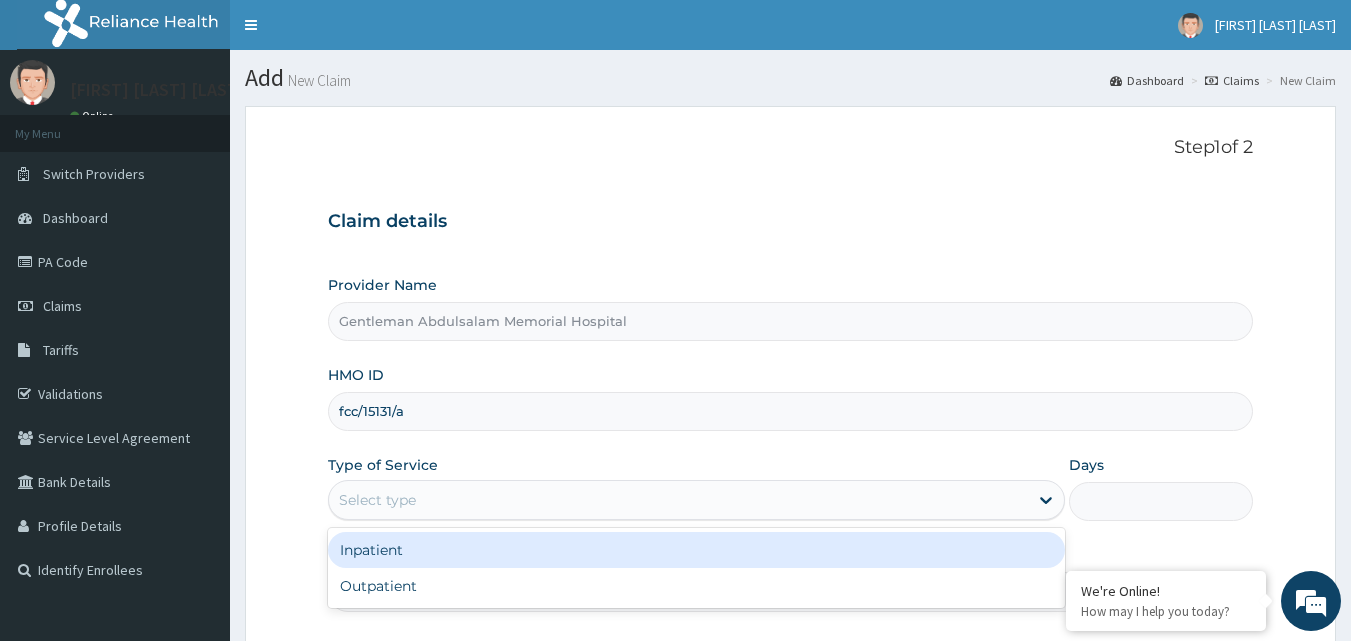 click on "Select type" at bounding box center [678, 500] 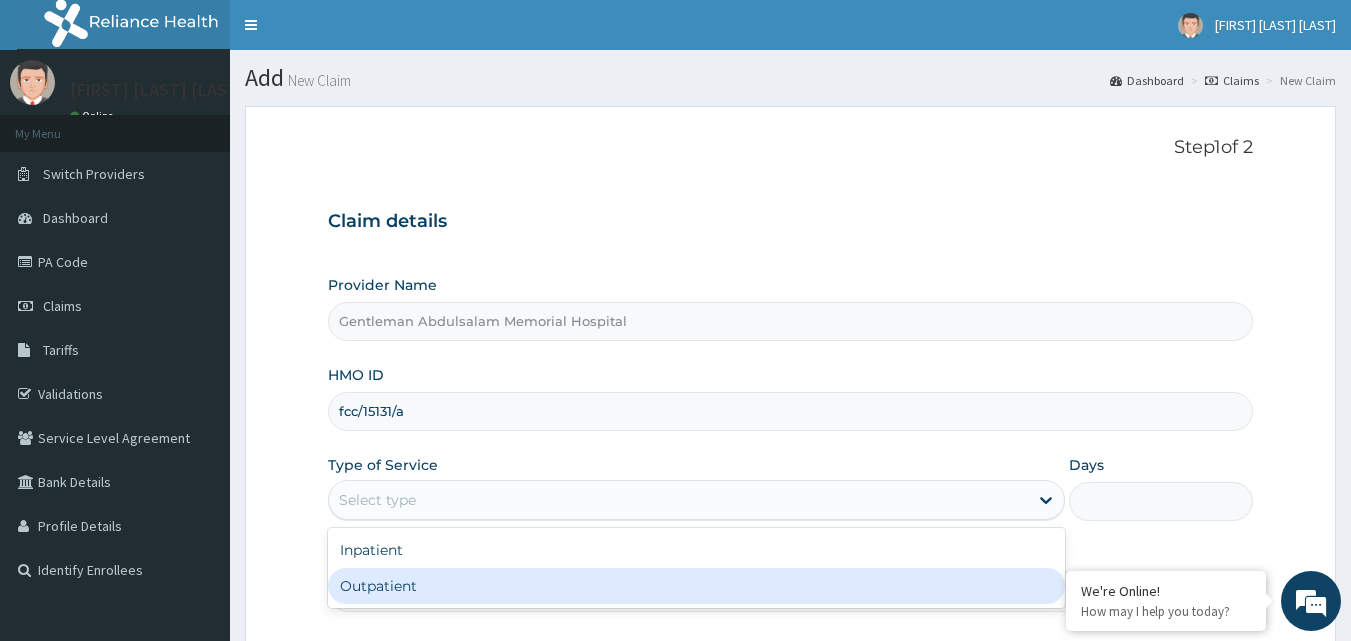 click on "Outpatient" at bounding box center (696, 586) 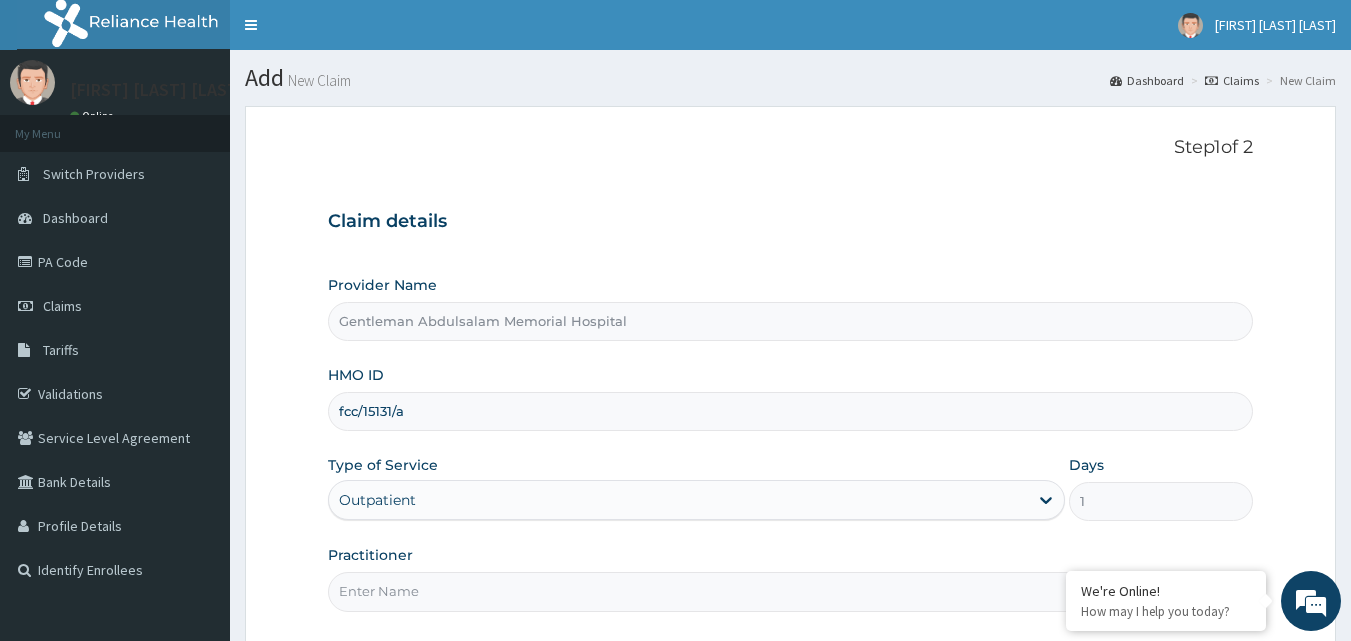 click on "Practitioner" at bounding box center [791, 591] 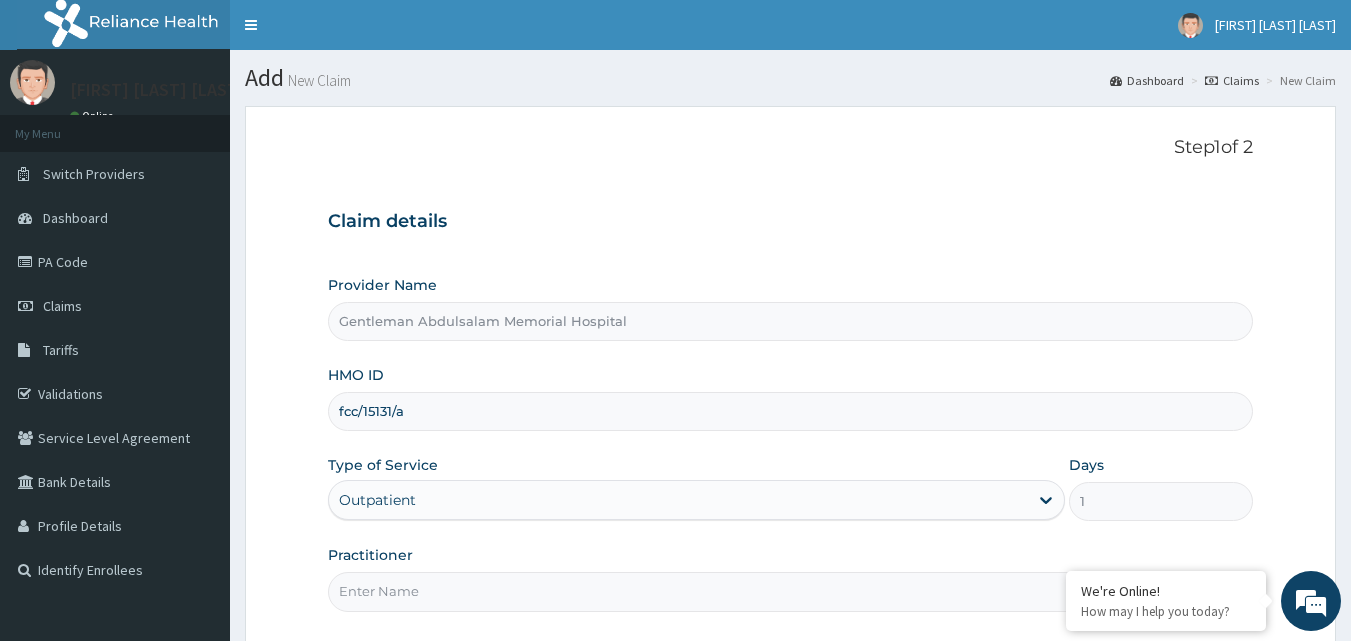 type on "DR. Abdulsalam" 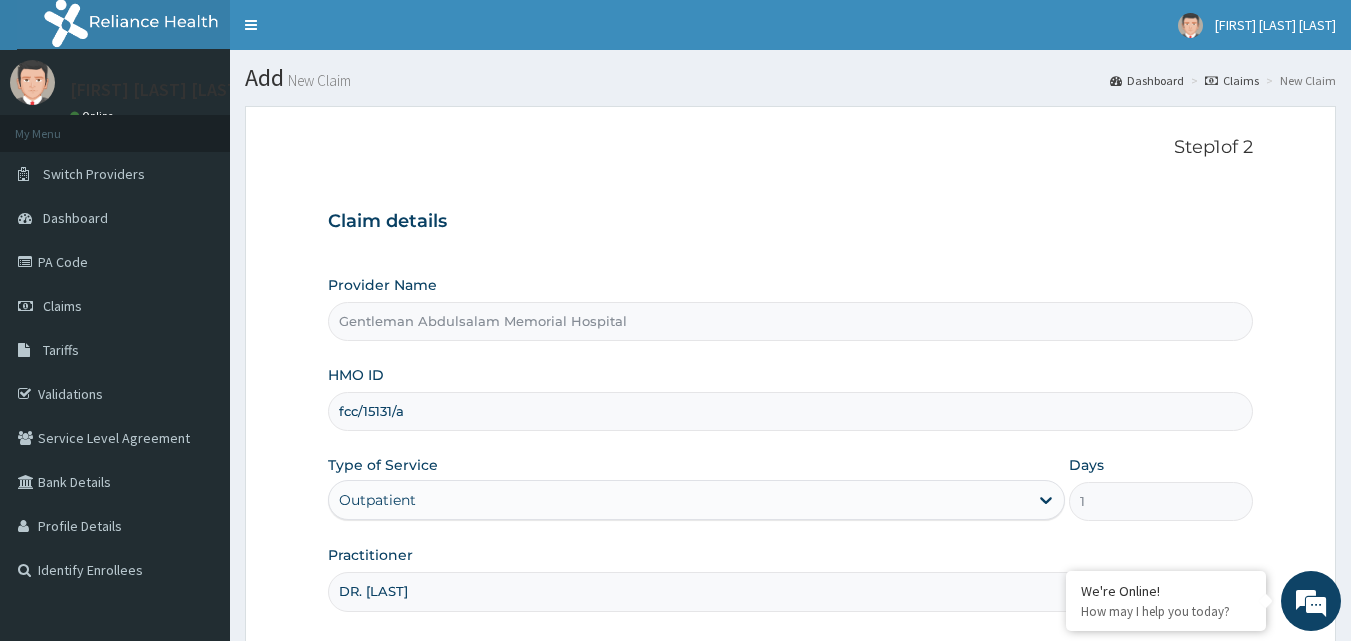 scroll, scrollTop: 187, scrollLeft: 0, axis: vertical 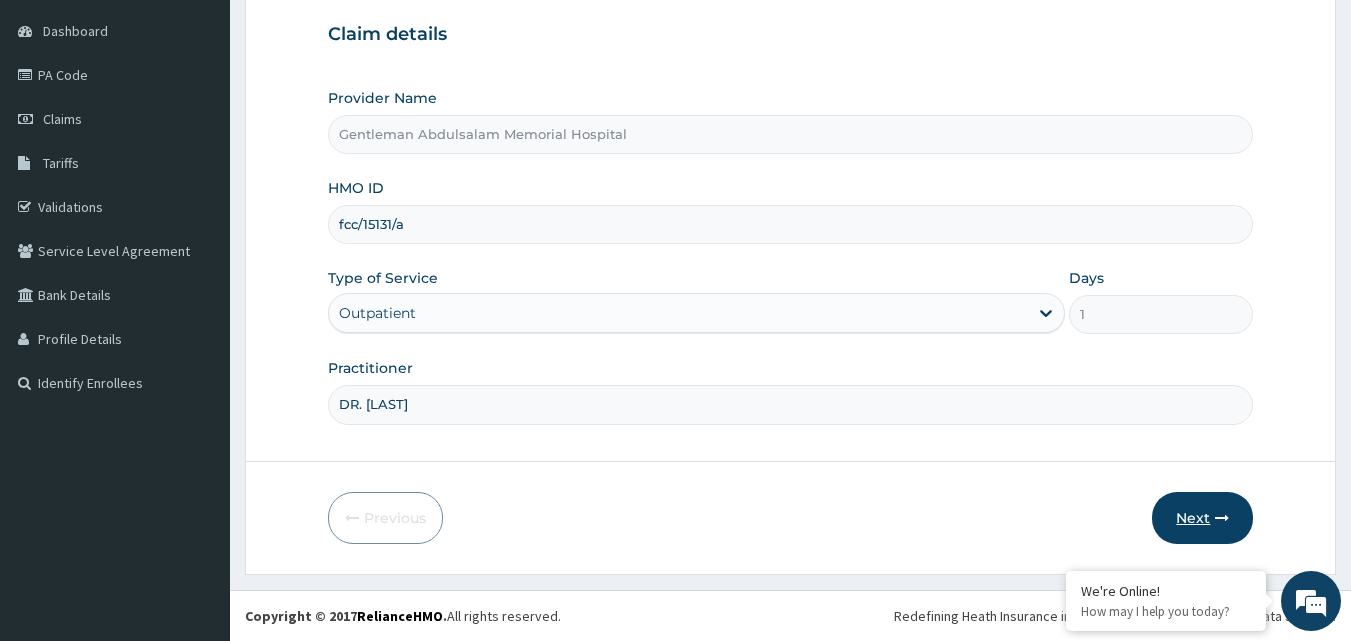 click on "Next" at bounding box center [1202, 518] 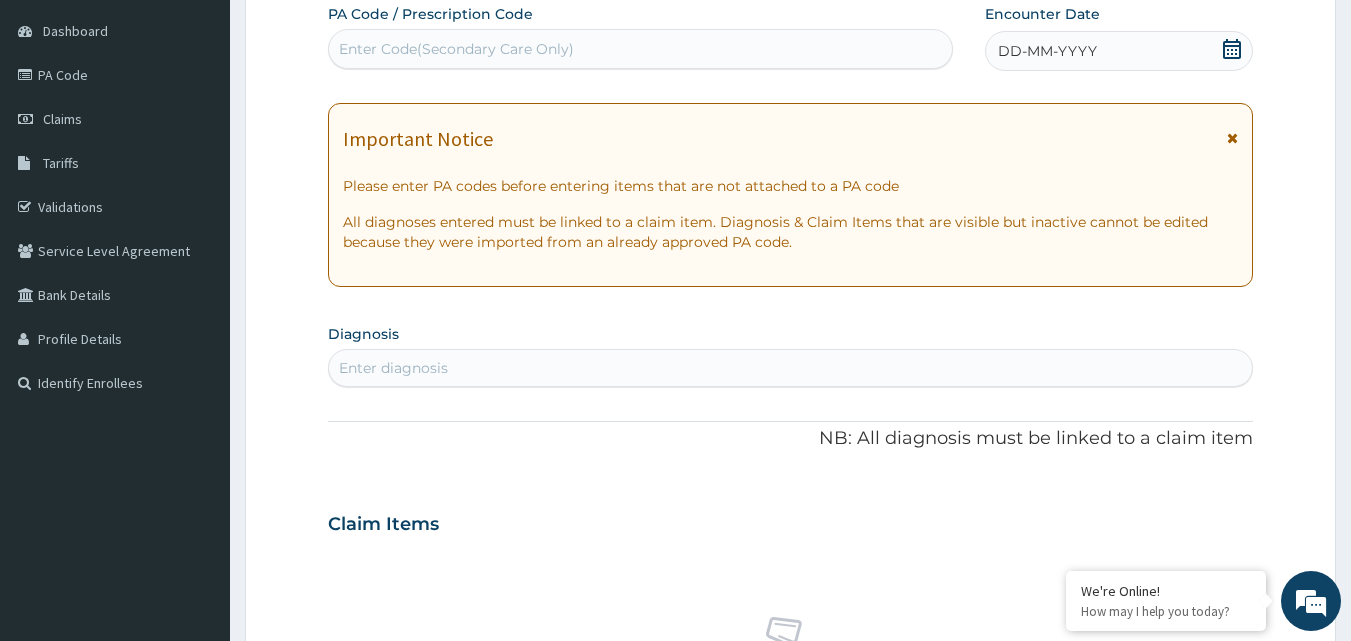 click on "DD-MM-YYYY" at bounding box center [1119, 51] 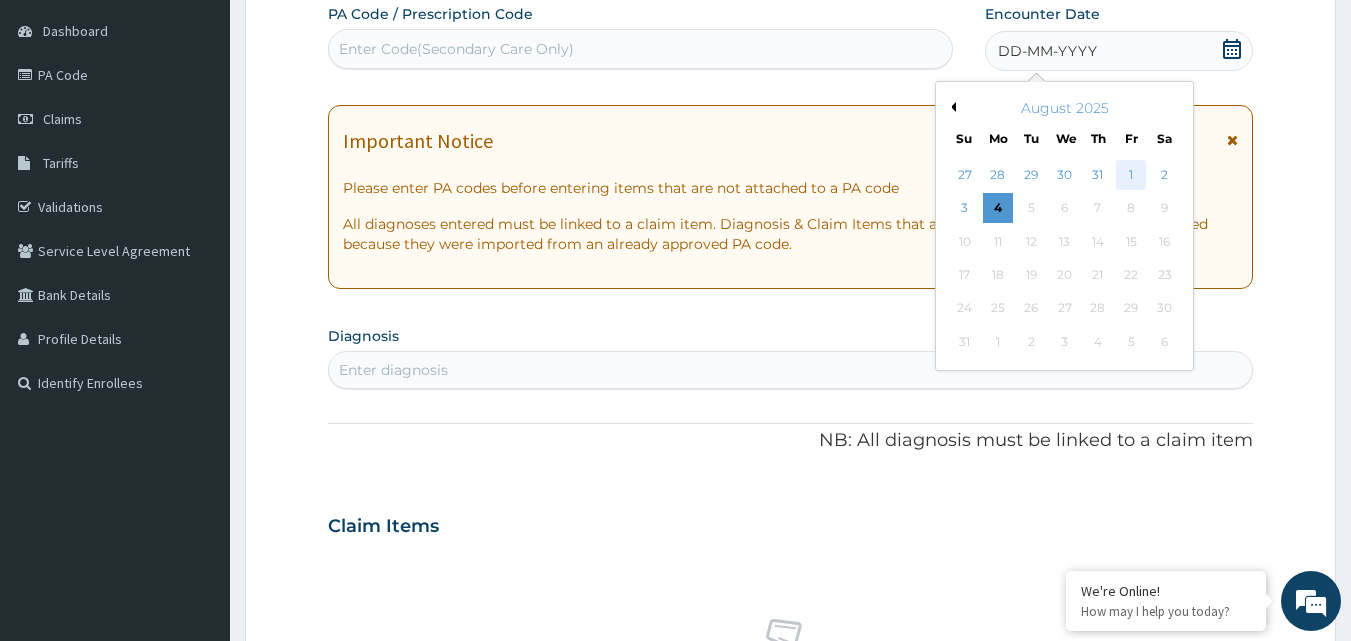 click on "1" at bounding box center (1131, 175) 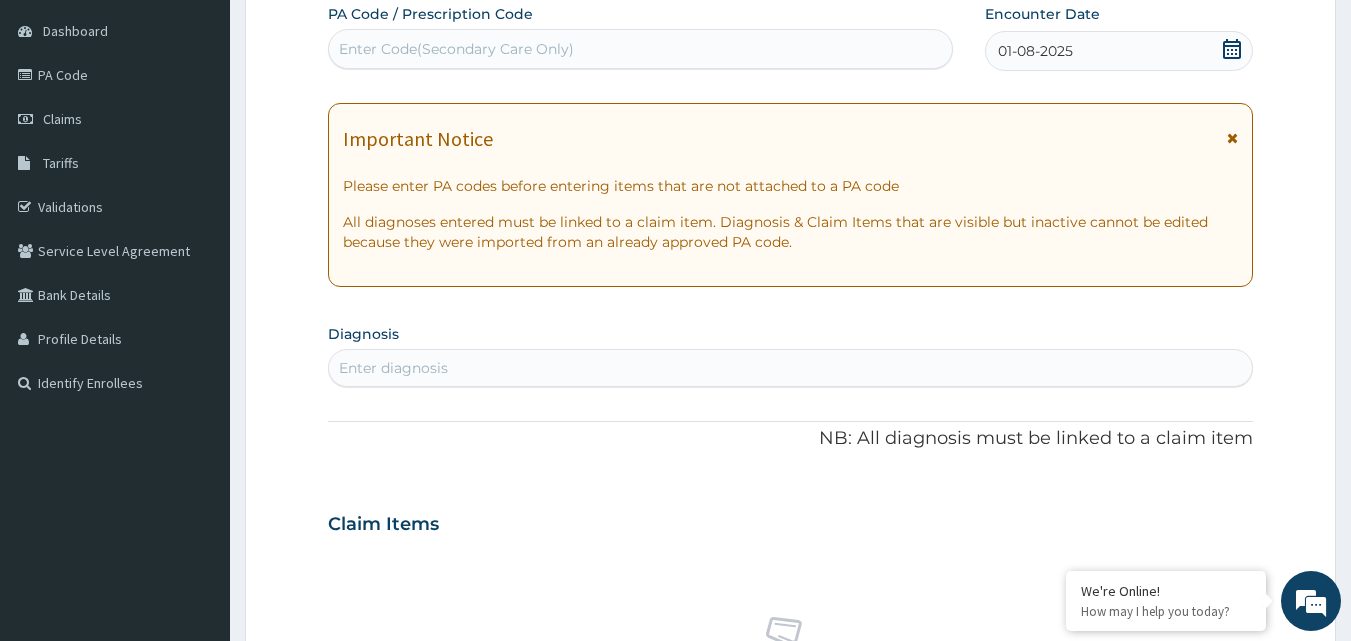 click on "Enter diagnosis" at bounding box center [791, 368] 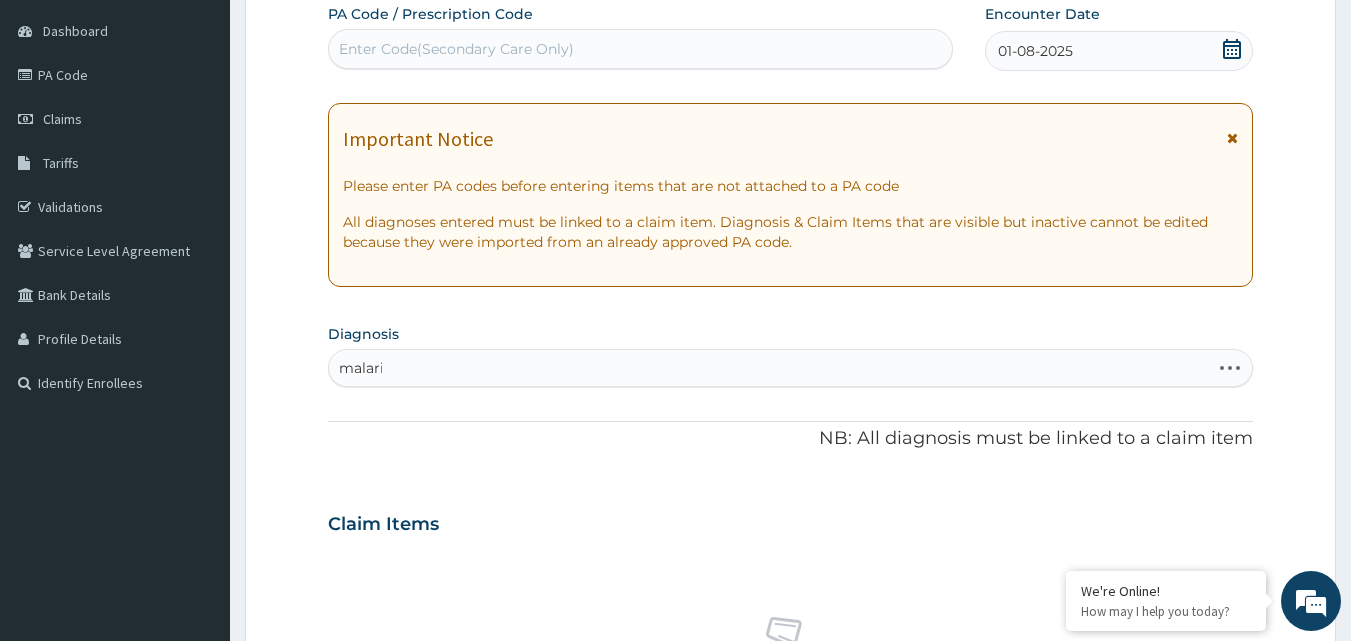 type on "malaria" 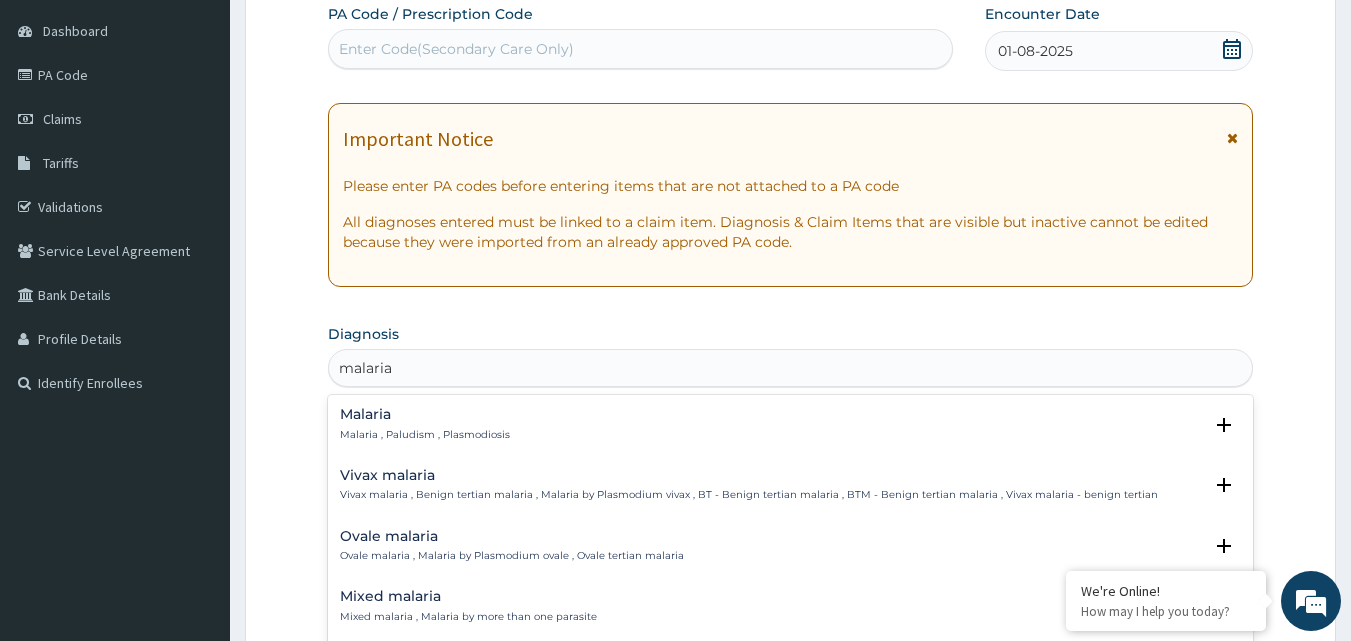click on "Malaria" at bounding box center (425, 414) 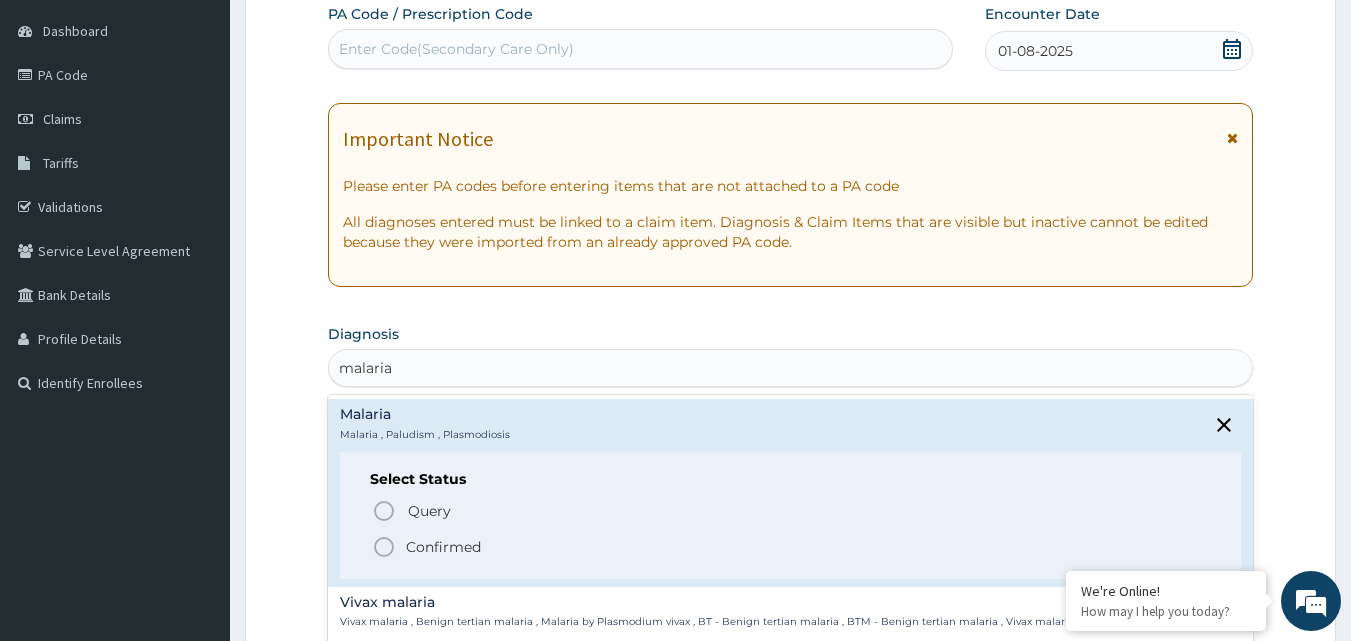 click 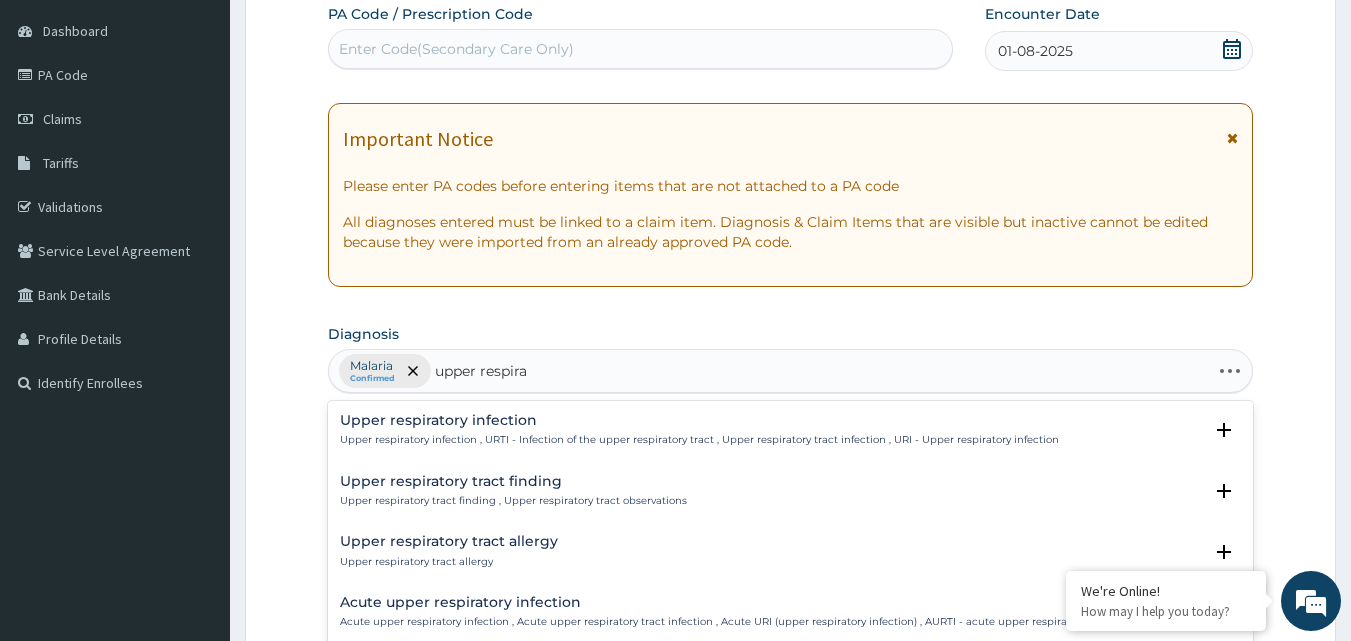 type on "upper respirat" 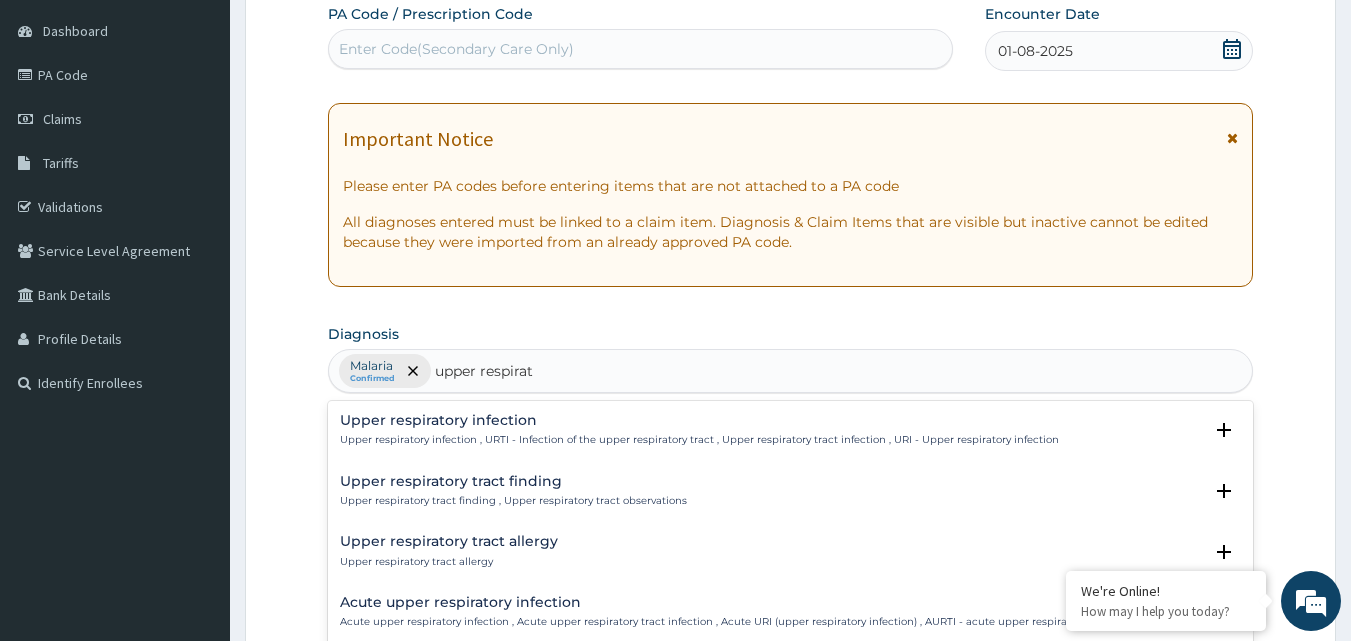 click on "Upper respiratory infection" at bounding box center [699, 420] 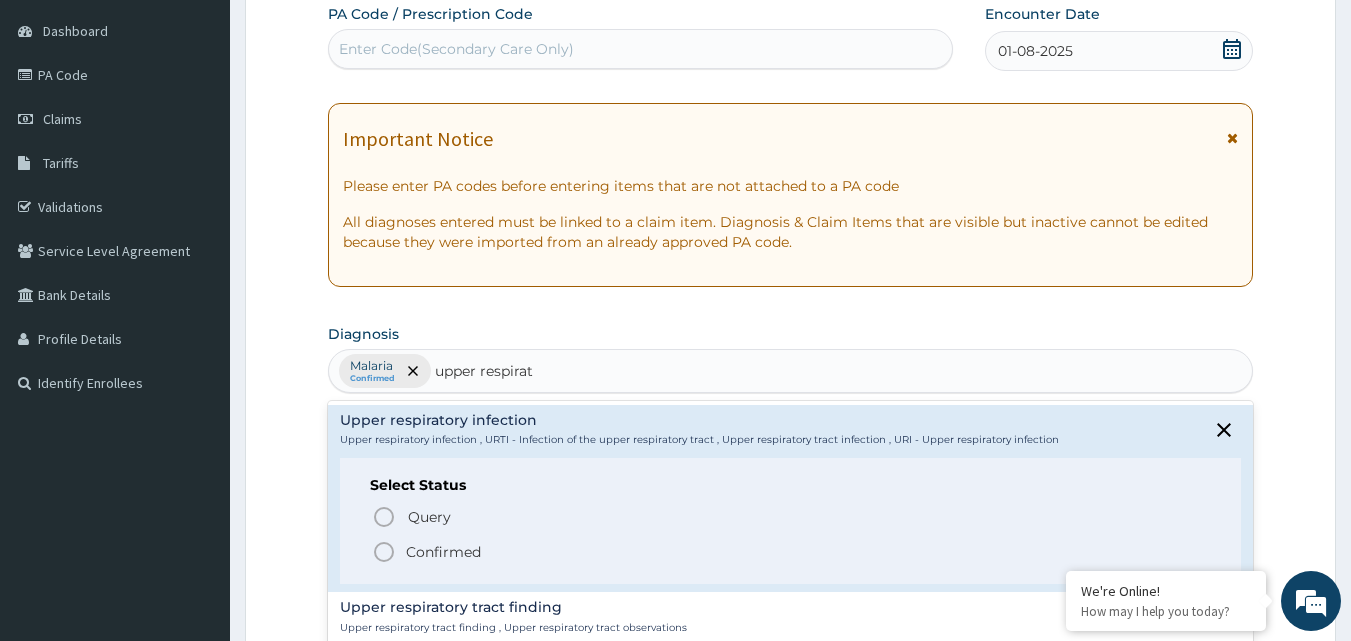 click 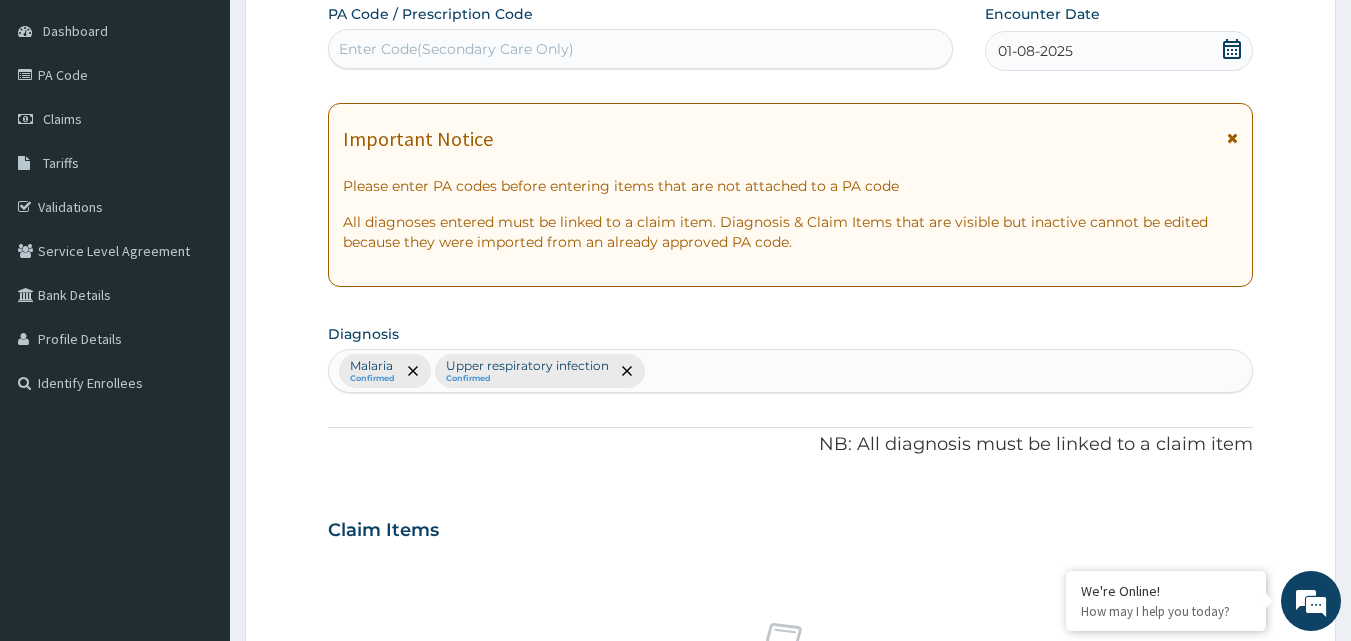 click on "PA Code / Prescription Code Enter Code(Secondary Care Only) Encounter Date 01-08-2025 Important Notice Please enter PA codes before entering items that are not attached to a PA code   All diagnoses entered must be linked to a claim item. Diagnosis & Claim Items that are visible but inactive cannot be edited because they were imported from an already approved PA code. Diagnosis Malaria Confirmed Upper respiratory infection Confirmed NB: All diagnosis must be linked to a claim item Claim Items No claim item Types Select Type Item Select Item Pair Diagnosis Select Diagnosis Unit Price 0 Add Comment" at bounding box center (791, 524) 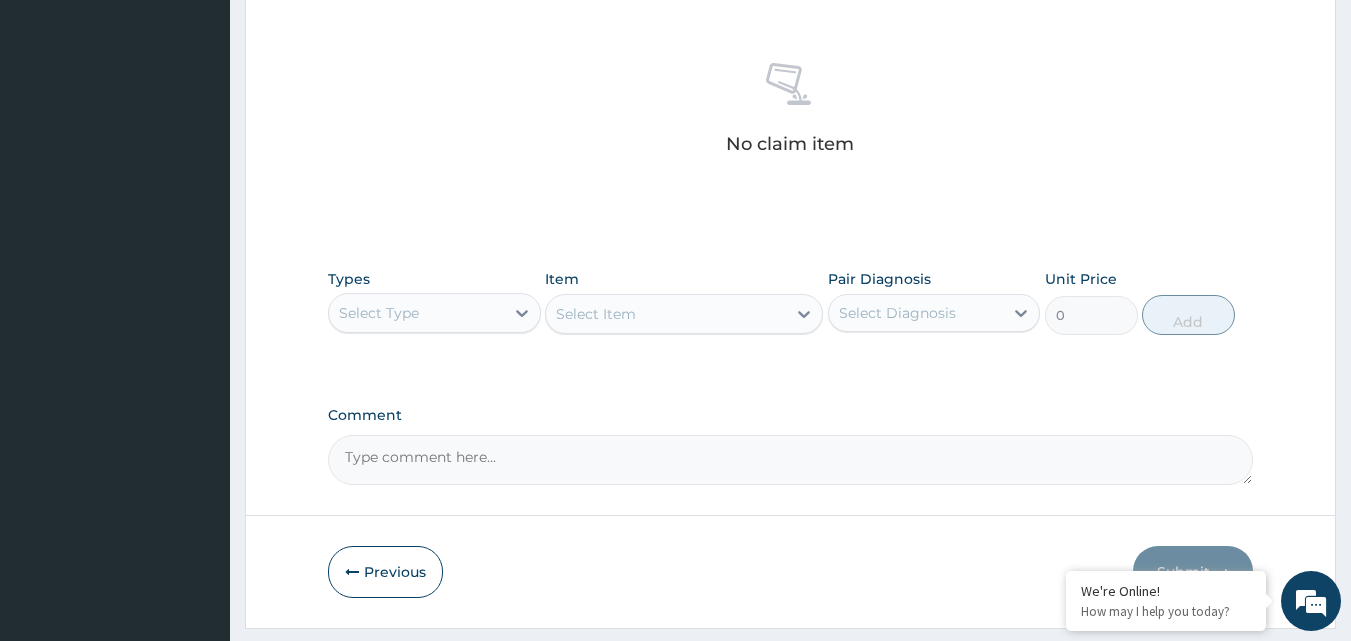 scroll, scrollTop: 187, scrollLeft: 0, axis: vertical 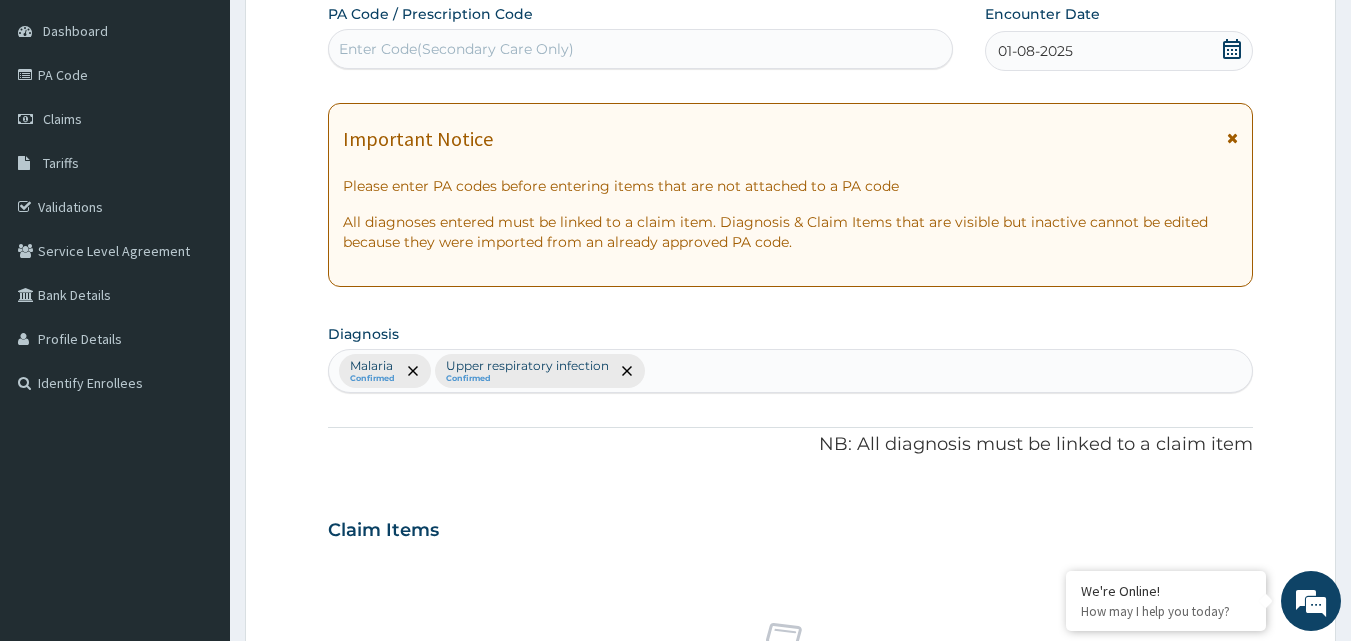 click on "Malaria Confirmed Upper respiratory infection Confirmed" at bounding box center [791, 371] 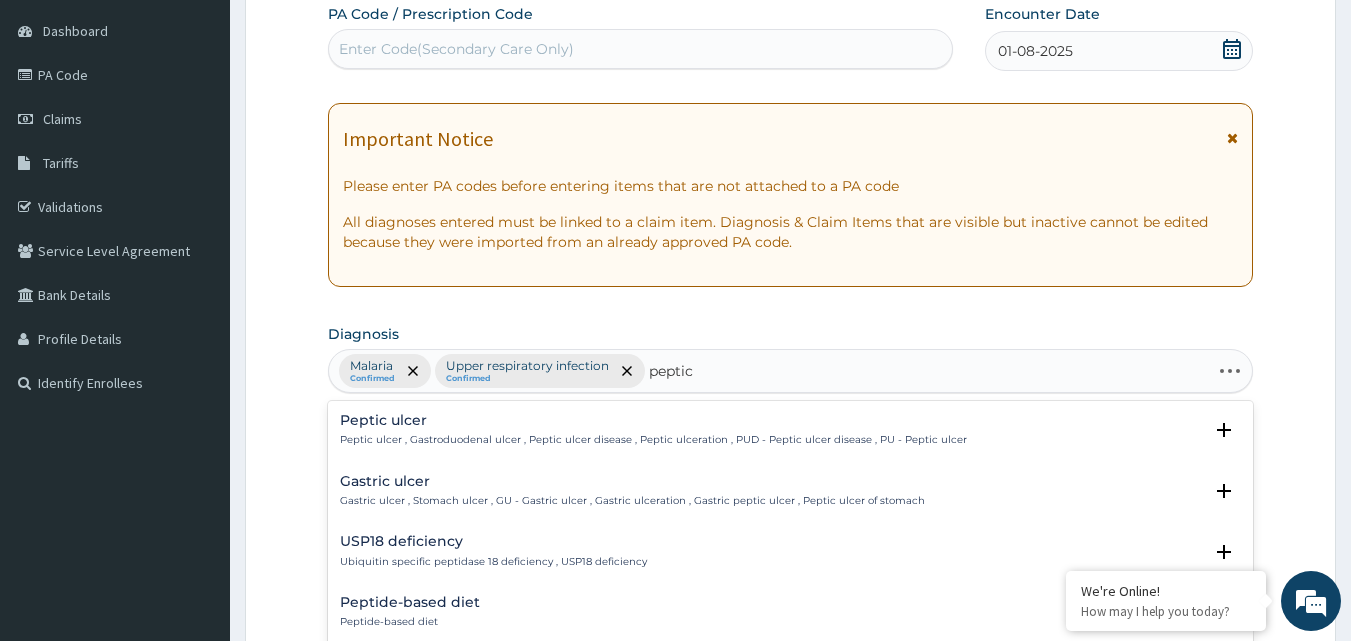 type on "peptic" 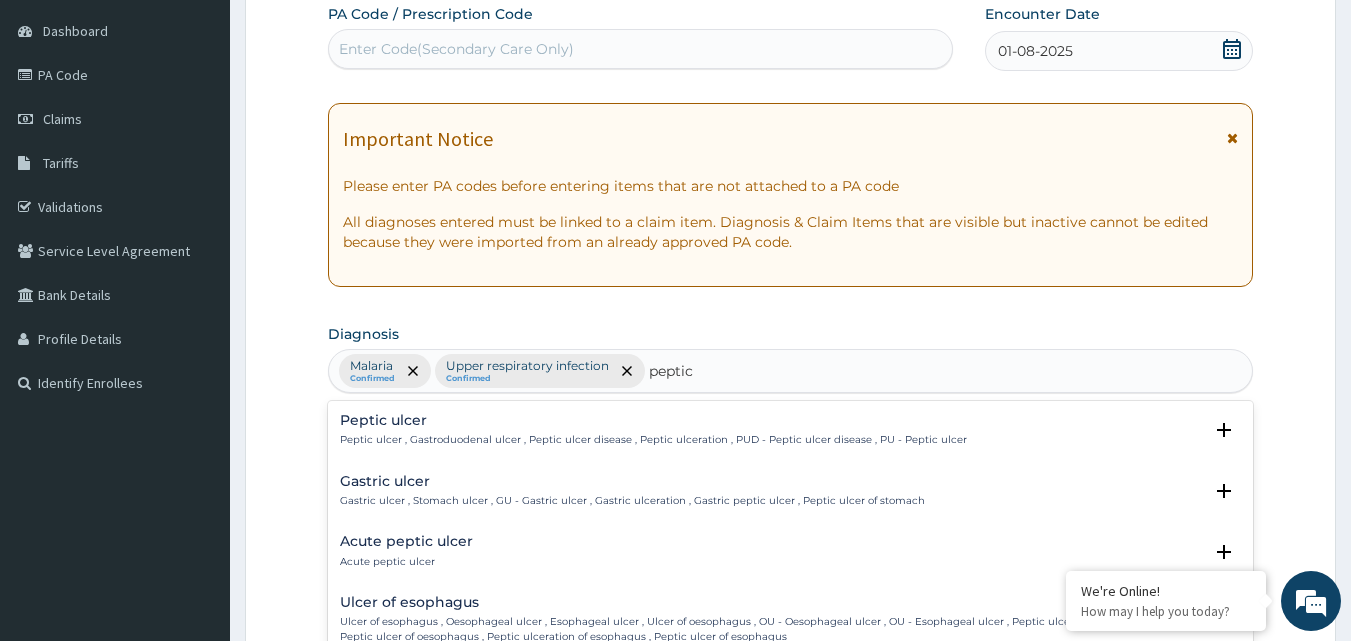 click on "Peptic ulcer Peptic ulcer , Gastroduodenal ulcer , Peptic ulcer disease , Peptic ulceration , PUD - Peptic ulcer disease , PU - Peptic ulcer Select Status Query Query covers suspected (?), Keep in view (kiv), Ruled out (r/o) Confirmed" at bounding box center (791, 435) 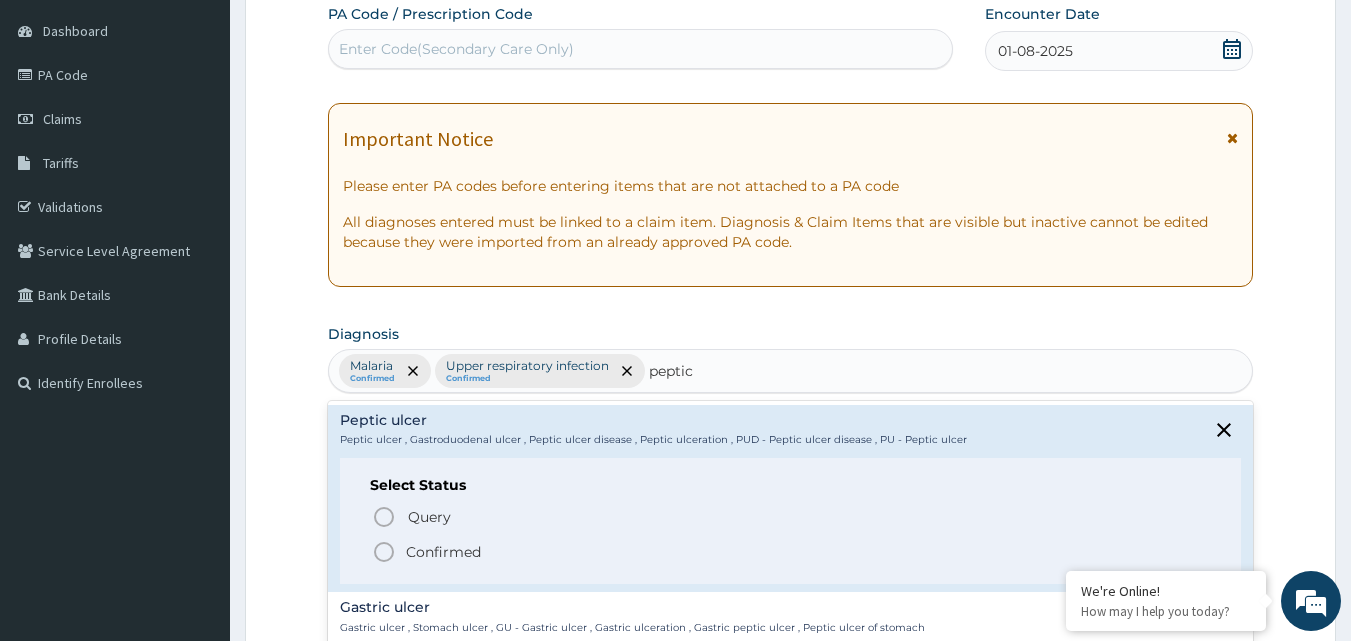 click 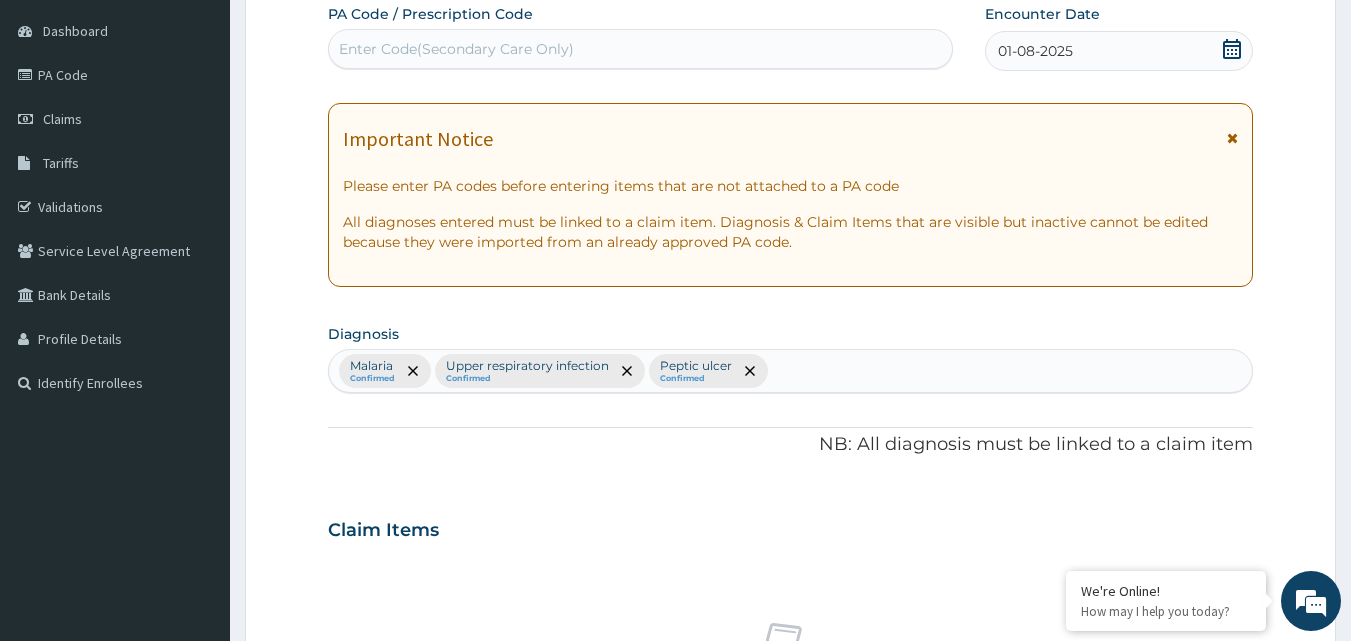 click on "Step  2  of 2 PA Code / Prescription Code Enter Code(Secondary Care Only) Encounter Date 01-08-2025 Important Notice Please enter PA codes before entering items that are not attached to a PA code   All diagnoses entered must be linked to a claim item. Diagnosis & Claim Items that are visible but inactive cannot be edited because they were imported from an already approved PA code. Diagnosis option Peptic ulcer, selected.   Select is focused ,type to refine list, press Down to open the menu,  press left to focus selected values Malaria Confirmed Upper respiratory infection Confirmed Peptic ulcer Confirmed NB: All diagnosis must be linked to a claim item Claim Items No claim item Types Select Type Item Select Item Pair Diagnosis Select Diagnosis Unit Price 0 Add Comment     Previous   Submit" at bounding box center [790, 553] 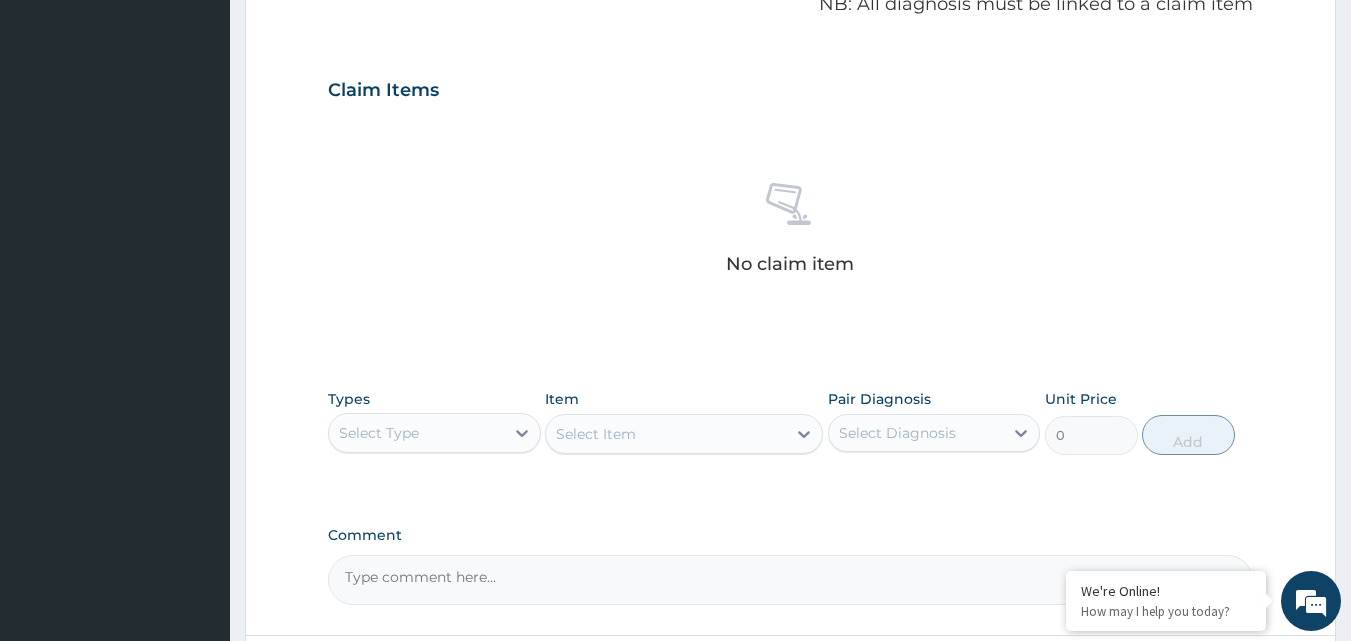 scroll, scrollTop: 667, scrollLeft: 0, axis: vertical 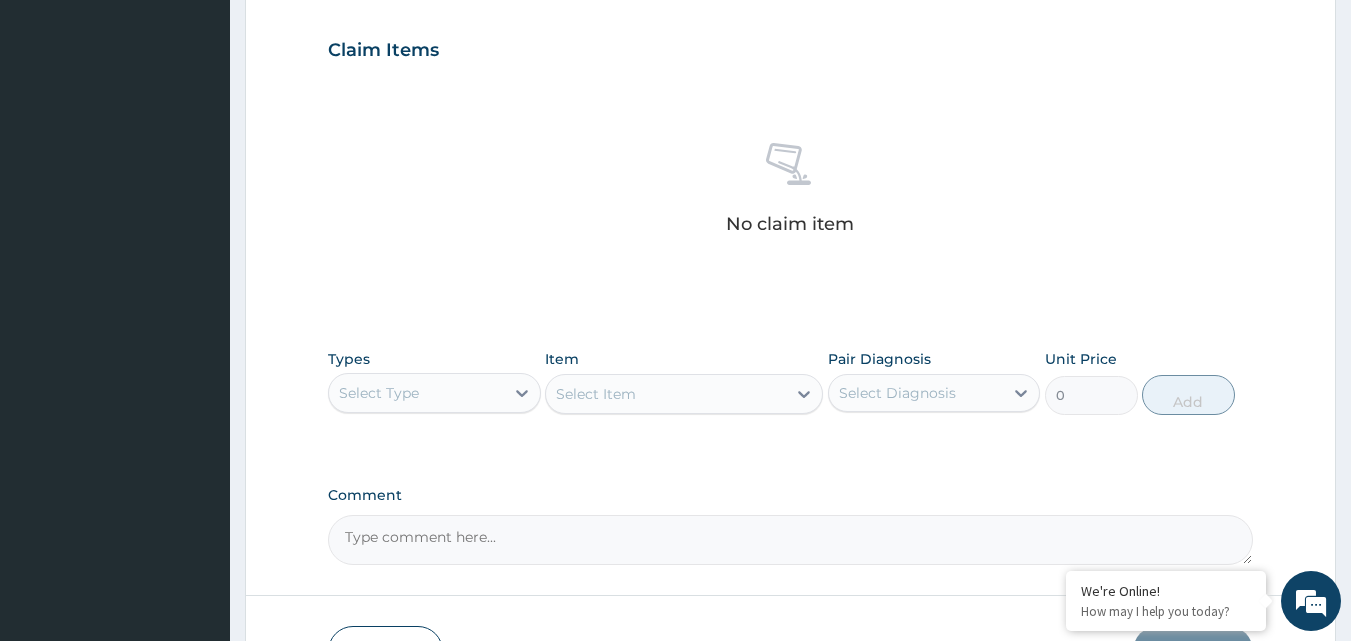 click on "Select Type" at bounding box center (416, 393) 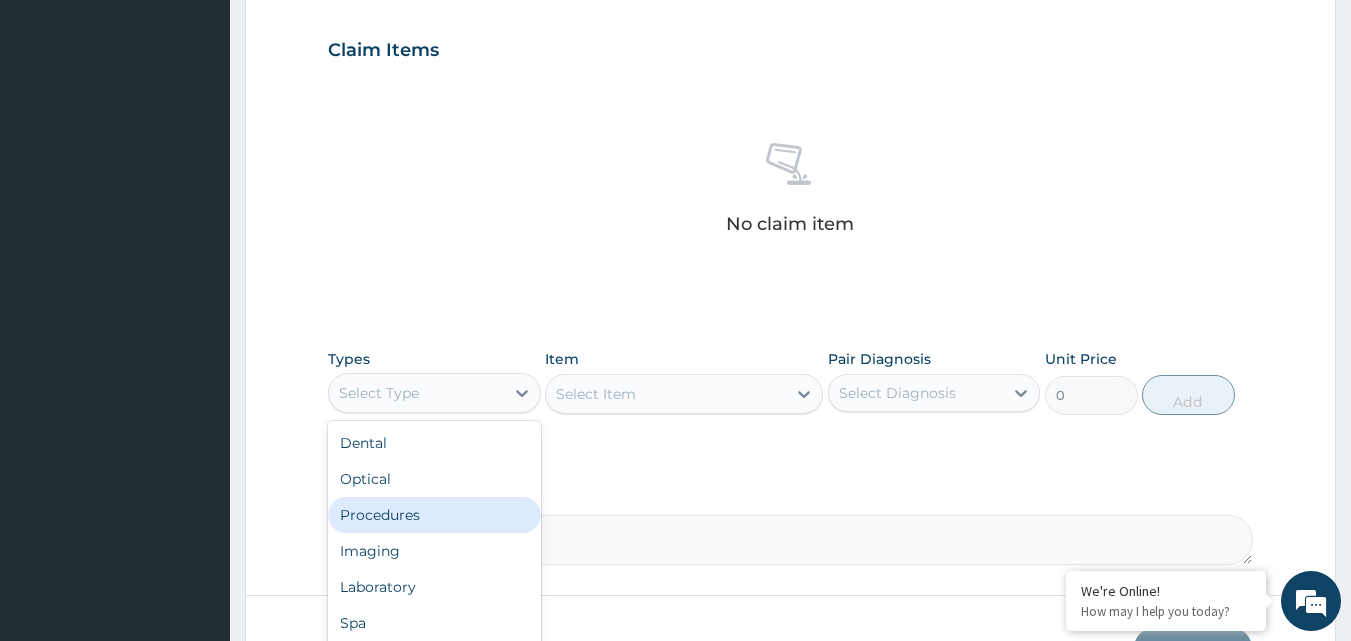 click on "Procedures" at bounding box center [434, 515] 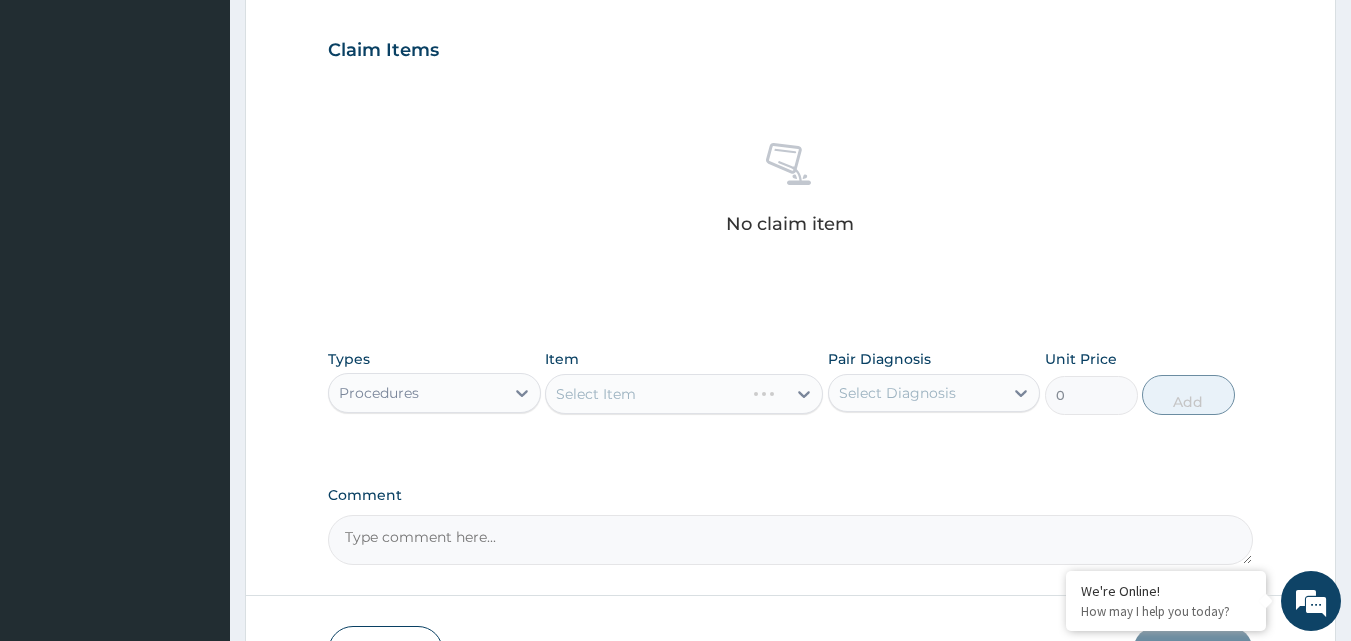 click on "Select Item" at bounding box center (684, 394) 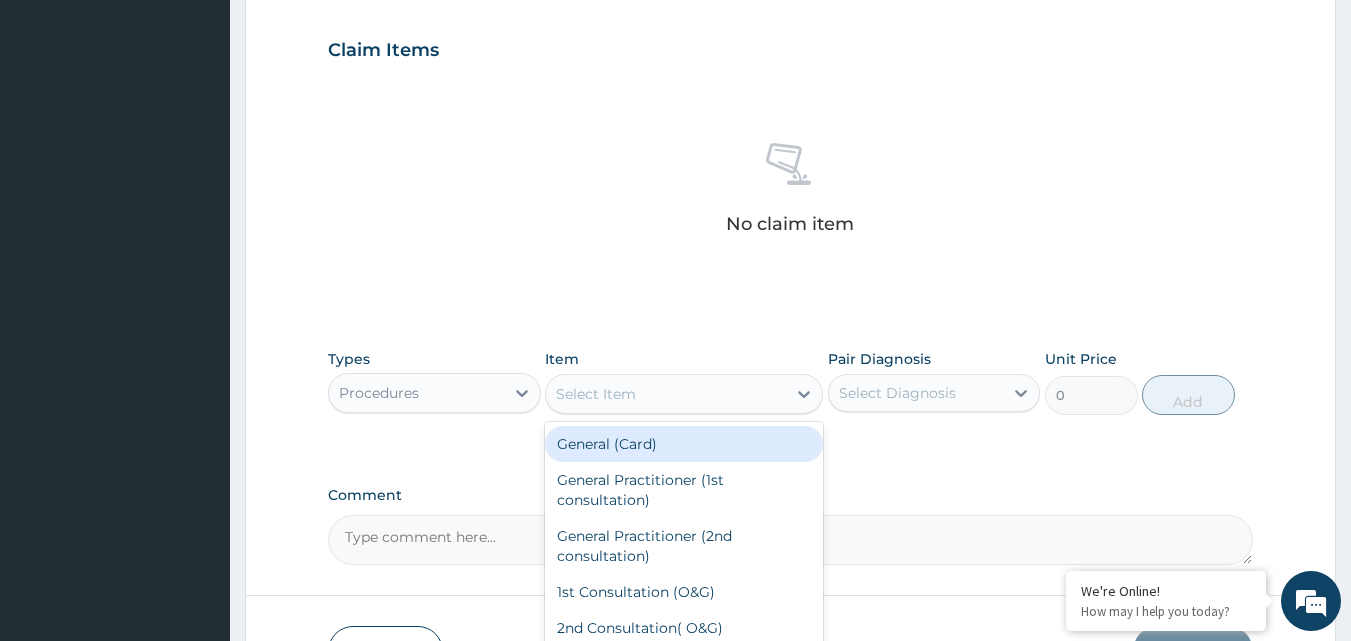 click on "Select Item" at bounding box center [666, 394] 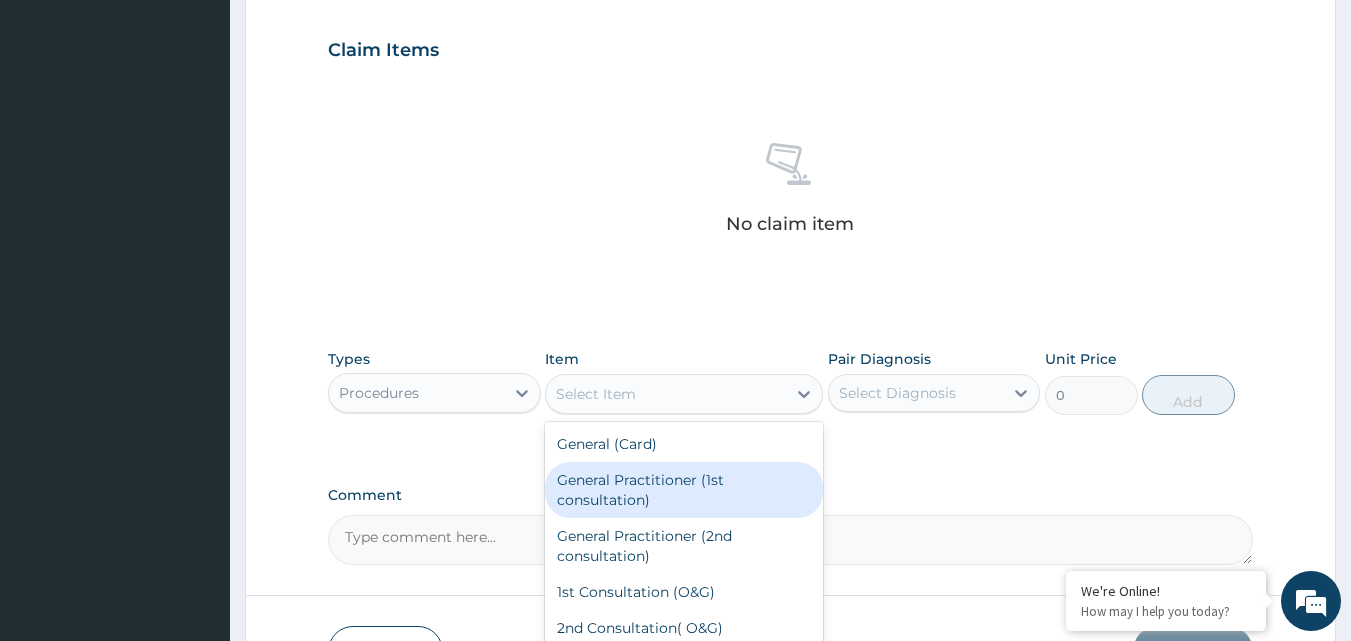 click on "General Practitioner (1st consultation)" at bounding box center (684, 490) 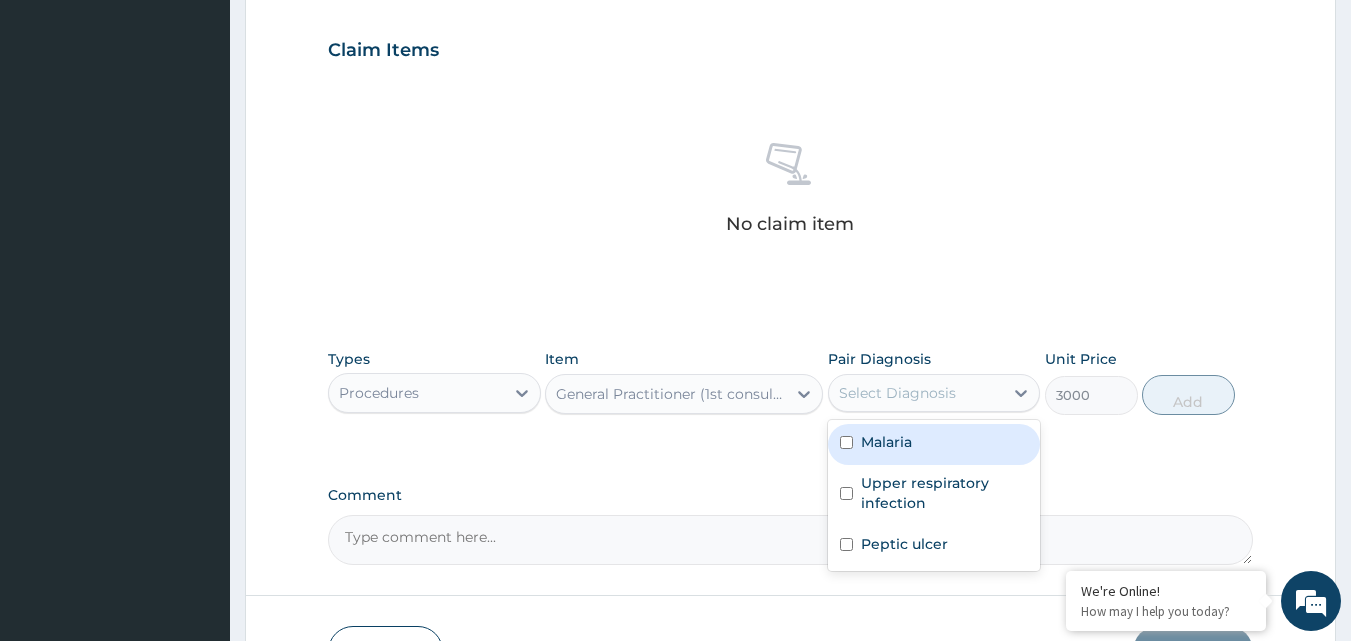 click on "Select Diagnosis" at bounding box center (897, 393) 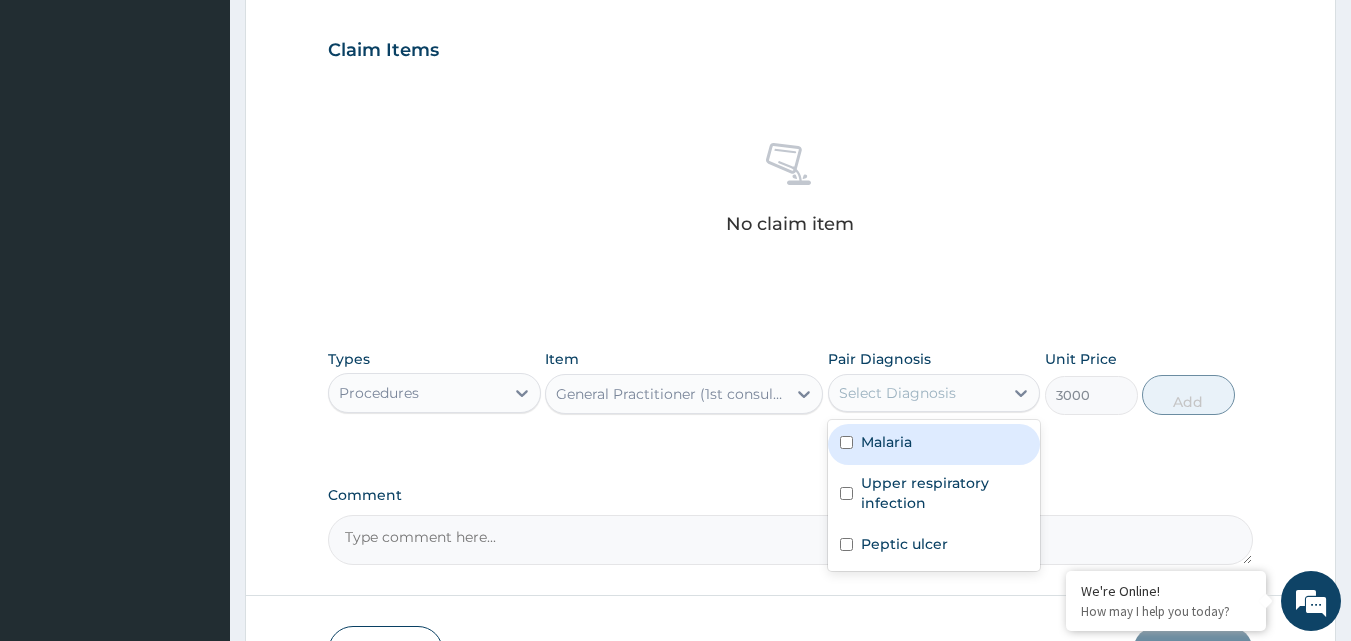 click at bounding box center (846, 442) 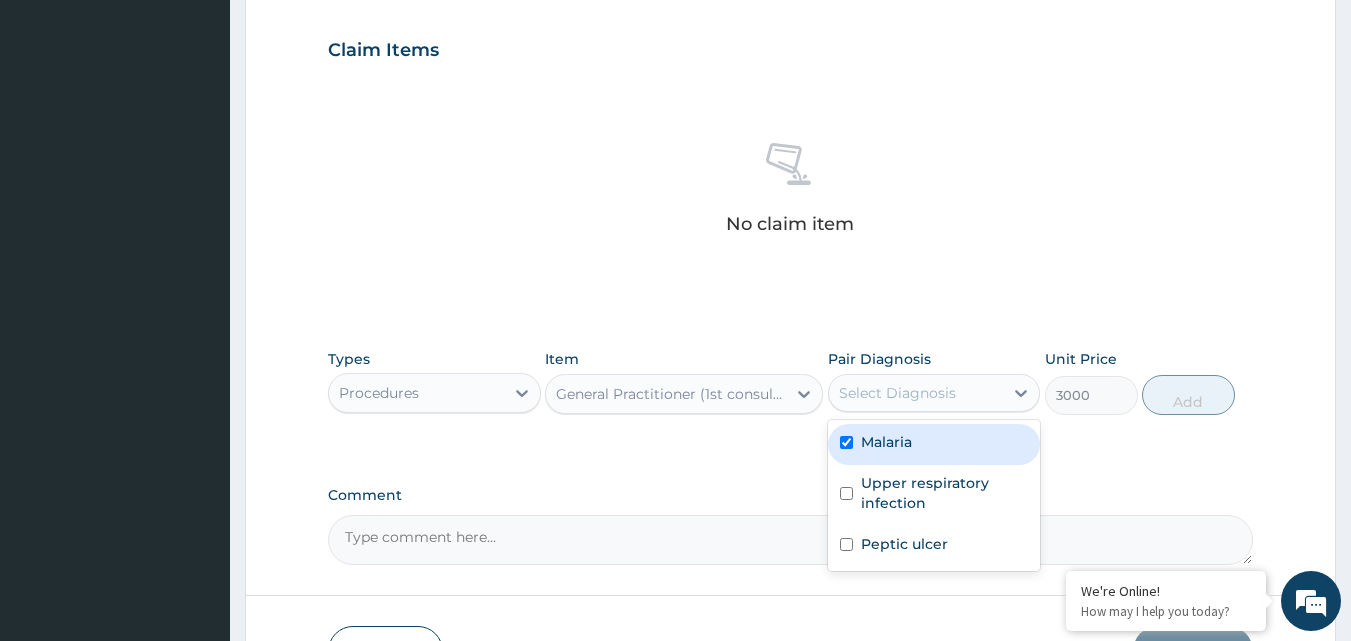 checkbox on "true" 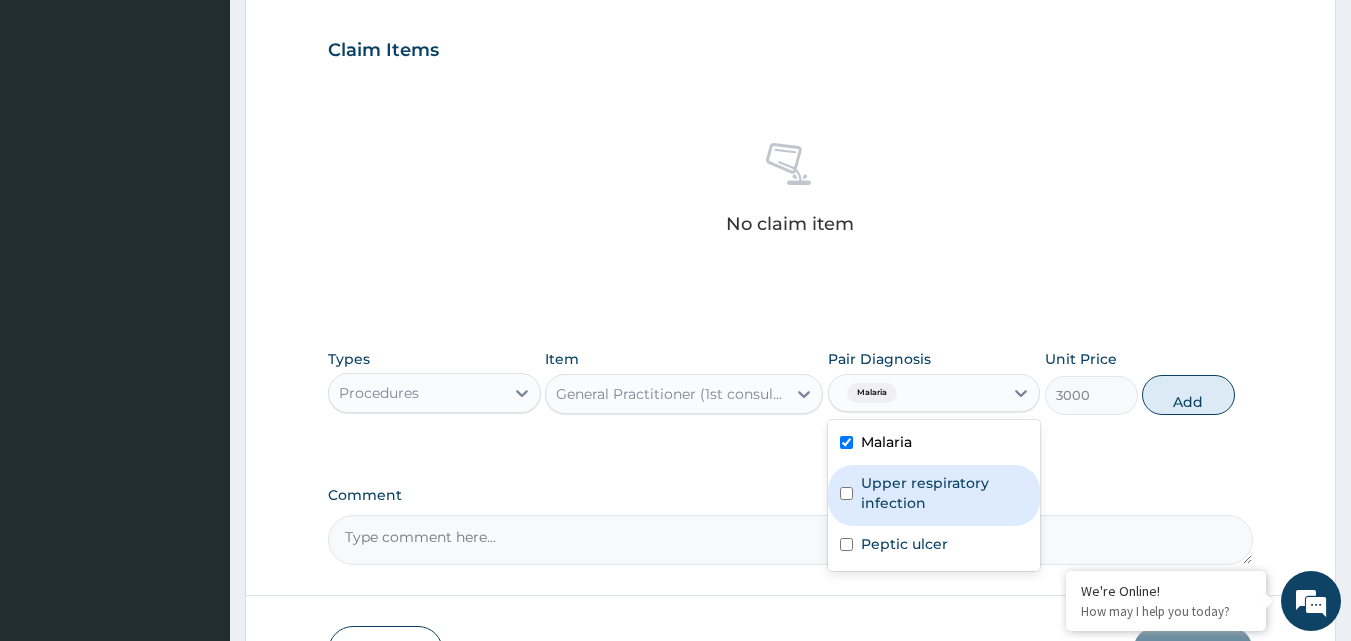 click at bounding box center [846, 493] 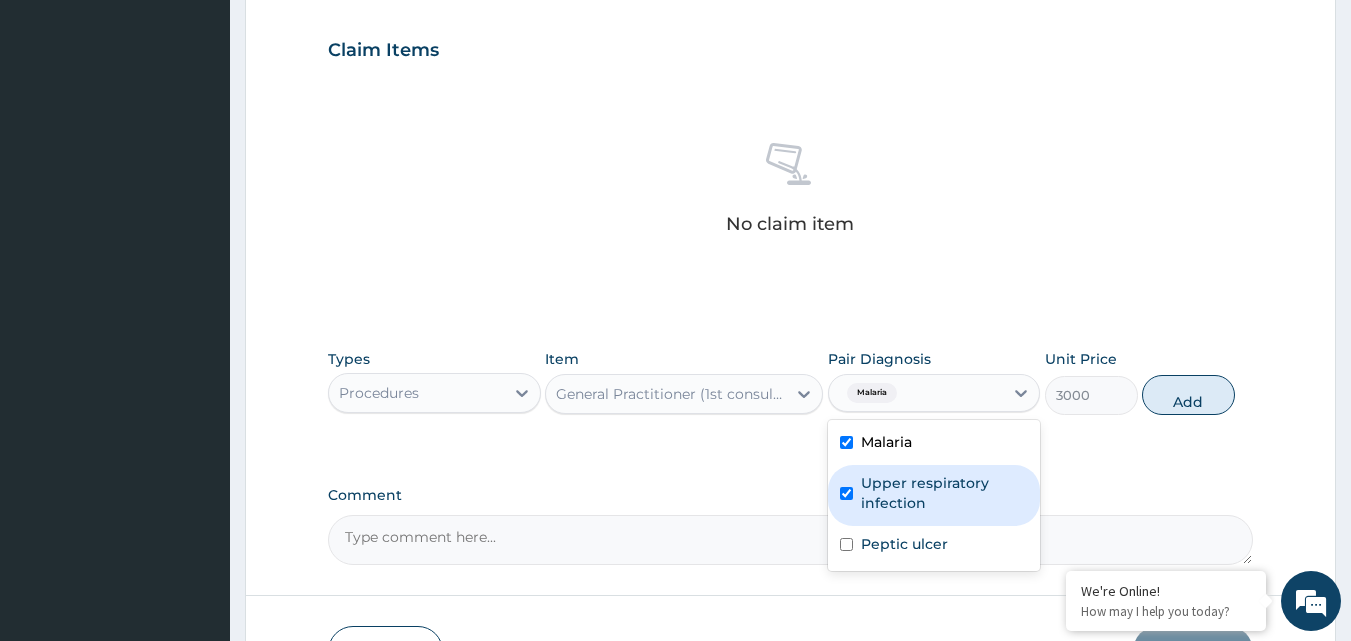 checkbox on "true" 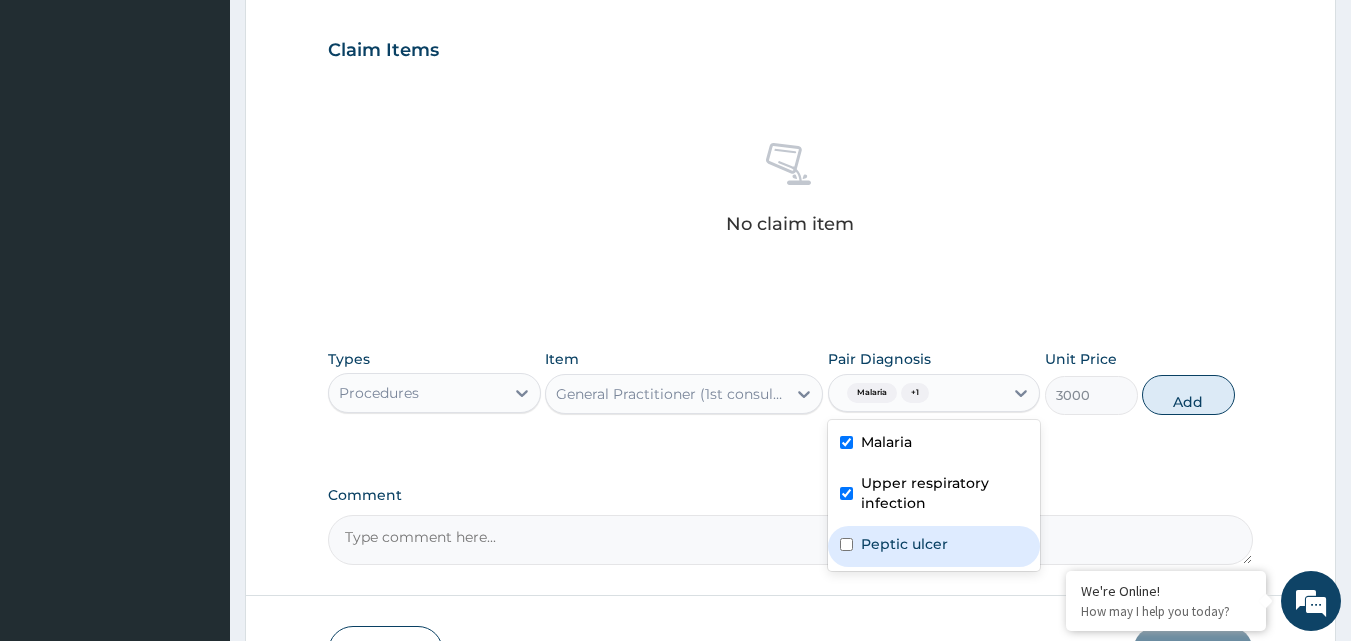 click on "Peptic ulcer" at bounding box center [934, 546] 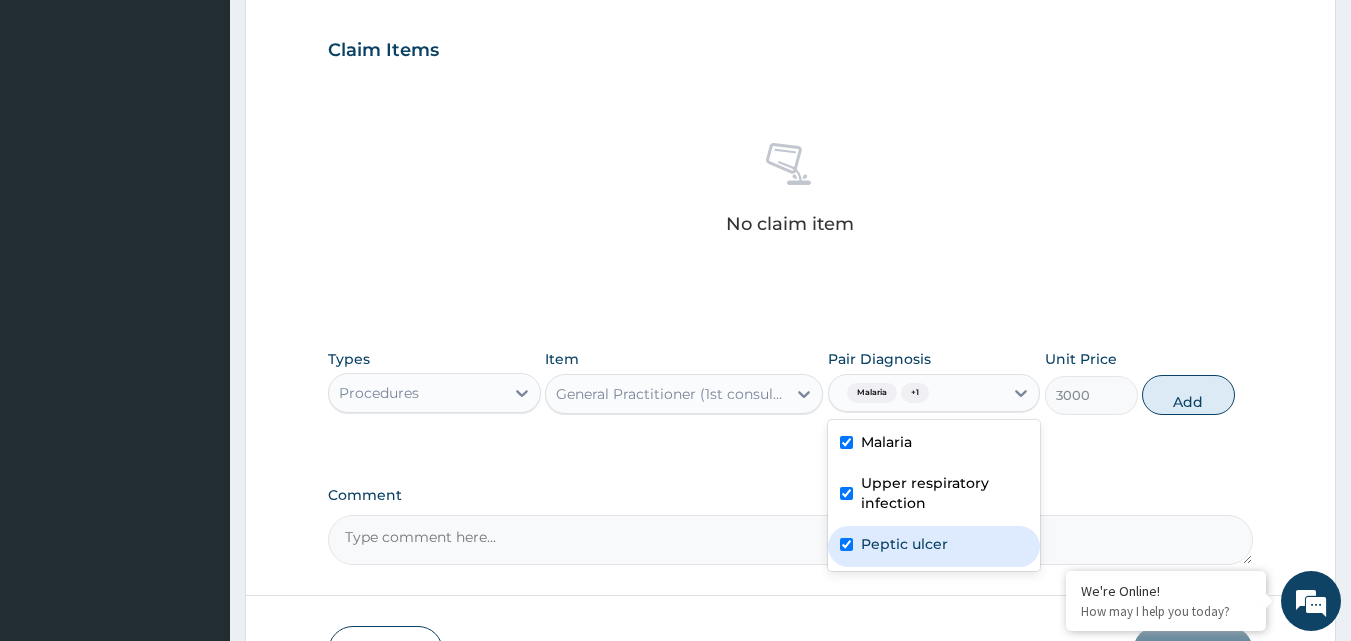 checkbox on "true" 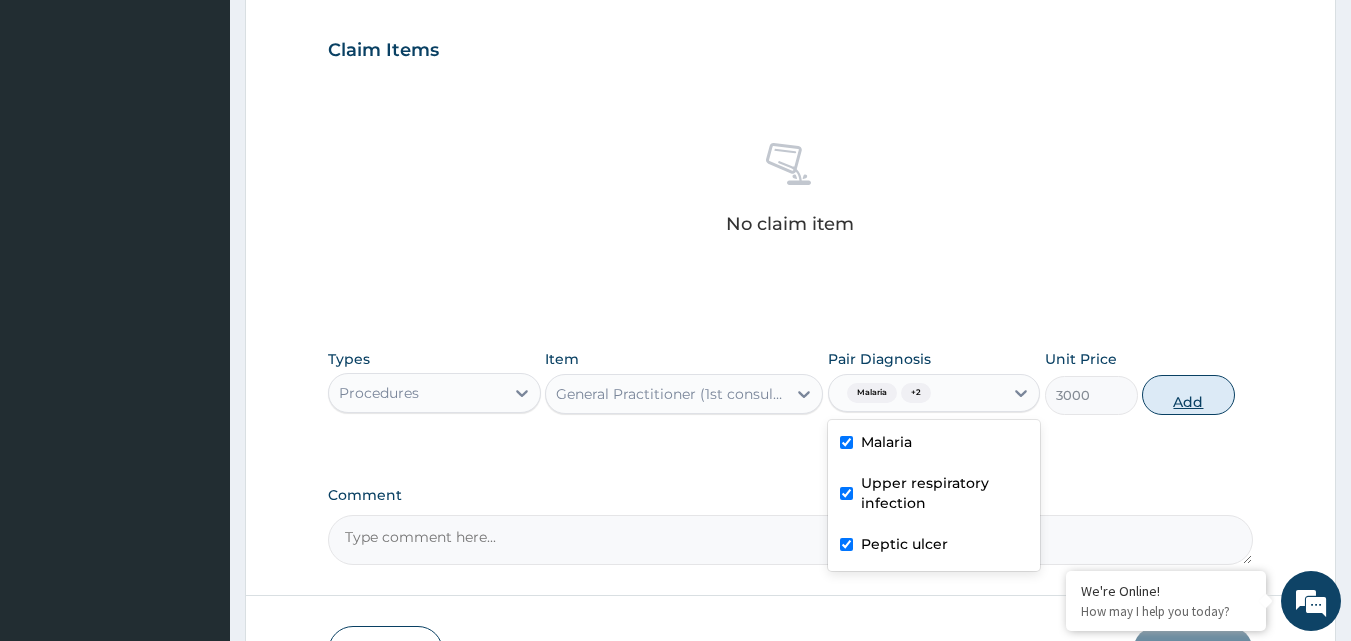 click on "Add" at bounding box center [1188, 395] 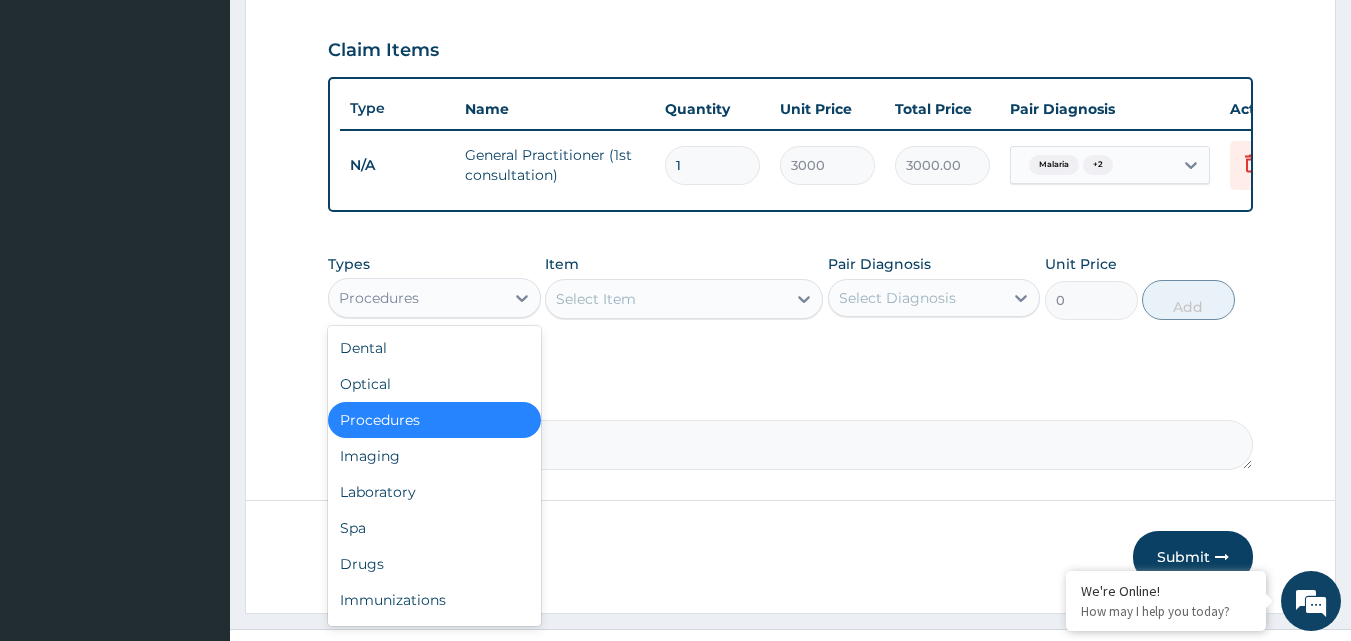 click on "Procedures" at bounding box center [416, 298] 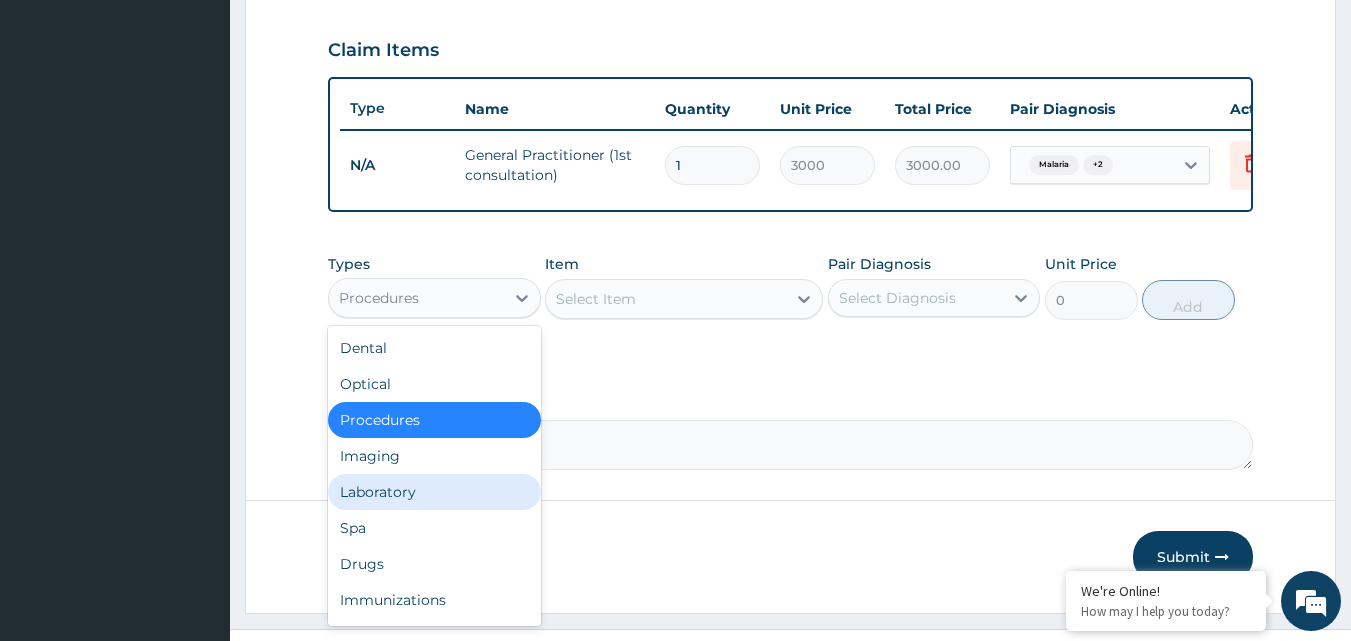 click on "Laboratory" at bounding box center [434, 492] 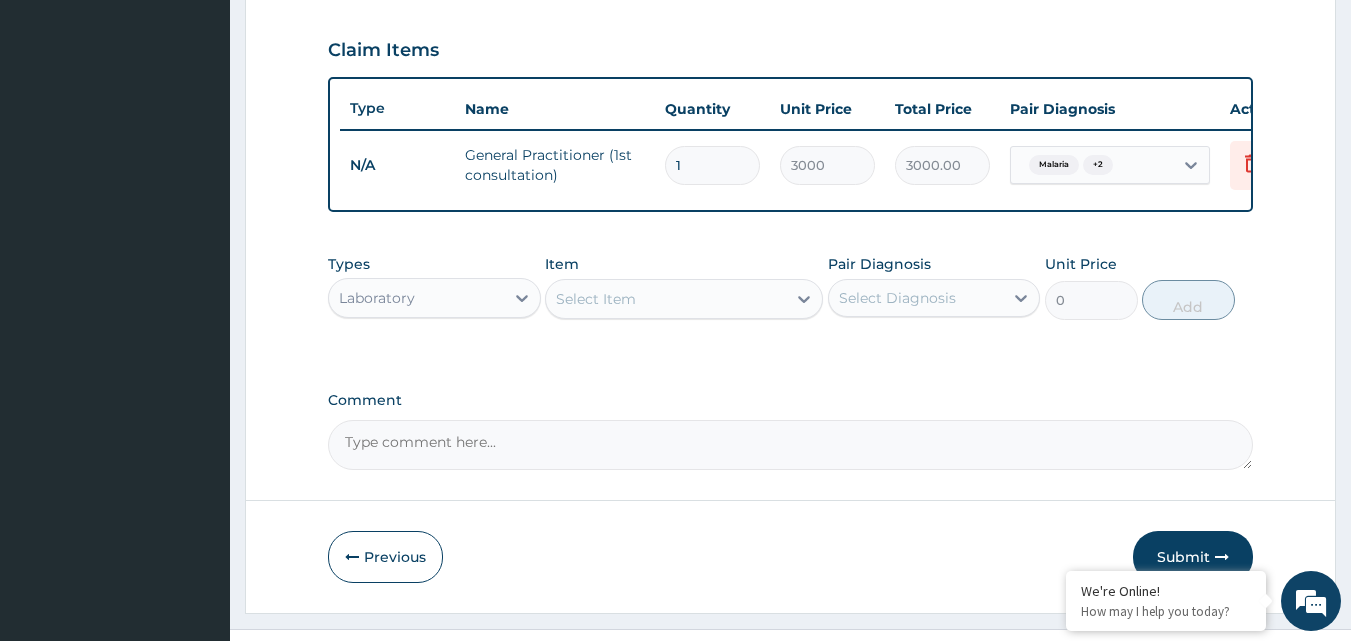 click on "Select Item" at bounding box center (666, 299) 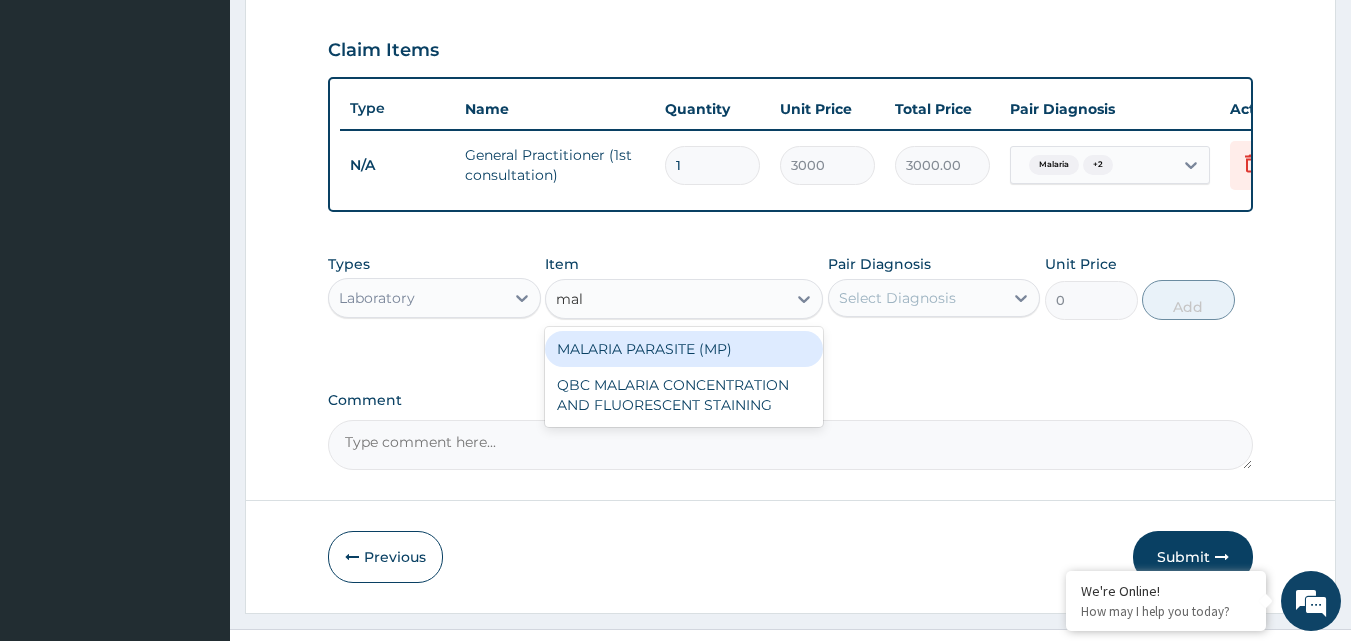 type on "mala" 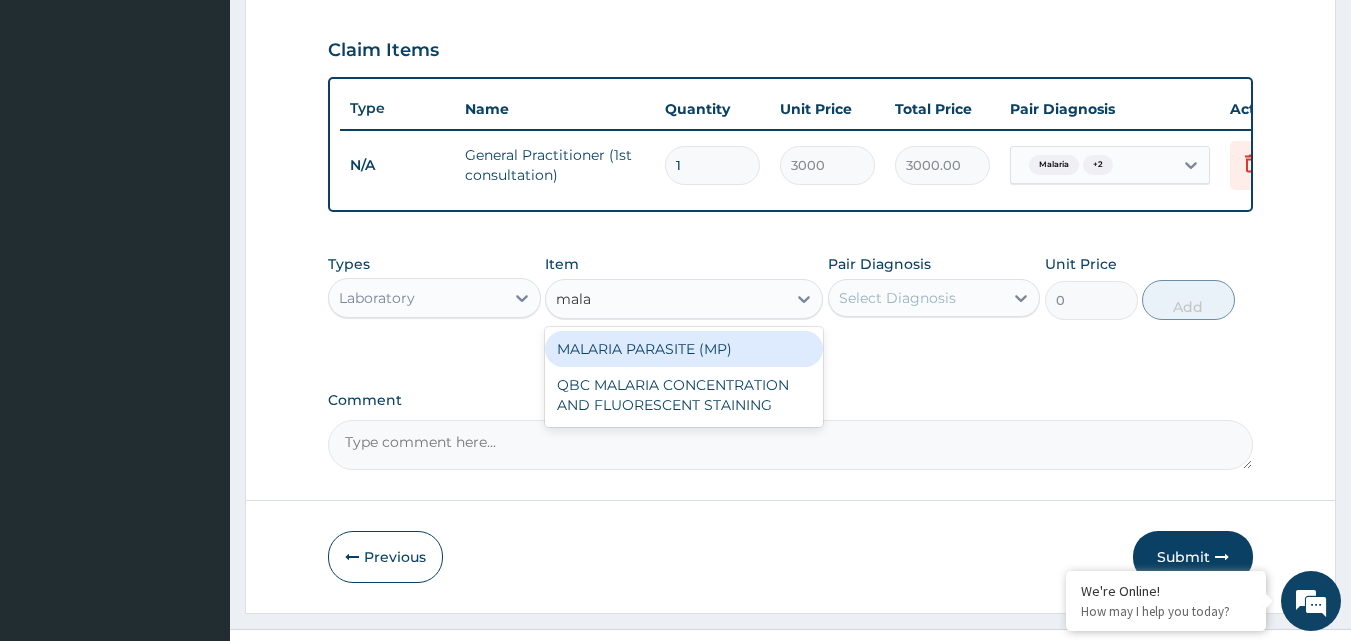 click on "MALARIA PARASITE (MP)" at bounding box center [684, 349] 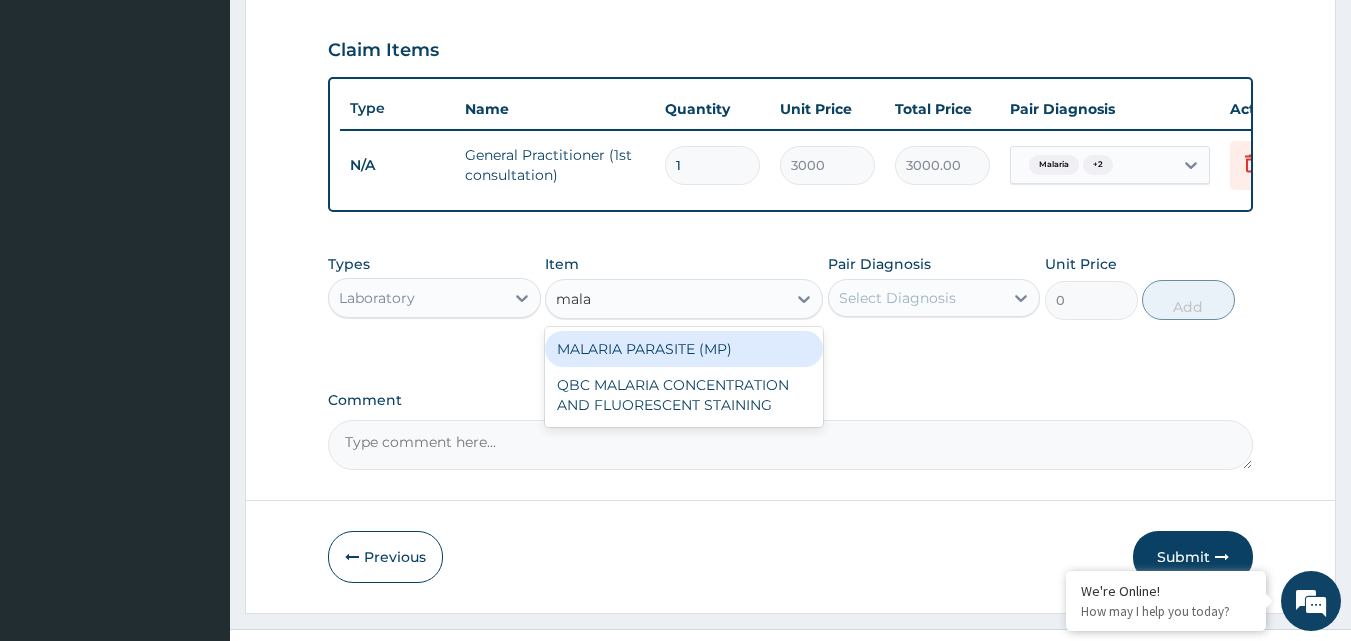 type 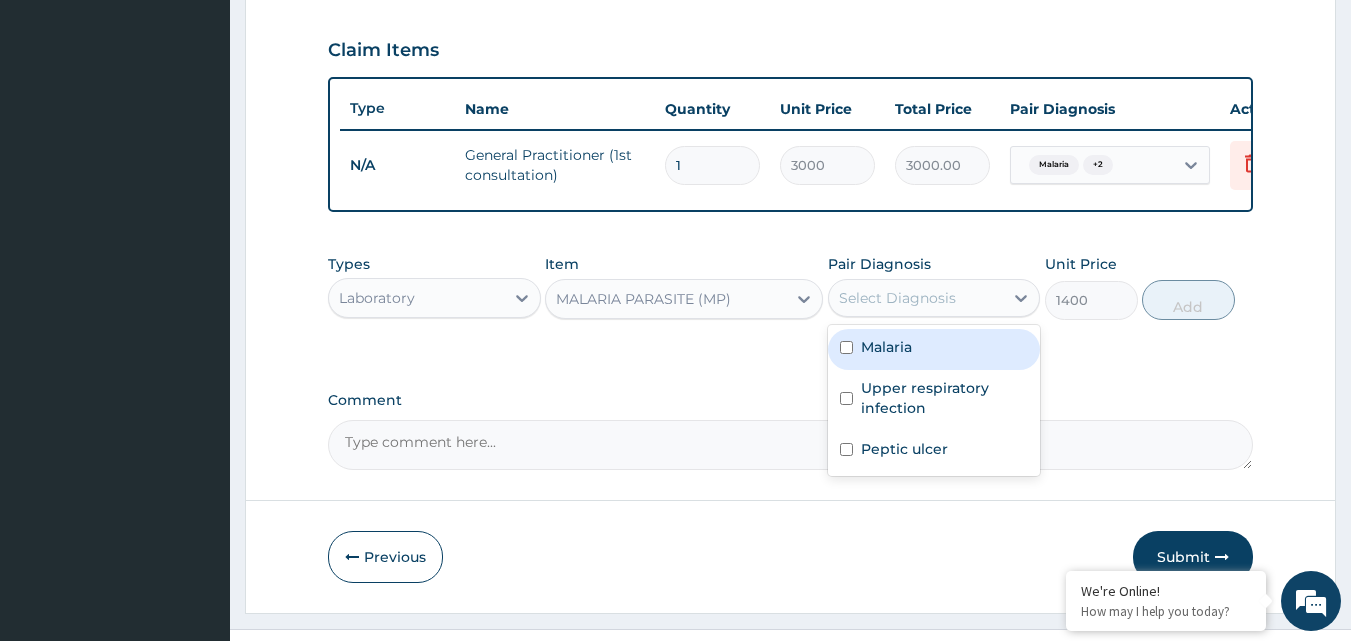 click on "Select Diagnosis" at bounding box center (897, 298) 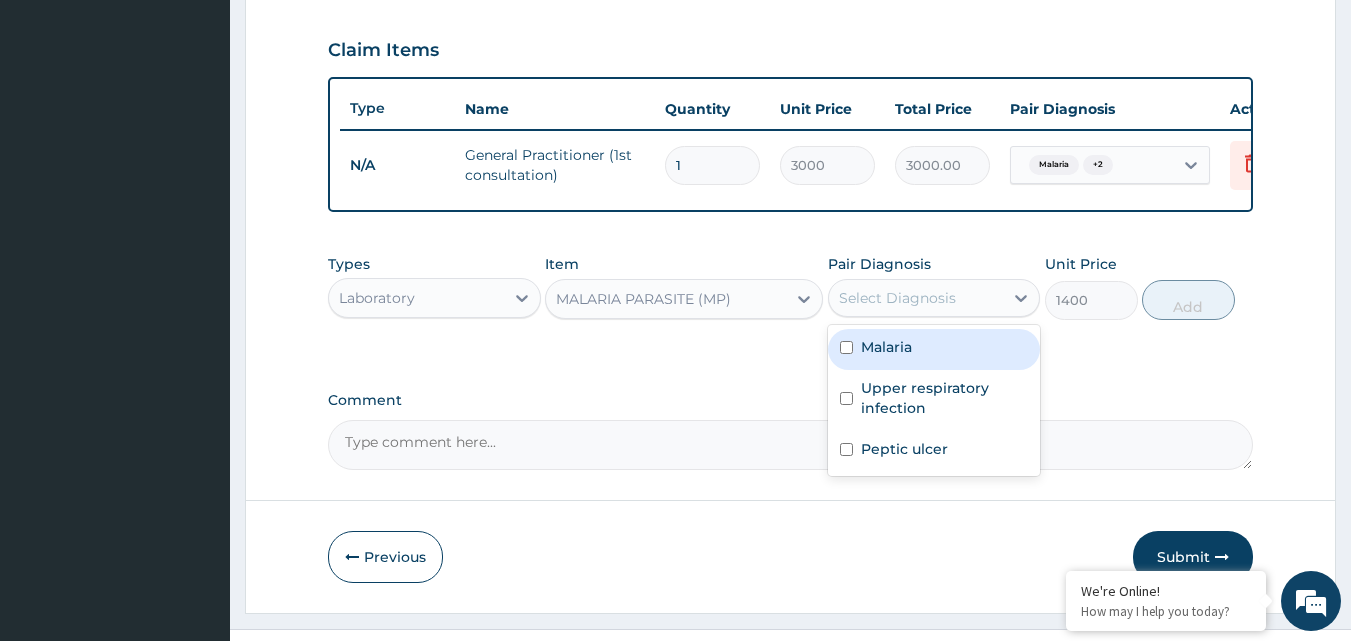 click on "Malaria" at bounding box center [934, 349] 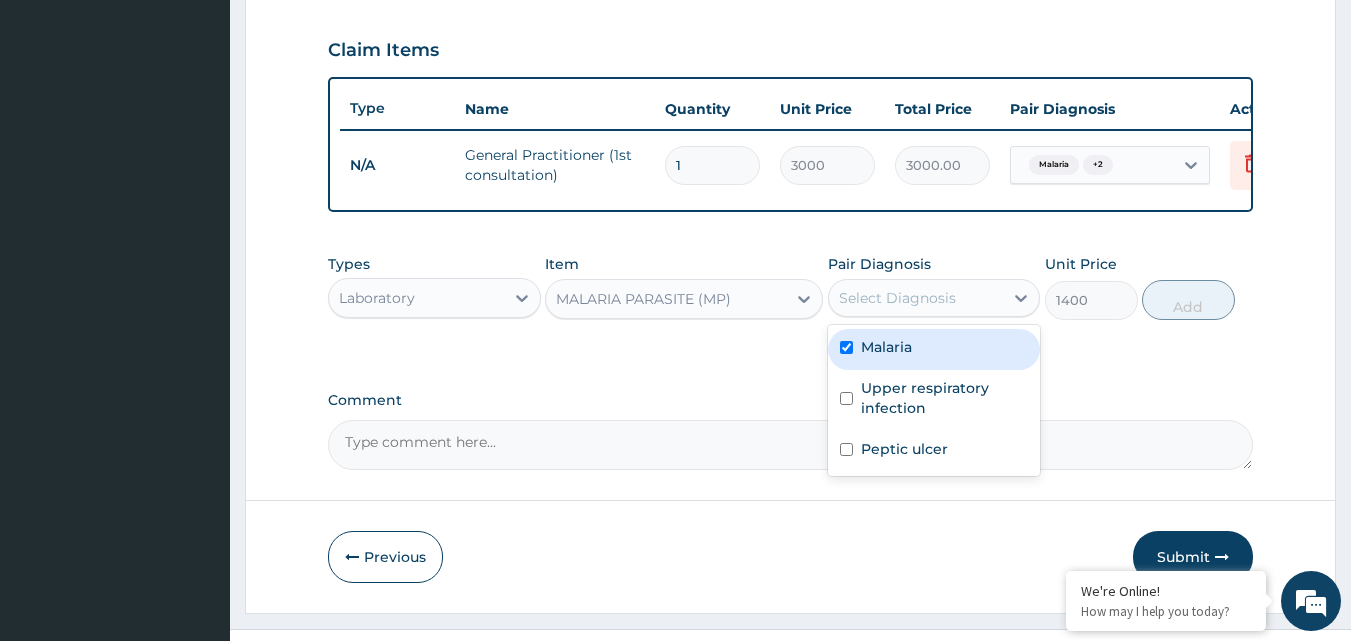 checkbox on "true" 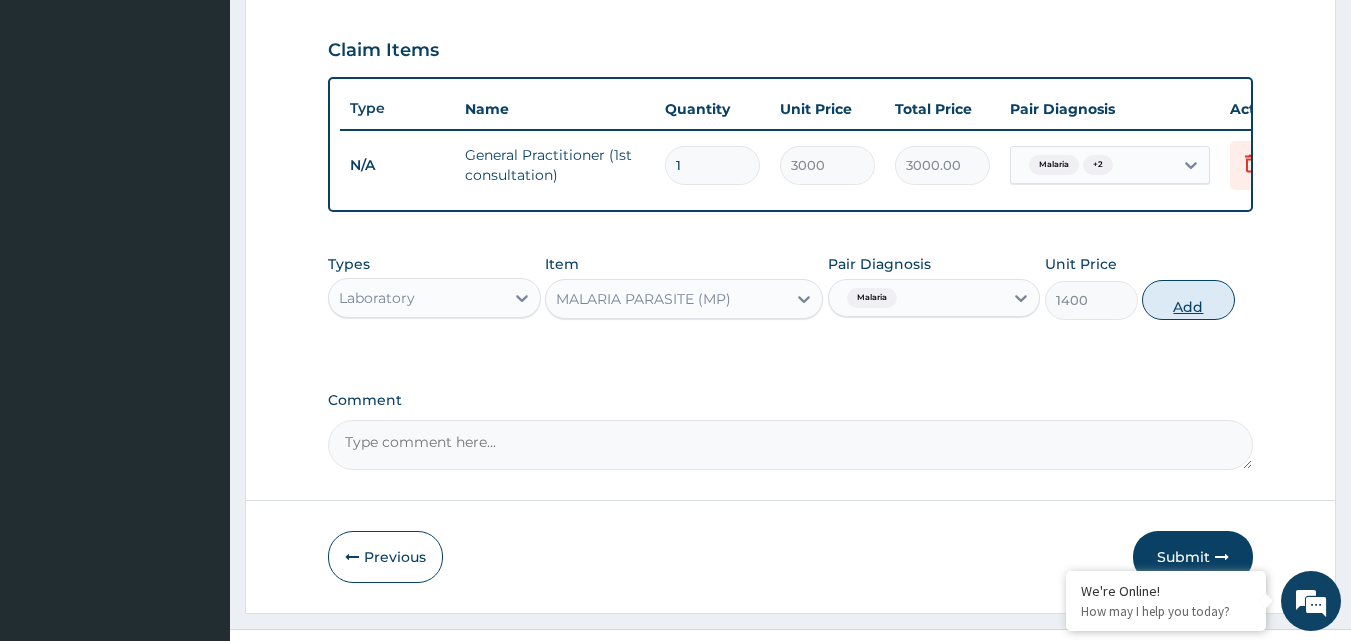 click on "Add" at bounding box center [1188, 300] 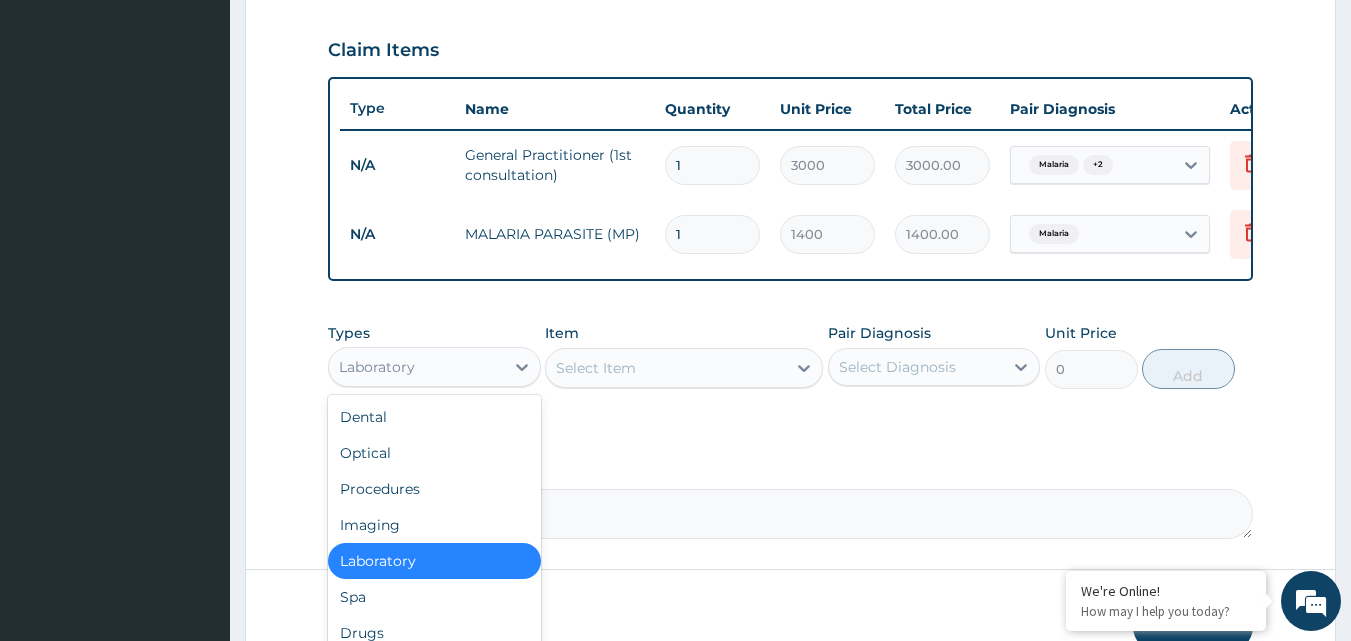 click on "Laboratory" at bounding box center [416, 367] 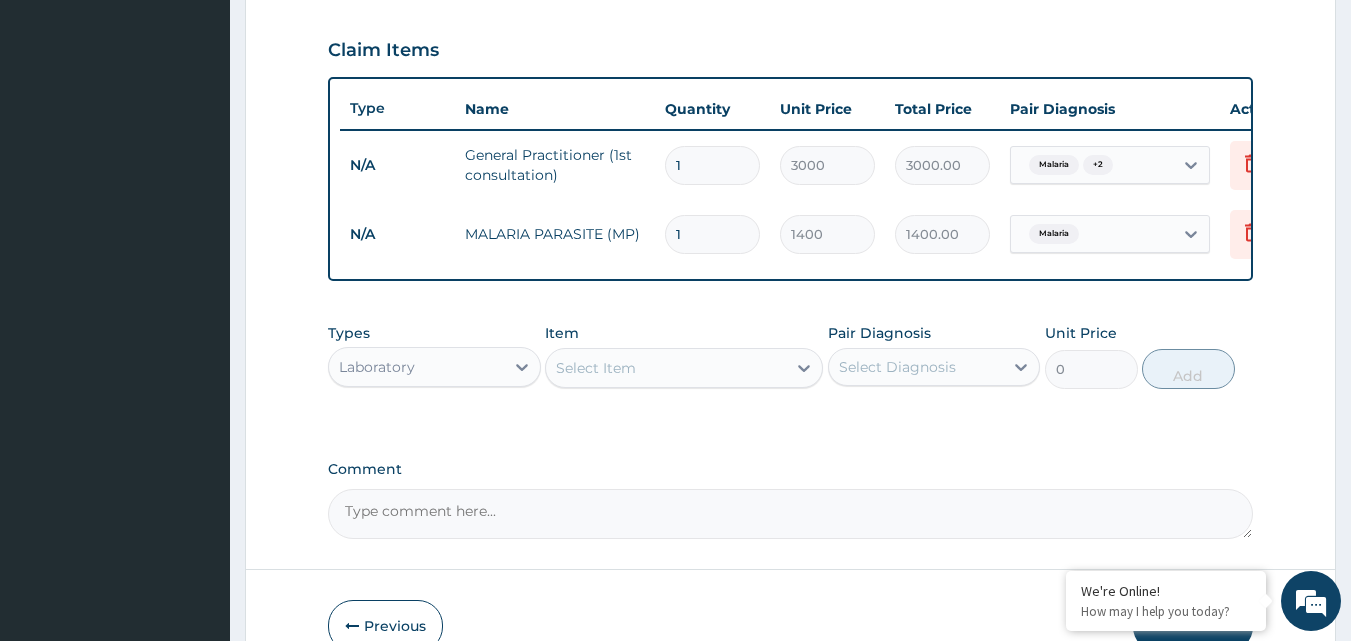 click on "Laboratory" at bounding box center [377, 367] 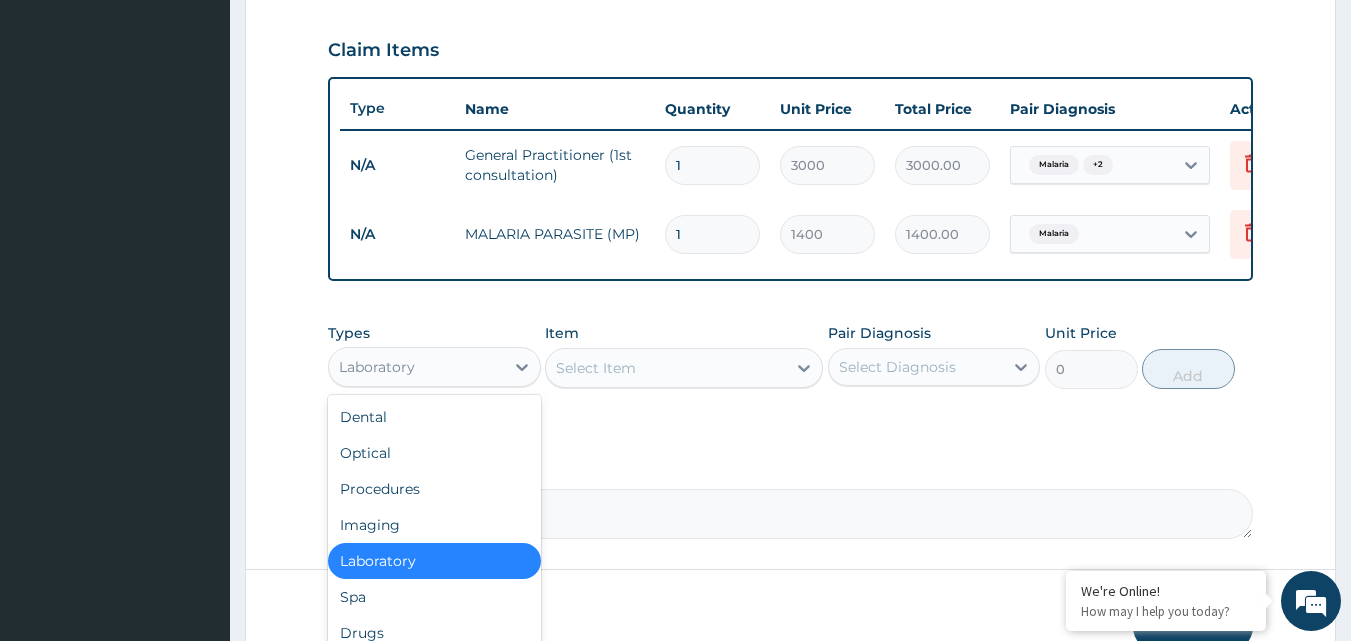 click on "Laboratory" at bounding box center (416, 367) 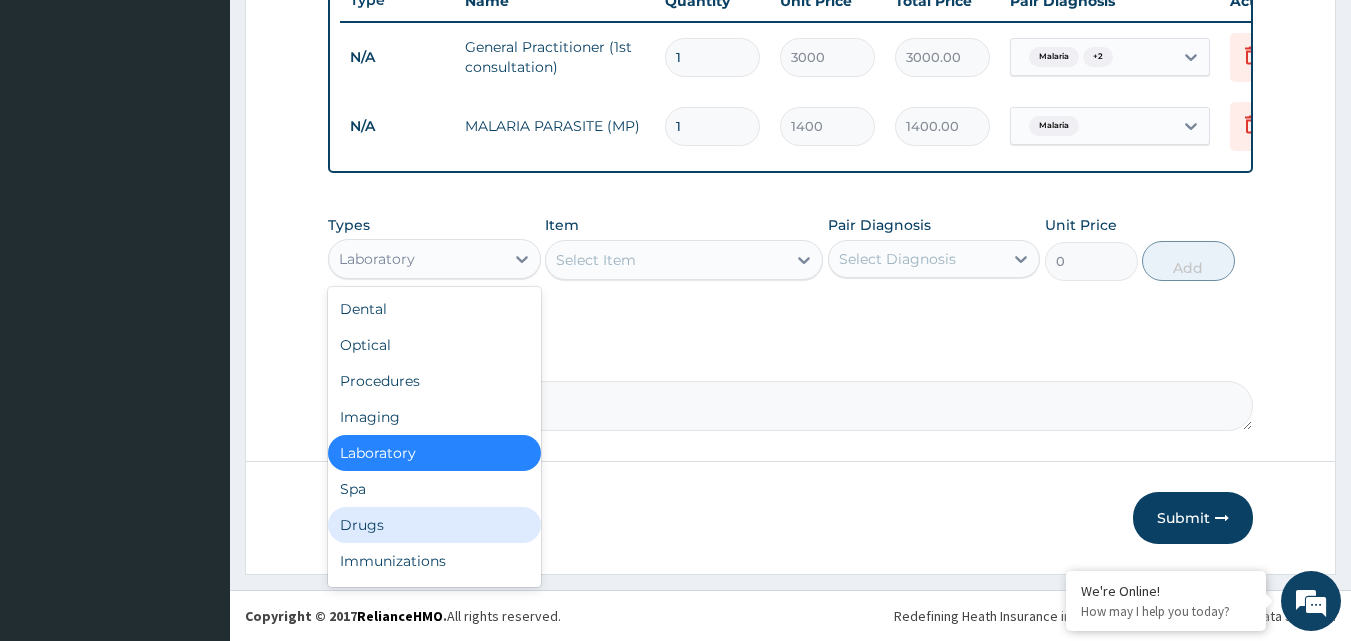 click on "Drugs" at bounding box center [434, 525] 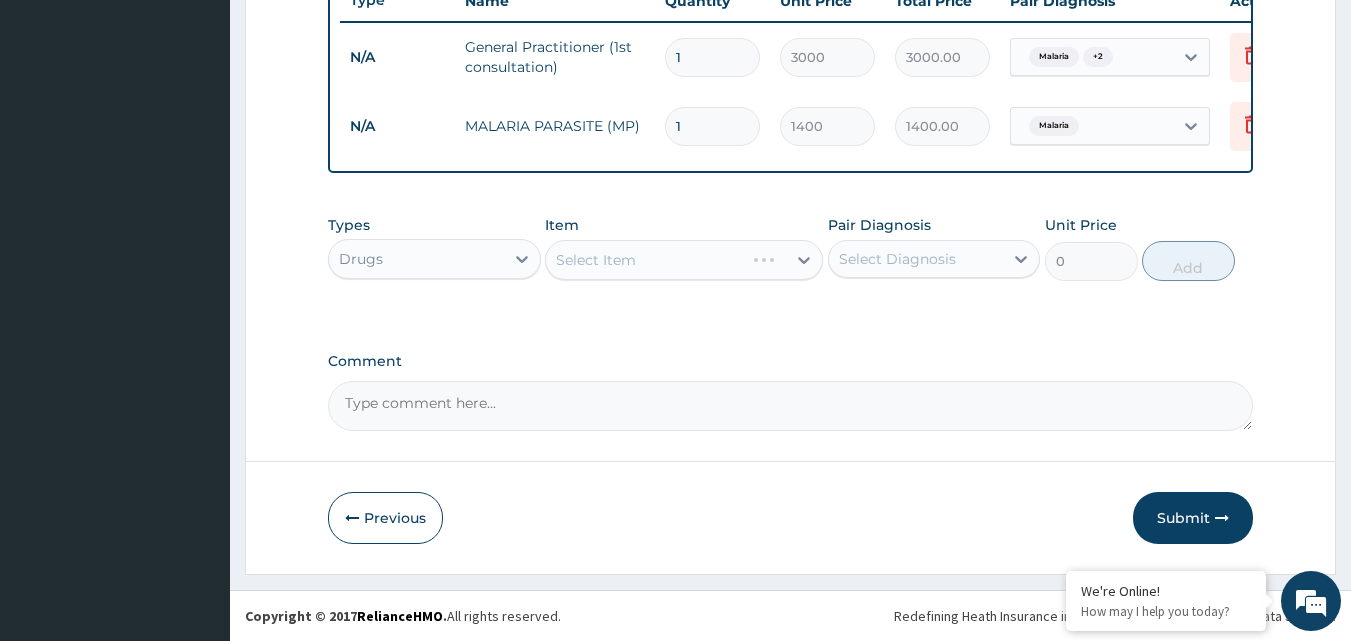 click on "Select Item" at bounding box center (684, 260) 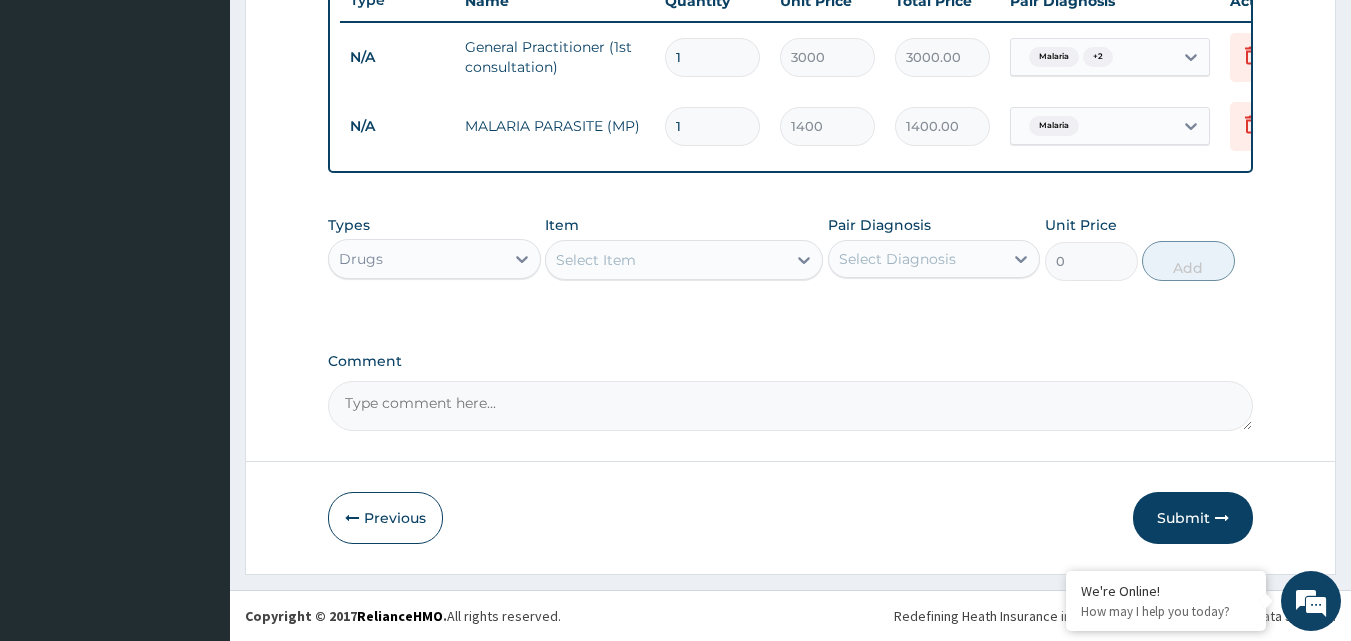 click on "Select Item" at bounding box center (666, 260) 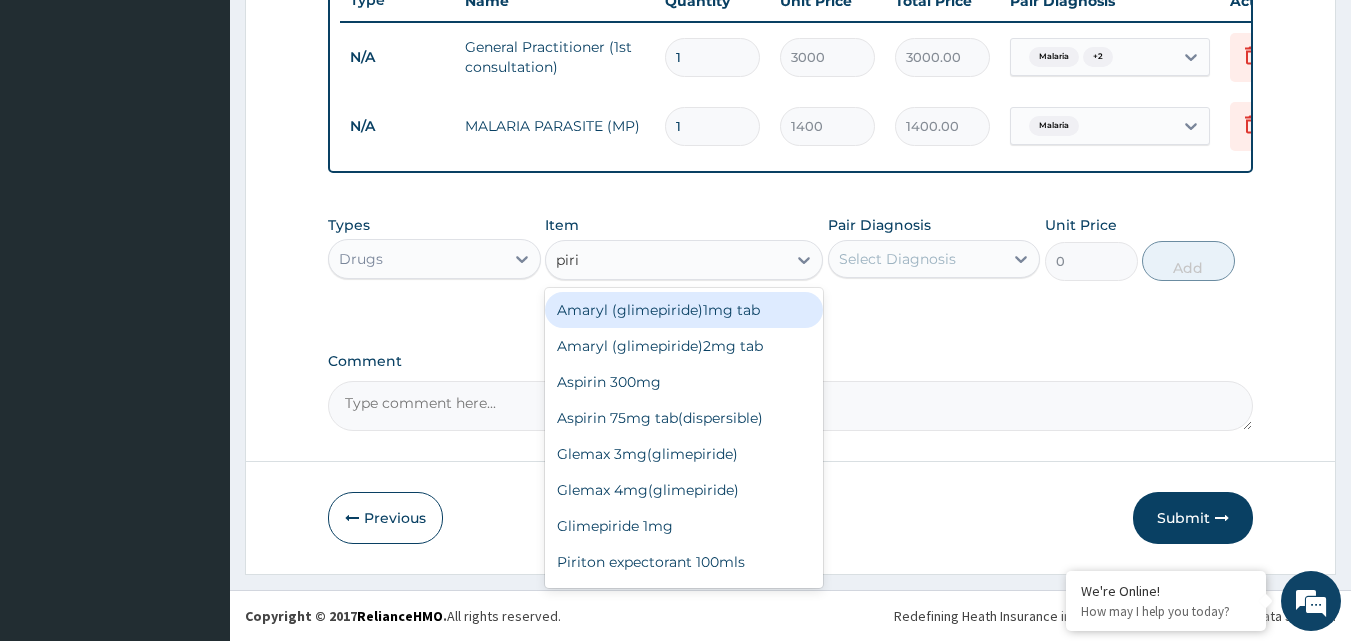 type on "pirit" 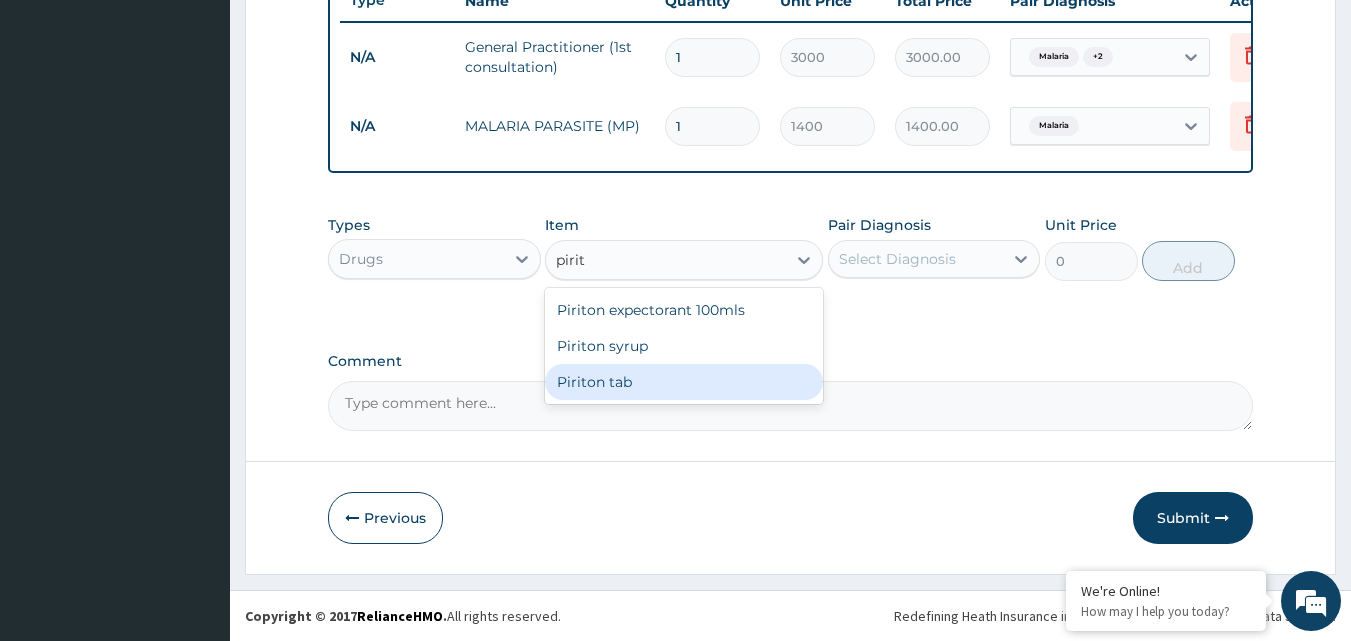 click on "Piriton tab" at bounding box center (684, 382) 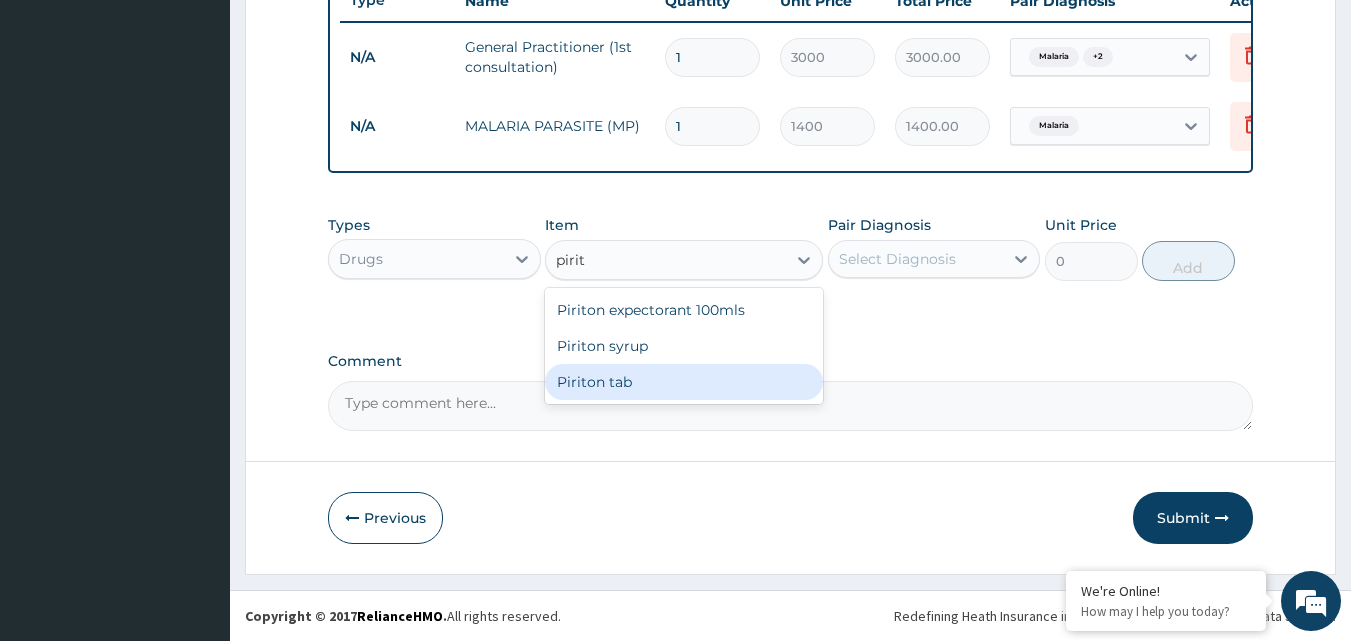 type 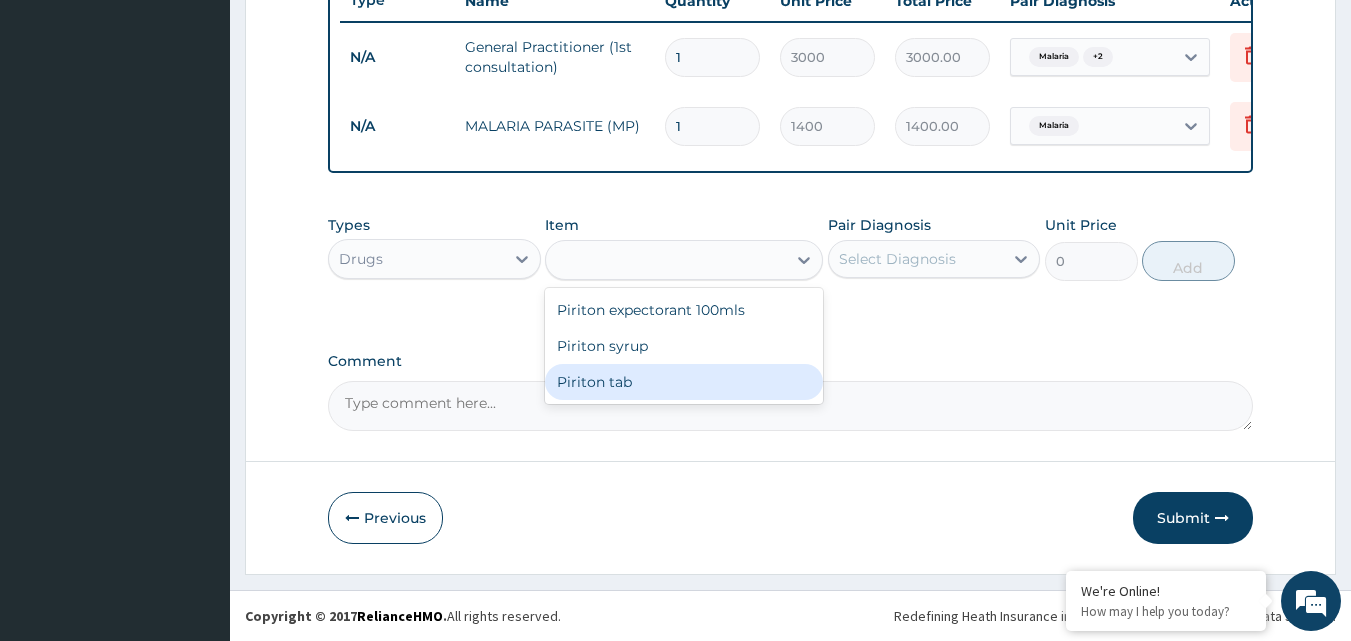 type on "20" 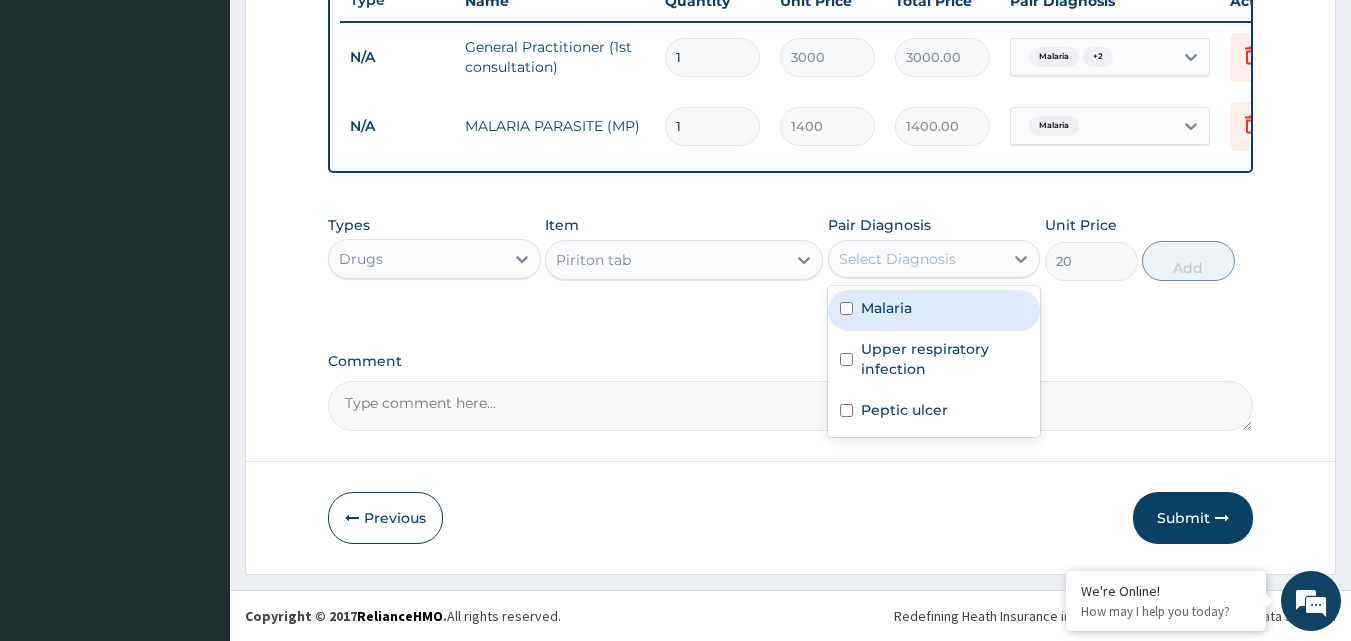 click on "Select Diagnosis" at bounding box center [897, 259] 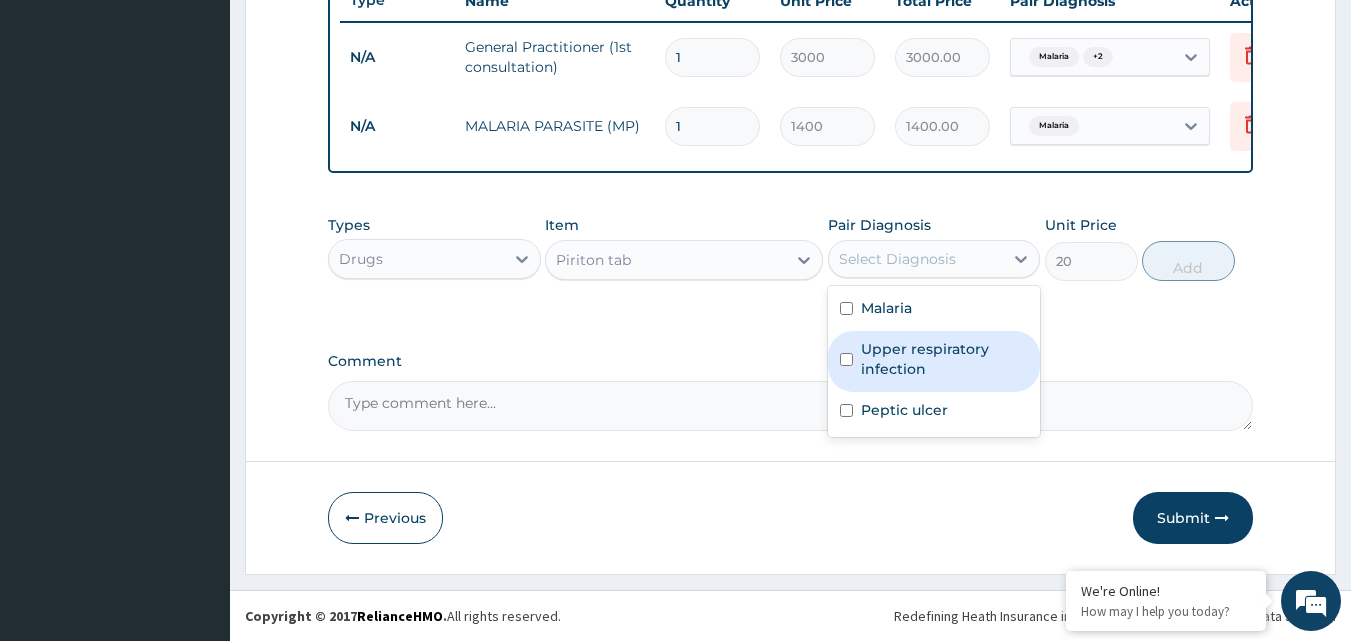 click at bounding box center [846, 359] 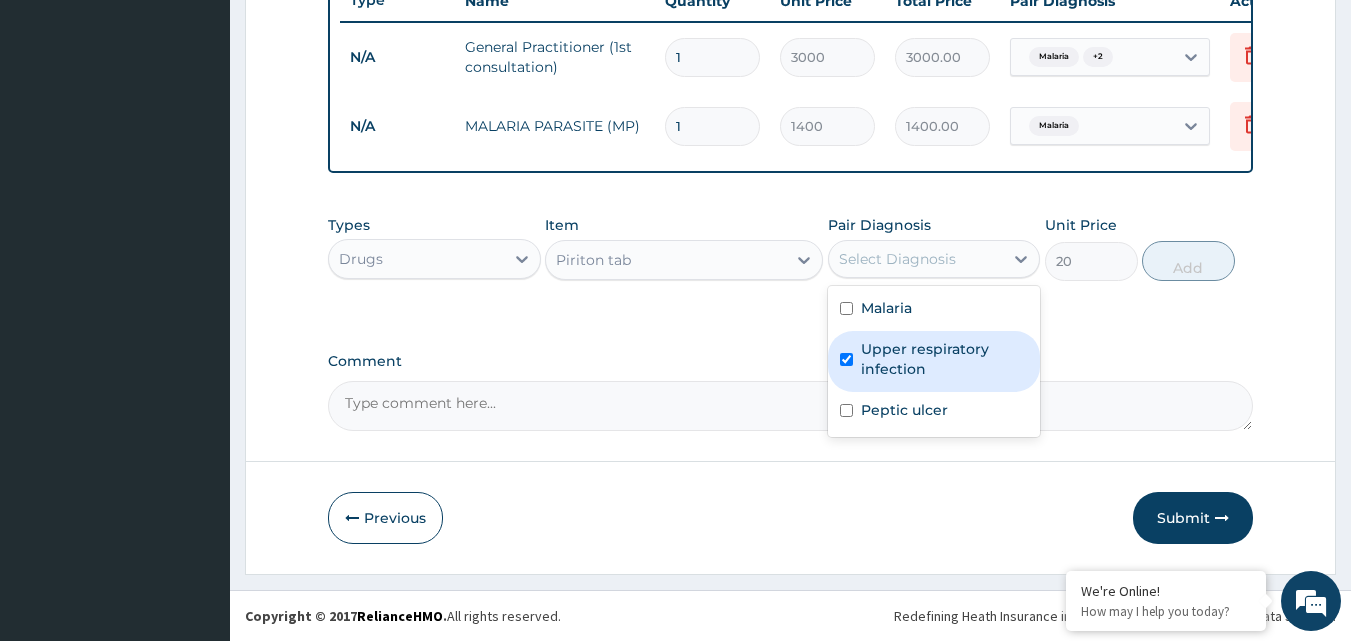 checkbox on "true" 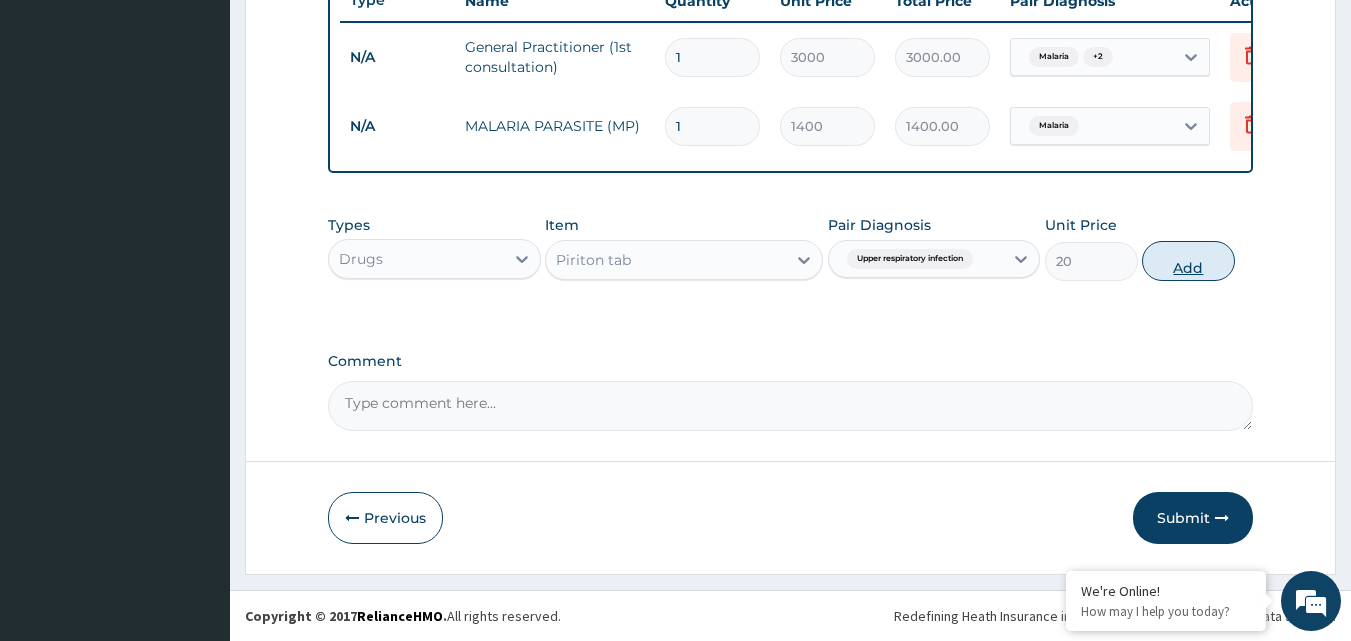click on "Add" at bounding box center [1188, 261] 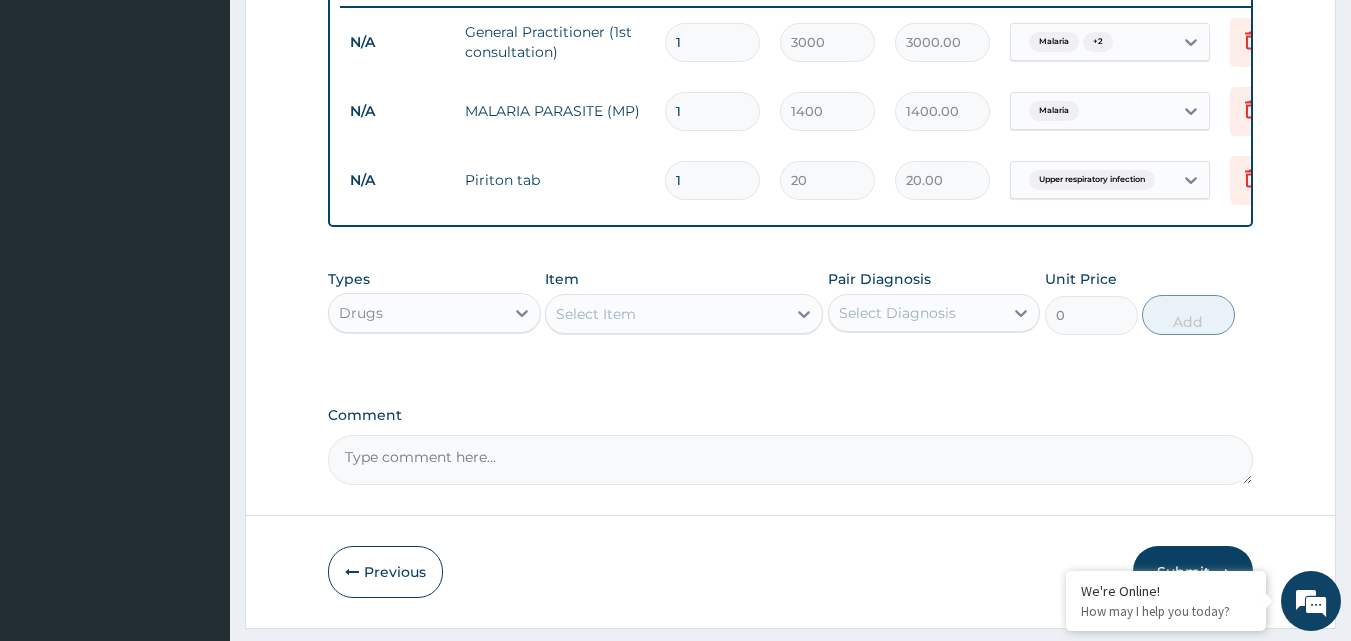 click on "Select Item" at bounding box center (666, 314) 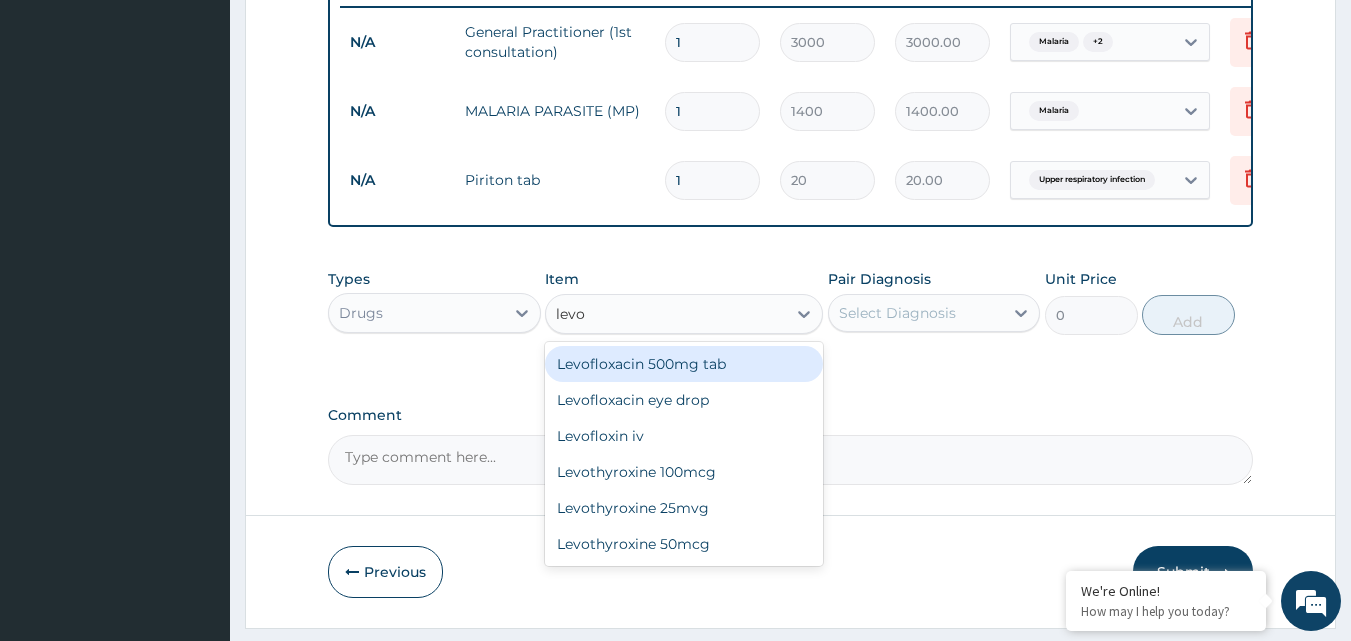 type on "levof" 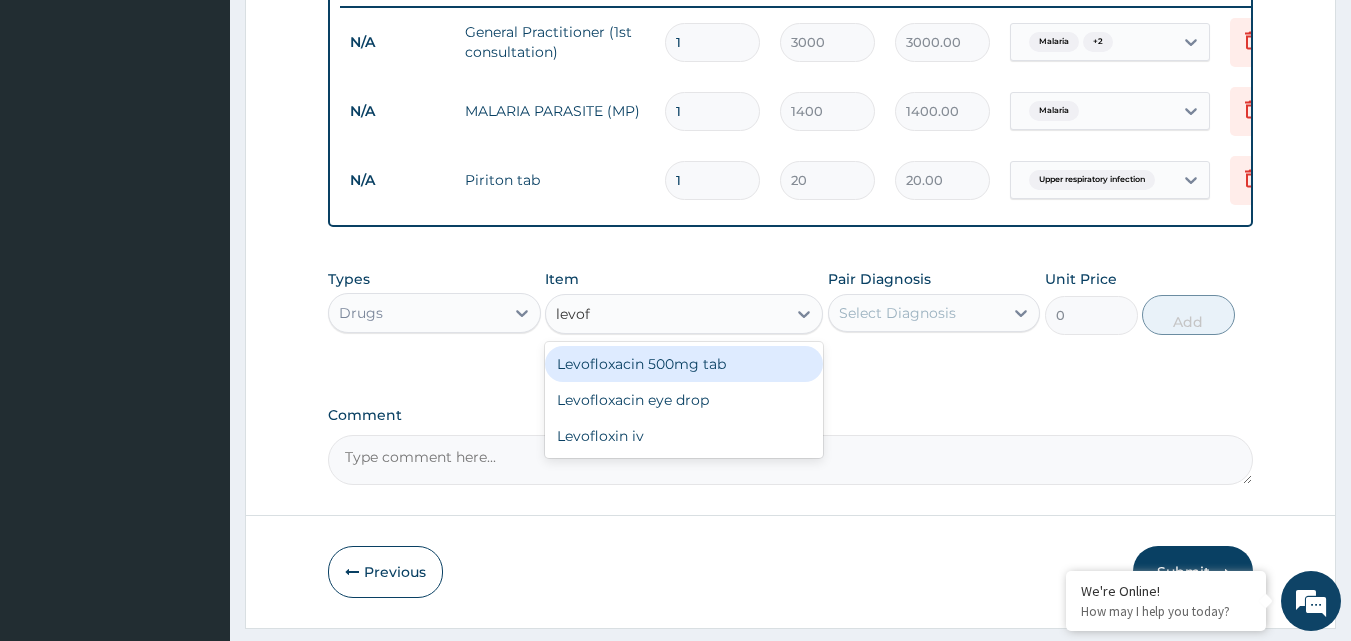 click on "Levofloxacin 500mg tab" at bounding box center [684, 364] 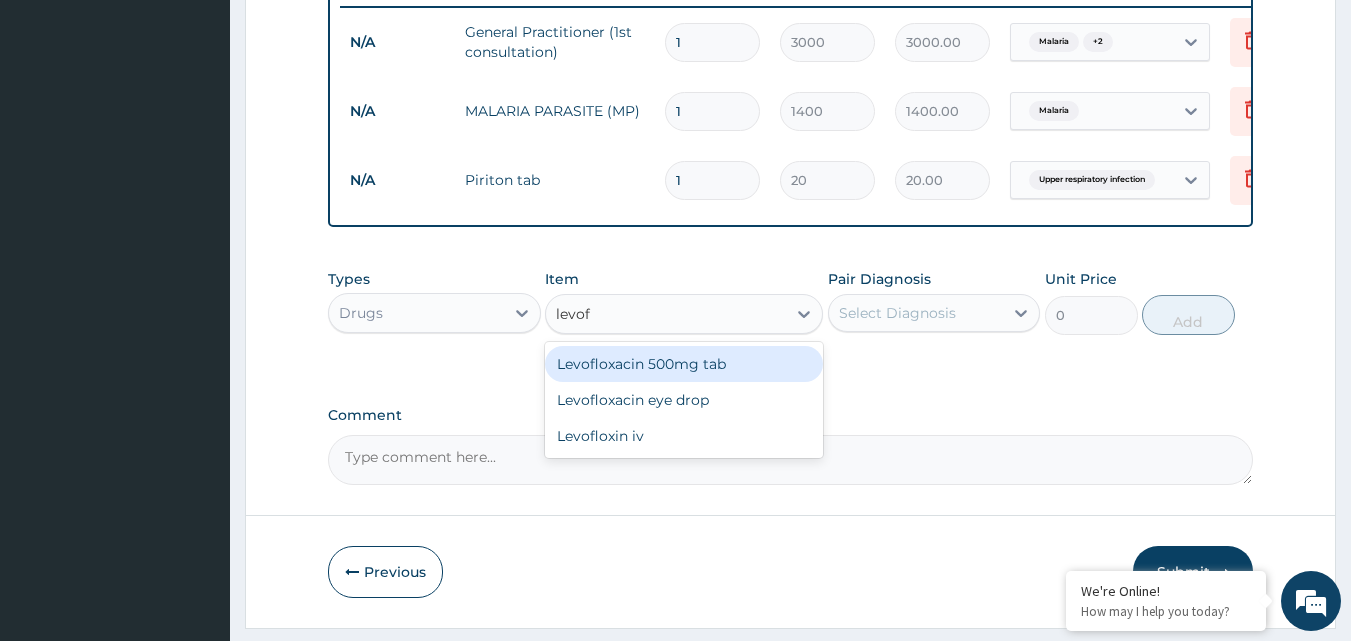 type 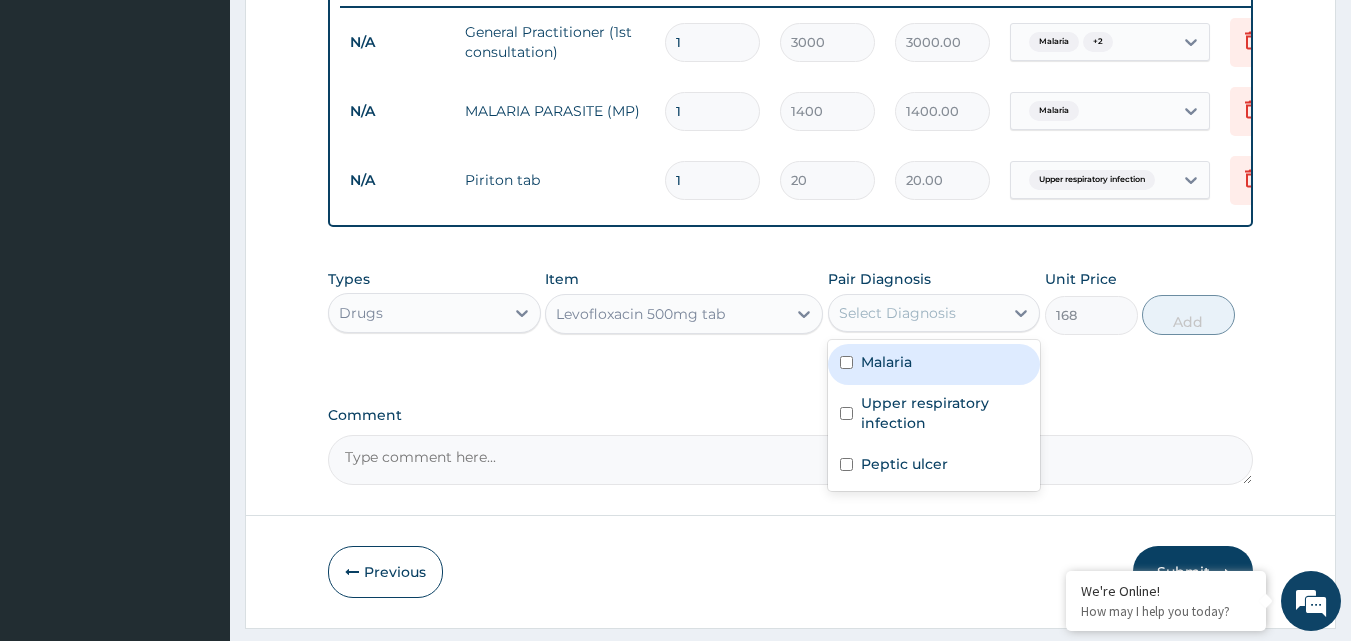 click on "Select Diagnosis" at bounding box center [897, 313] 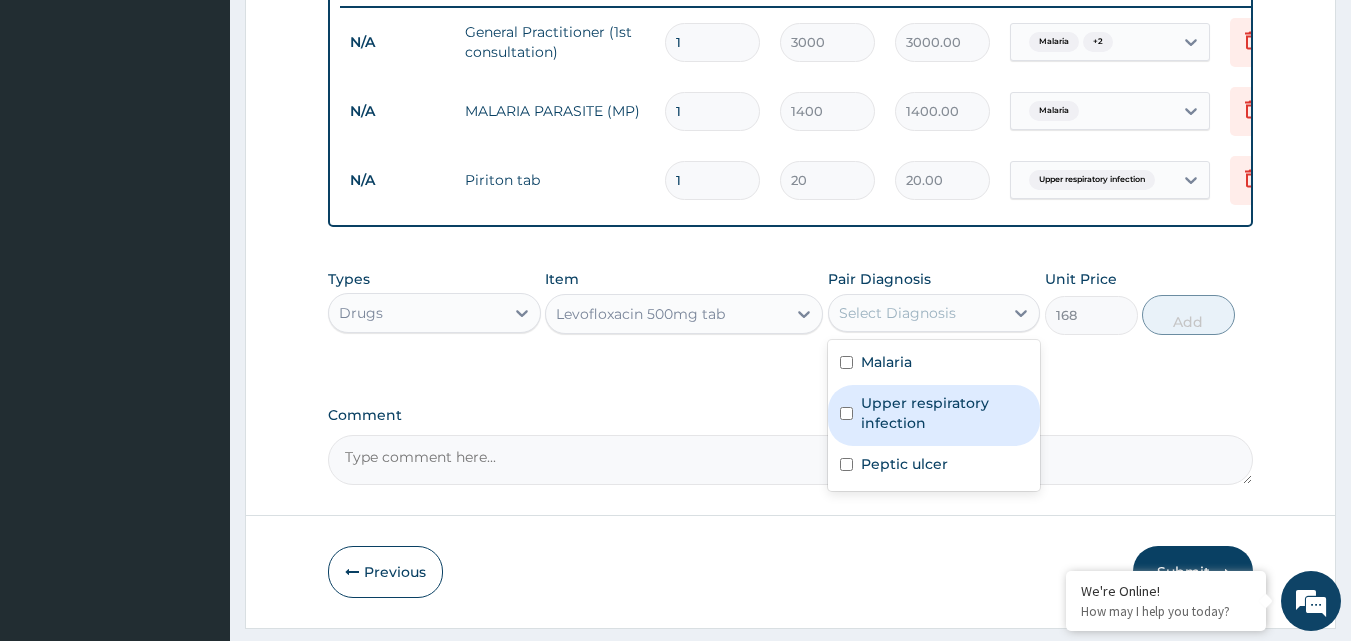 click on "Upper respiratory infection" at bounding box center [934, 415] 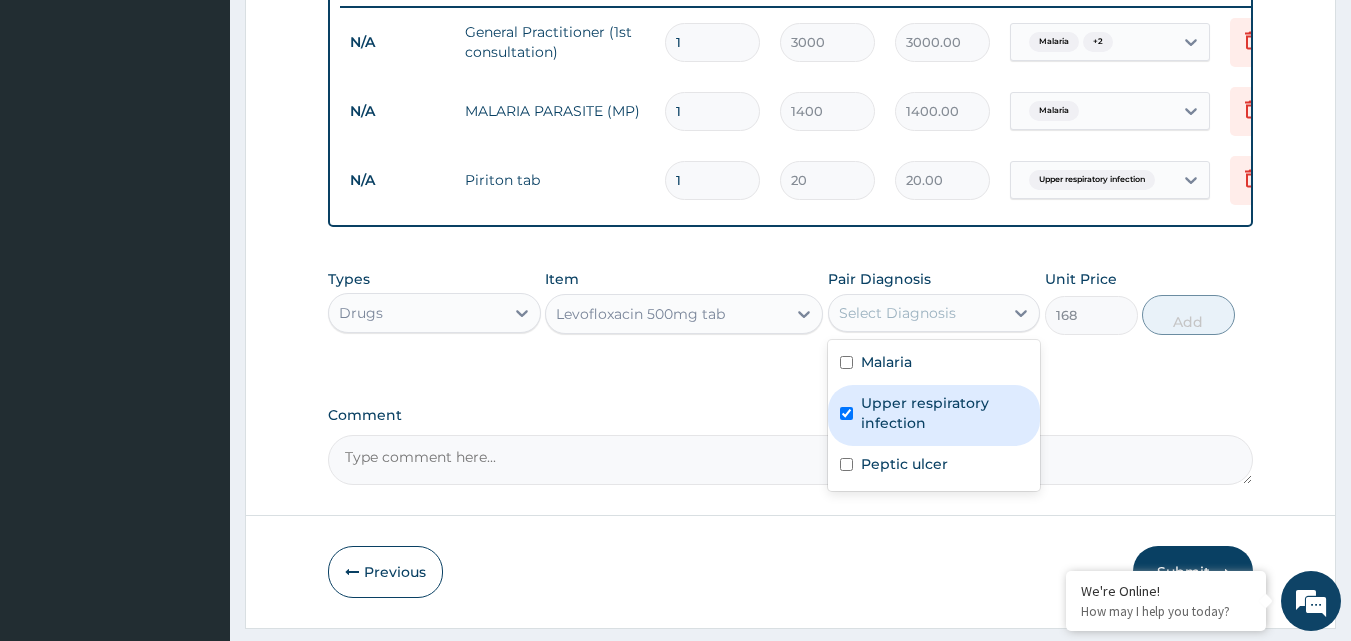 checkbox on "true" 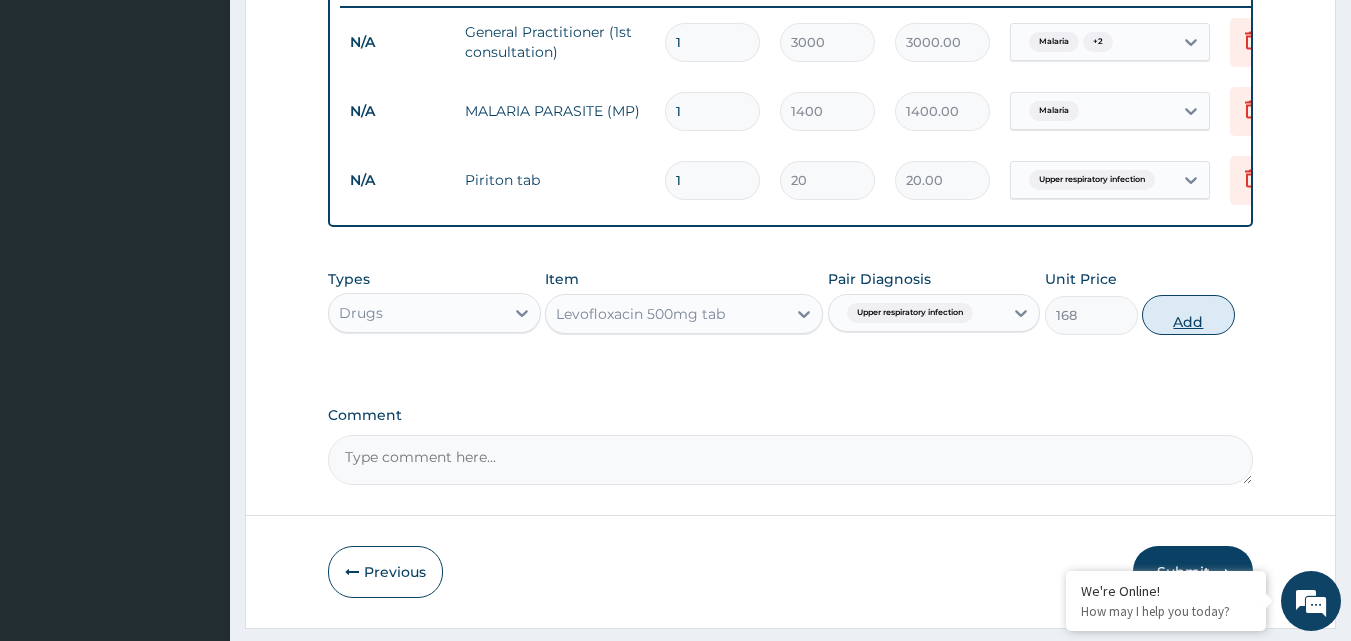 click on "Add" at bounding box center [1188, 315] 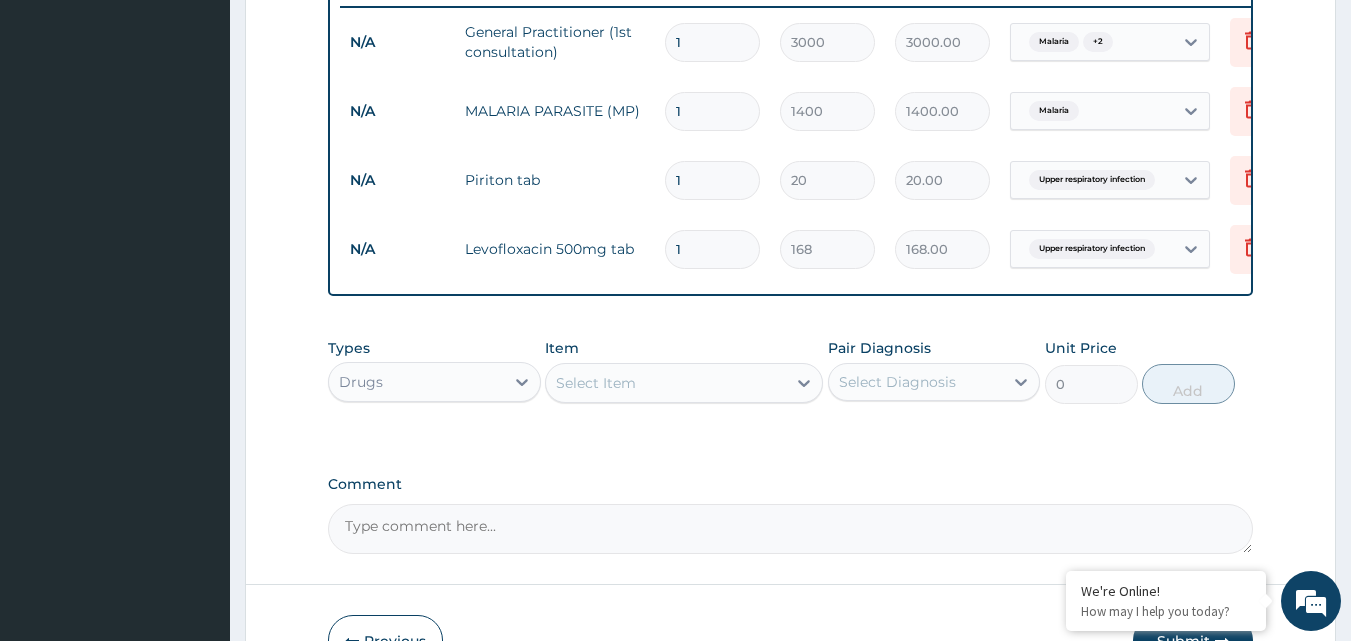 click on "Select Item" at bounding box center [666, 383] 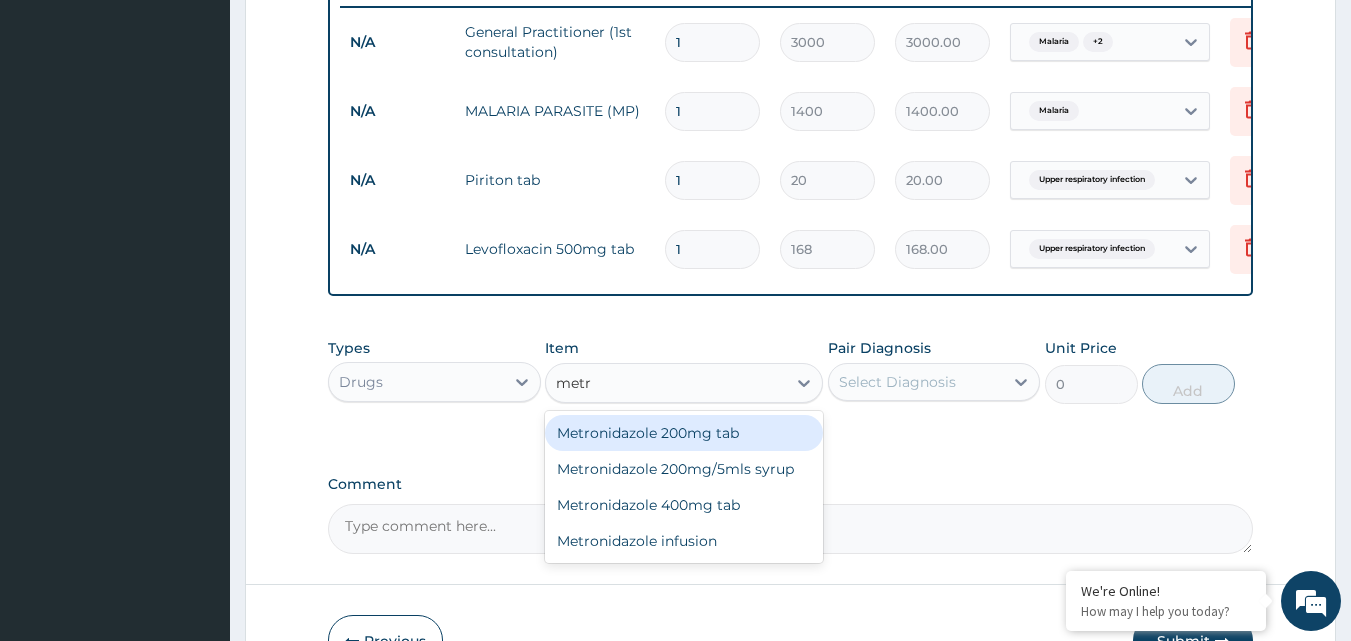 scroll, scrollTop: 230, scrollLeft: 0, axis: vertical 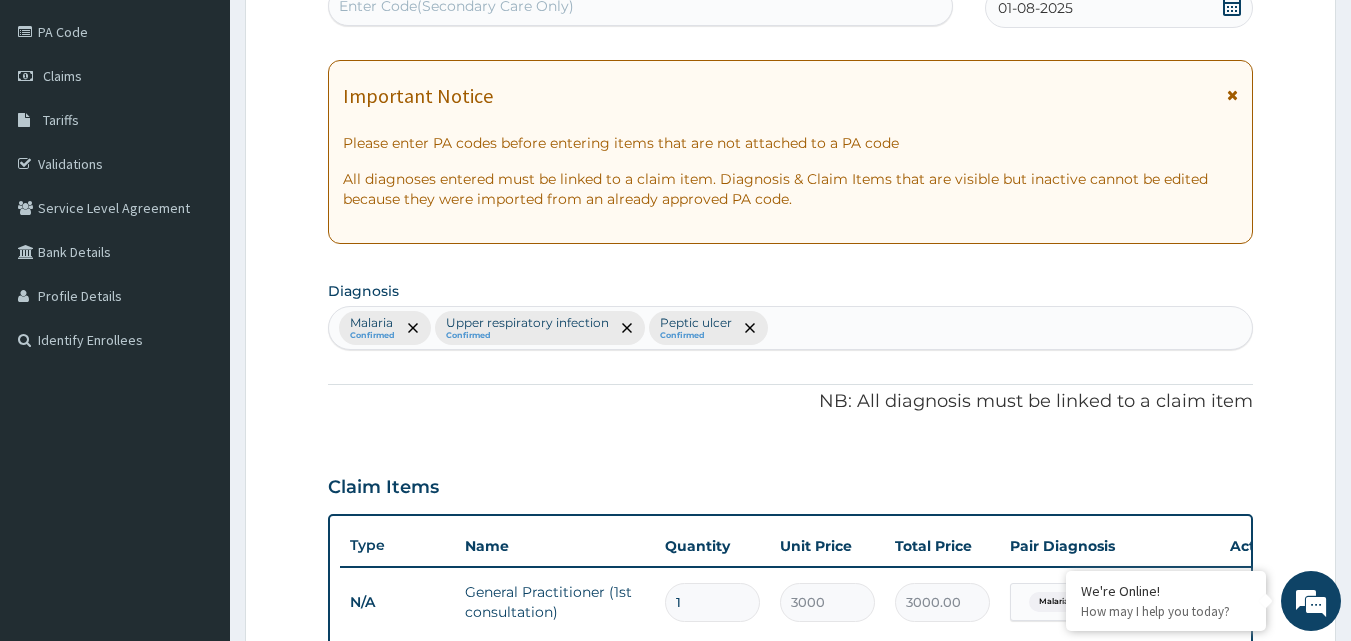 type on "metr" 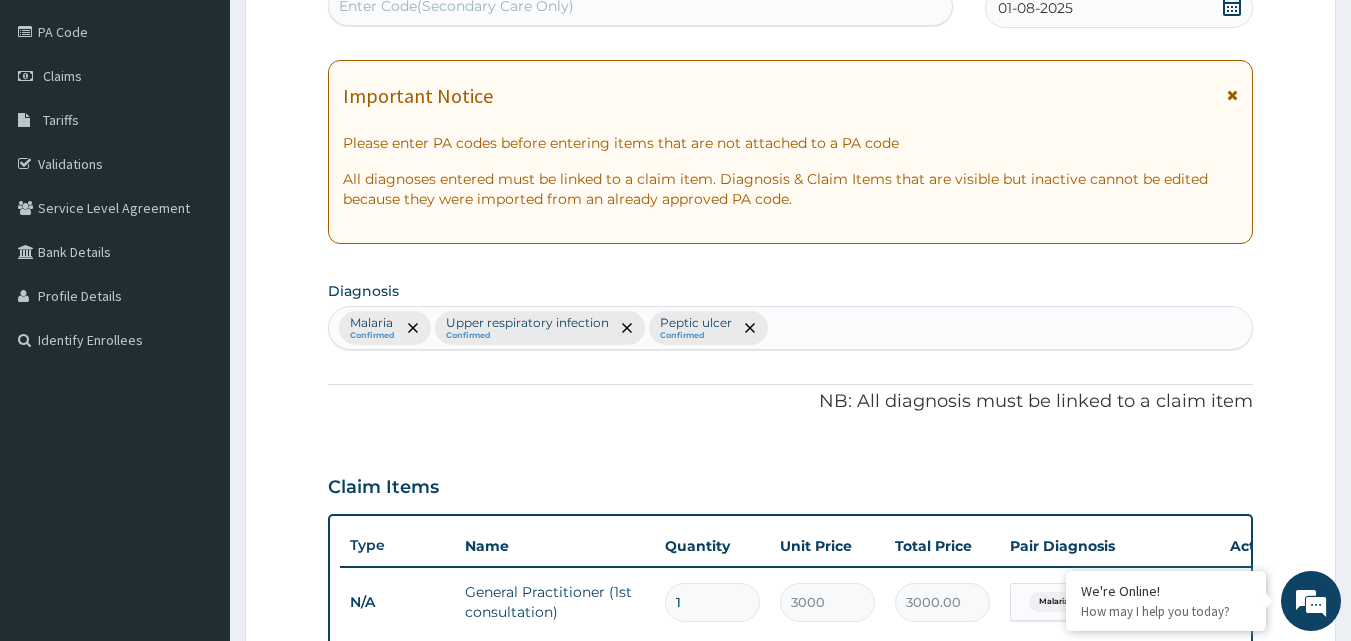 type 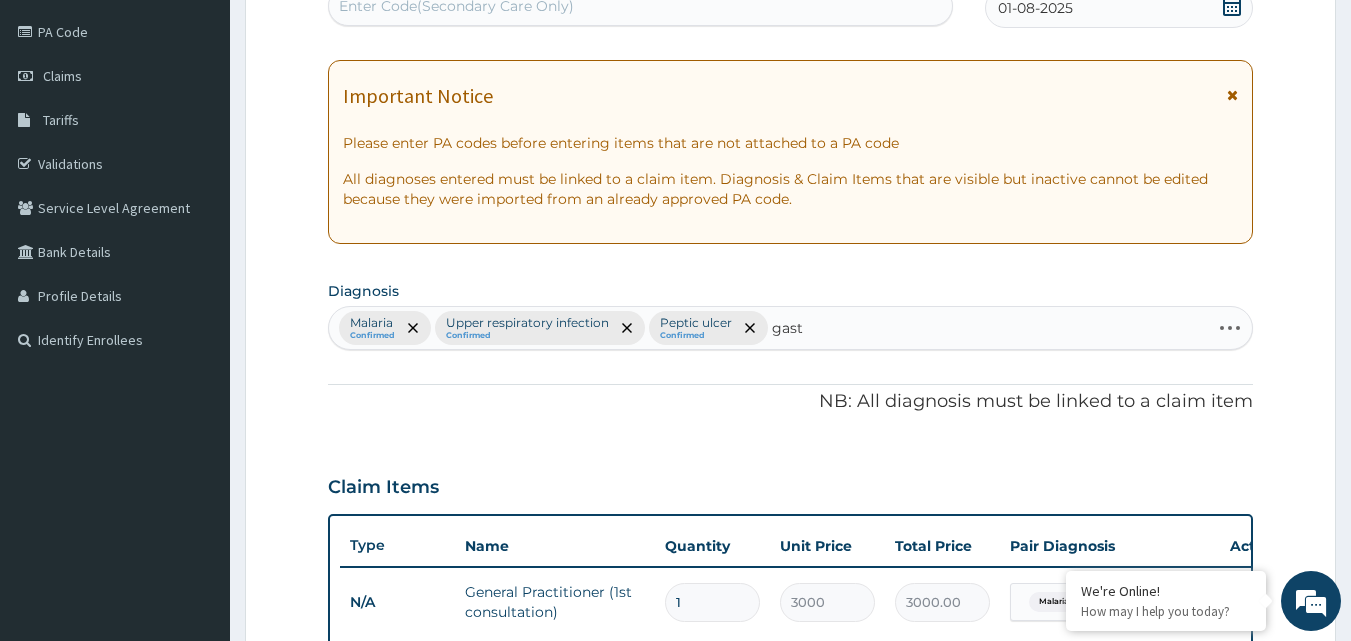 type on "gastr" 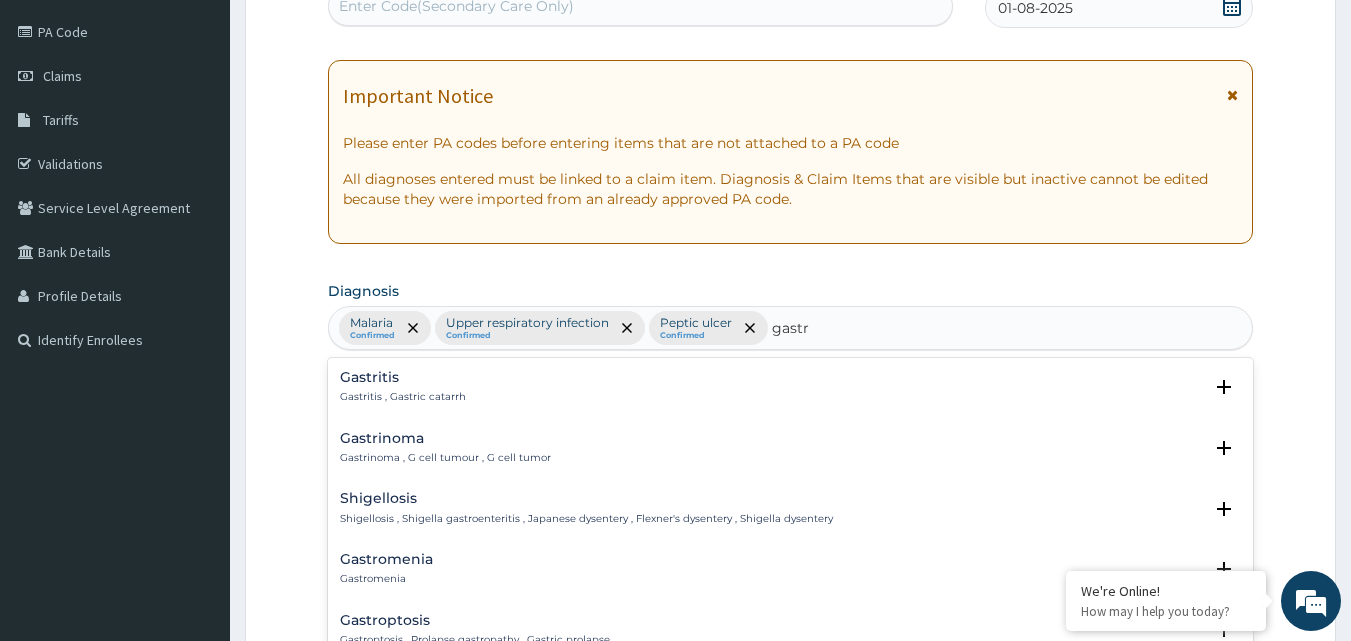 click on "Gastritis , Gastric catarrh" at bounding box center [403, 397] 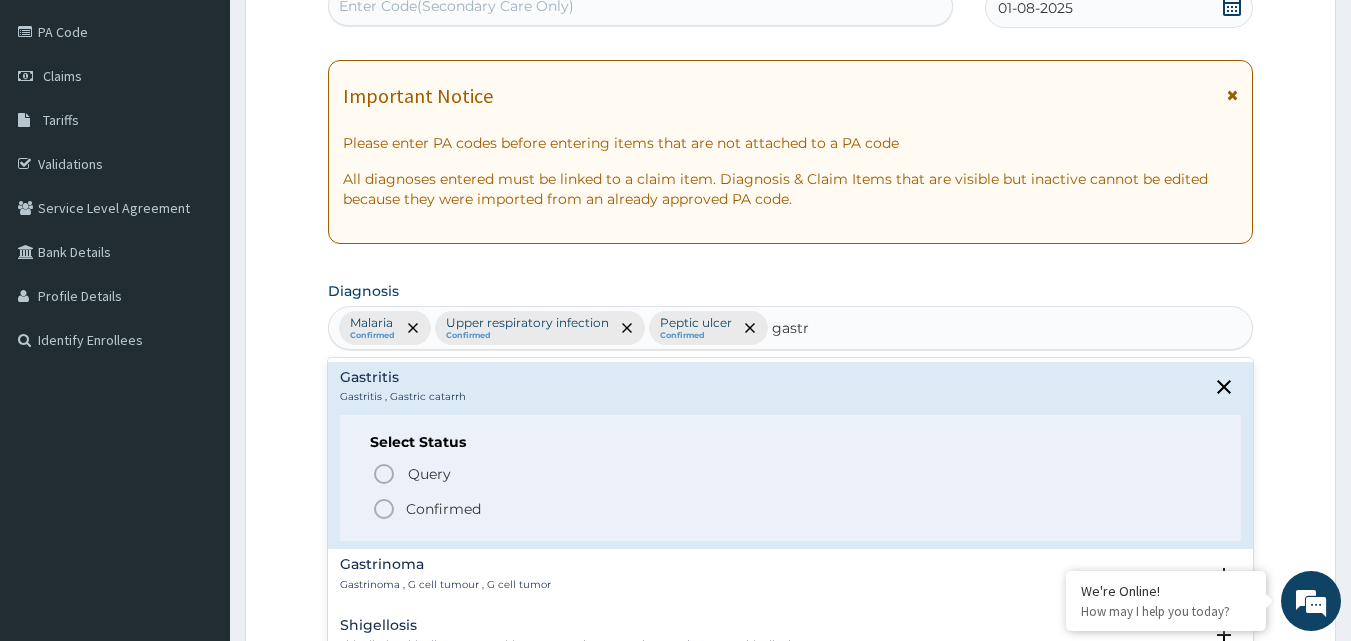 click 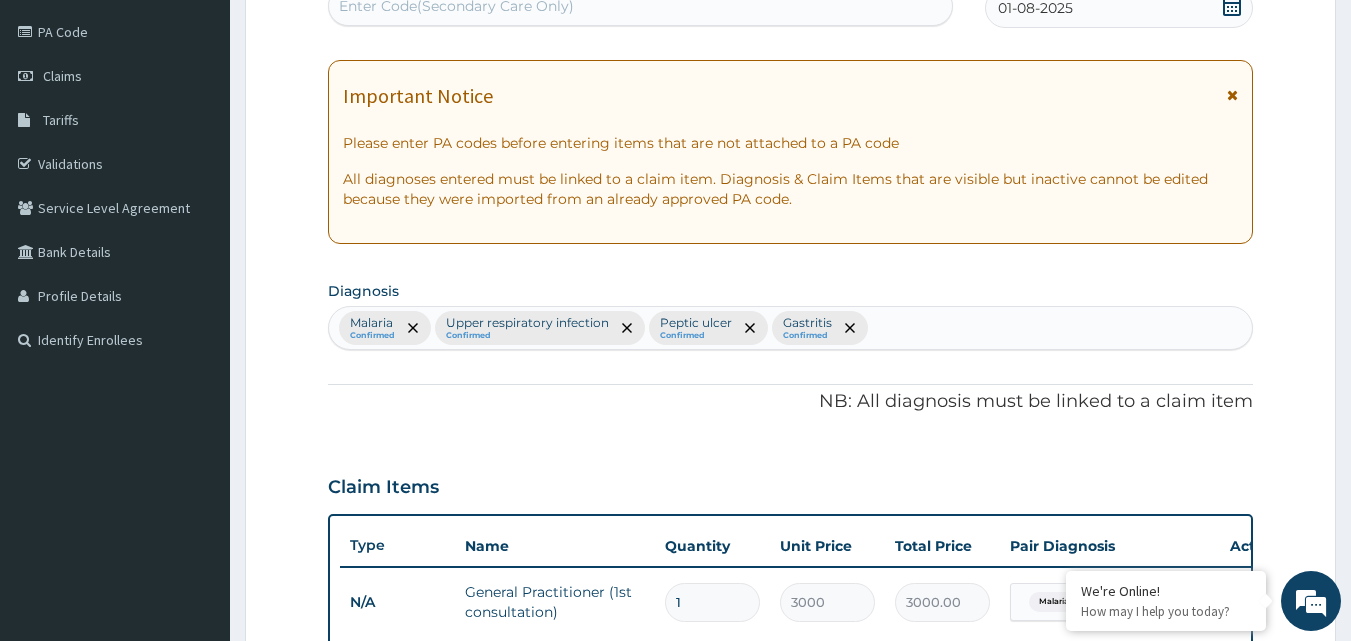 scroll, scrollTop: 790, scrollLeft: 0, axis: vertical 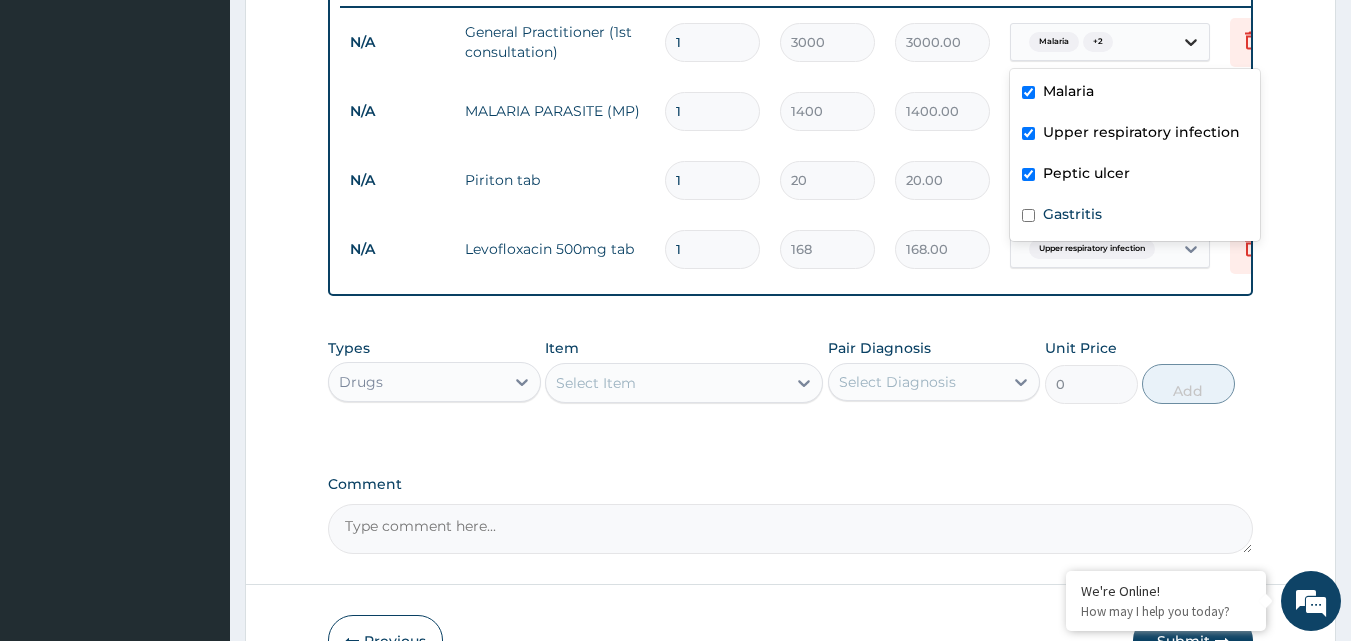 click 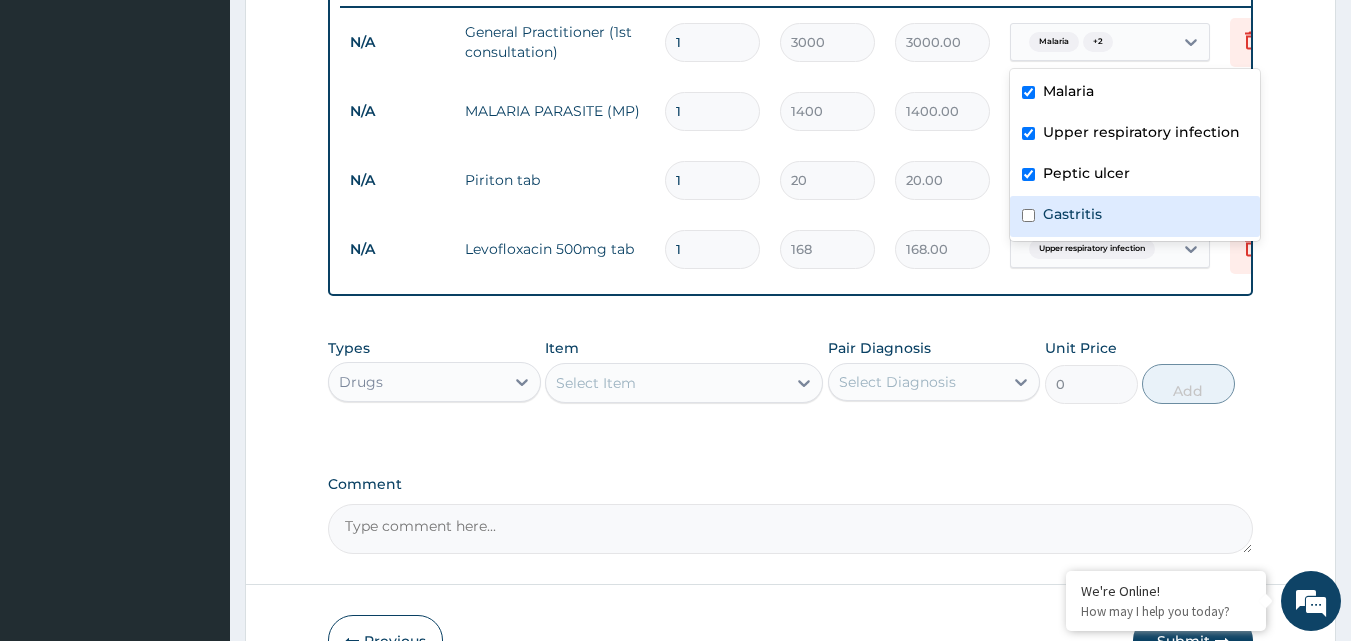click at bounding box center (1028, 215) 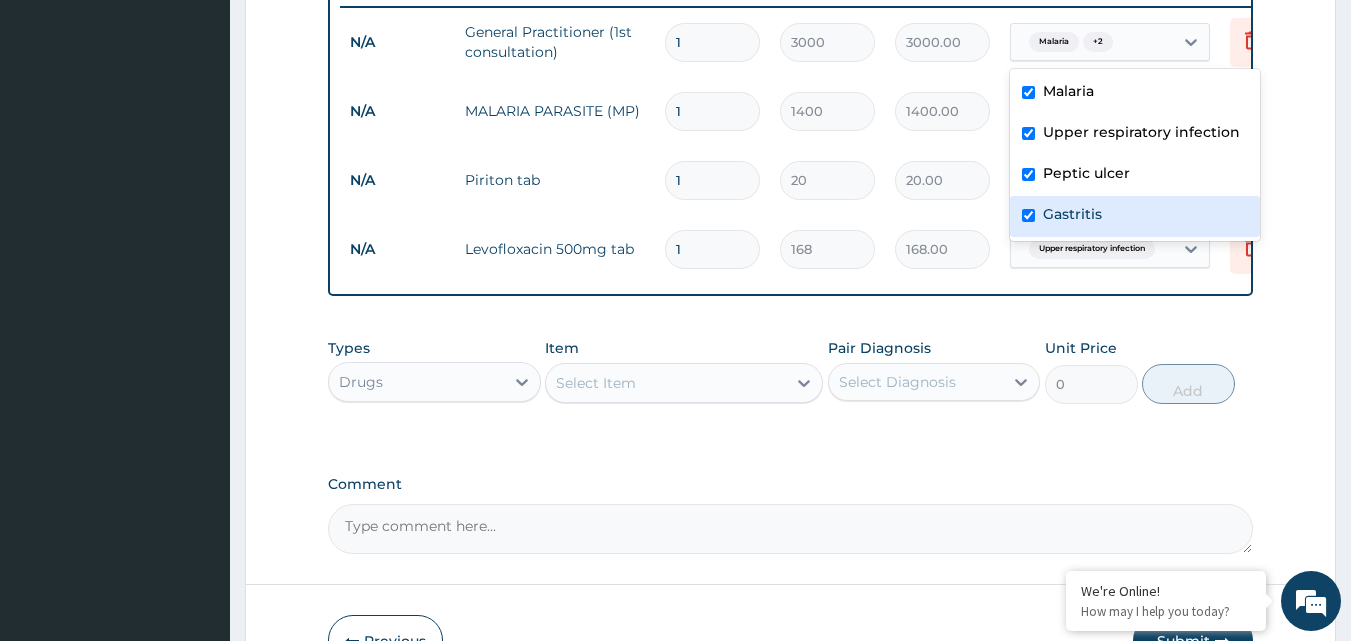 checkbox on "true" 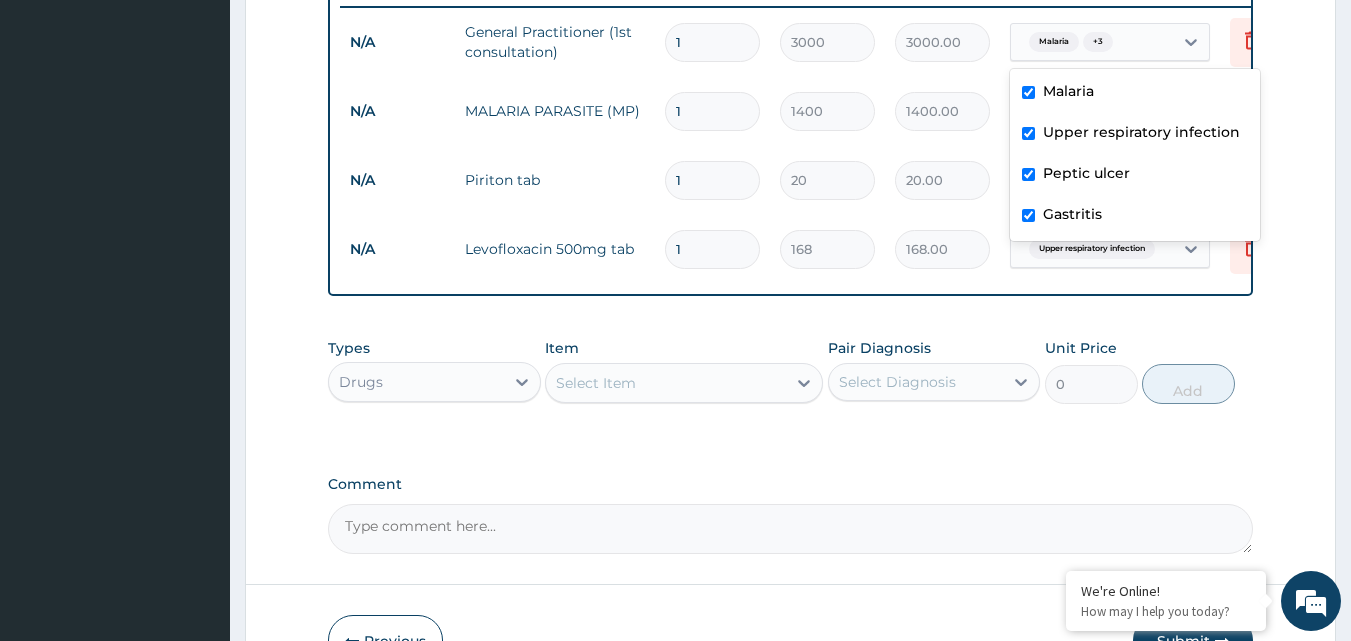 click on "Select Diagnosis" at bounding box center [916, 382] 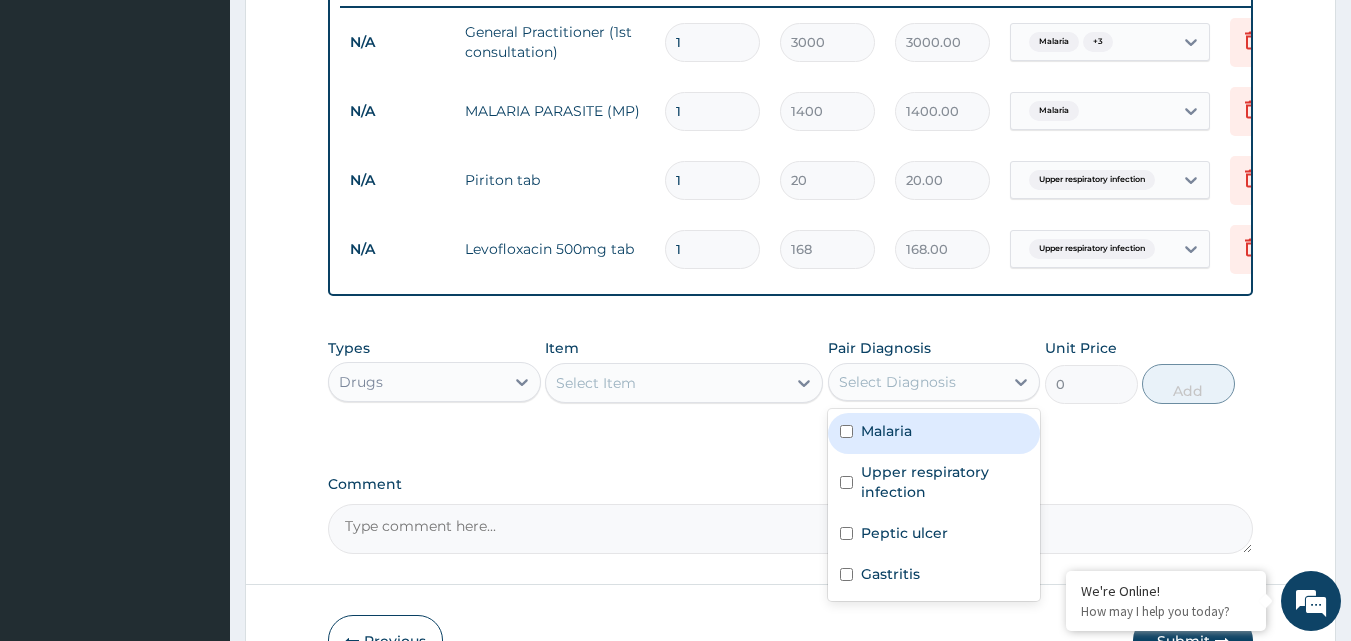 click on "Select Item" at bounding box center (666, 383) 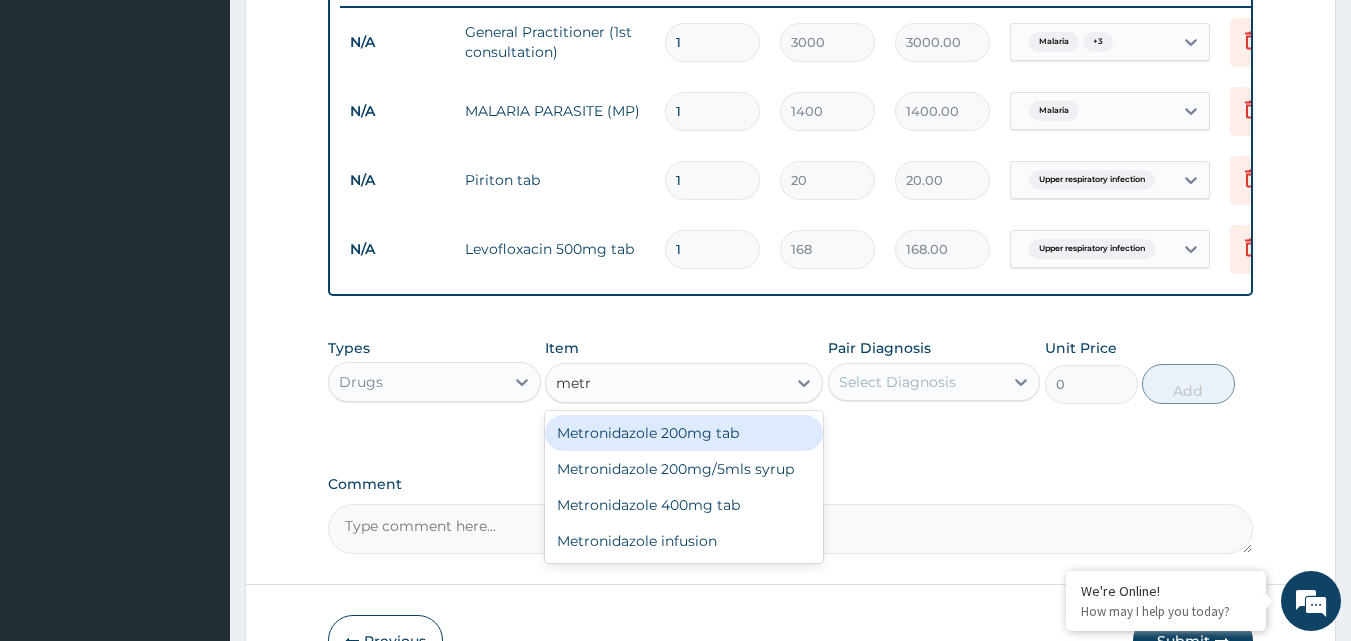 type on "metro" 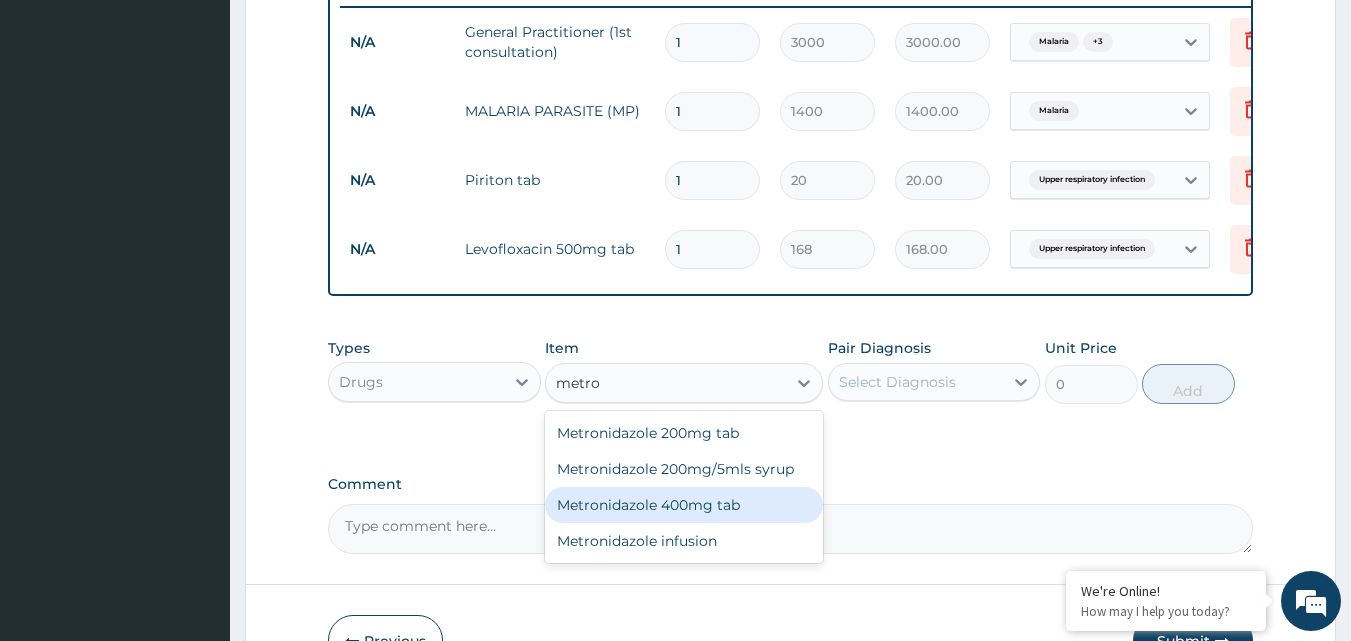 click on "Metronidazole 400mg tab" at bounding box center [684, 505] 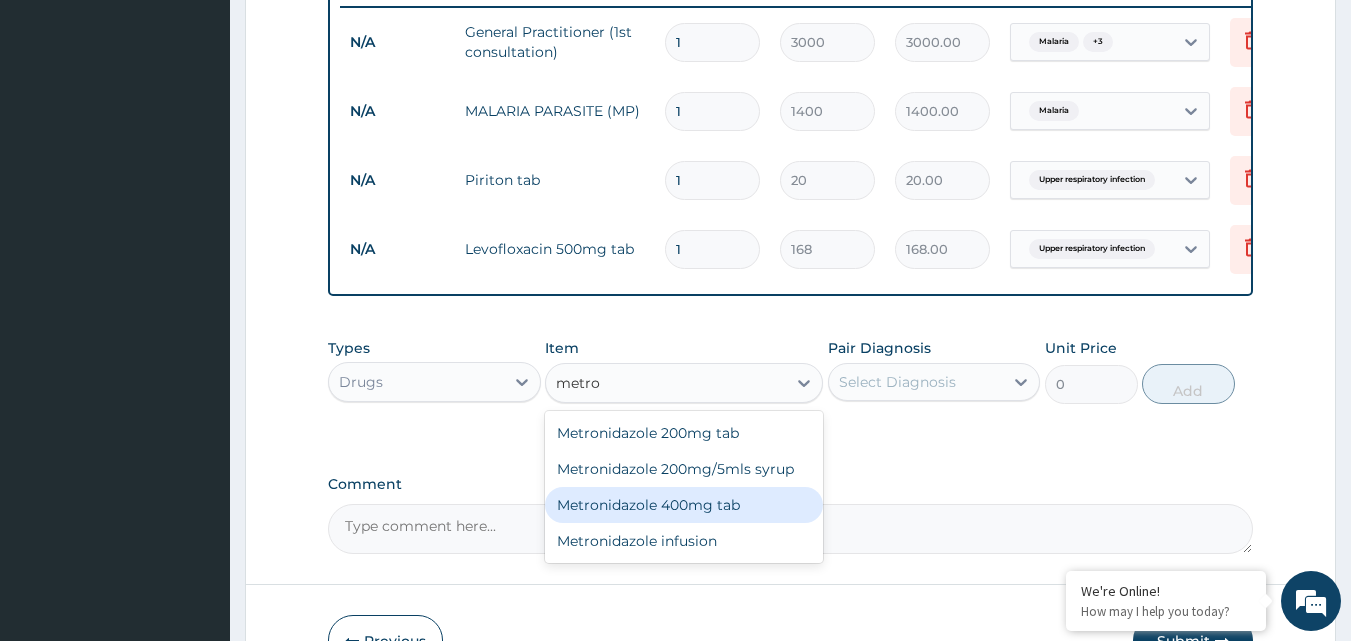type 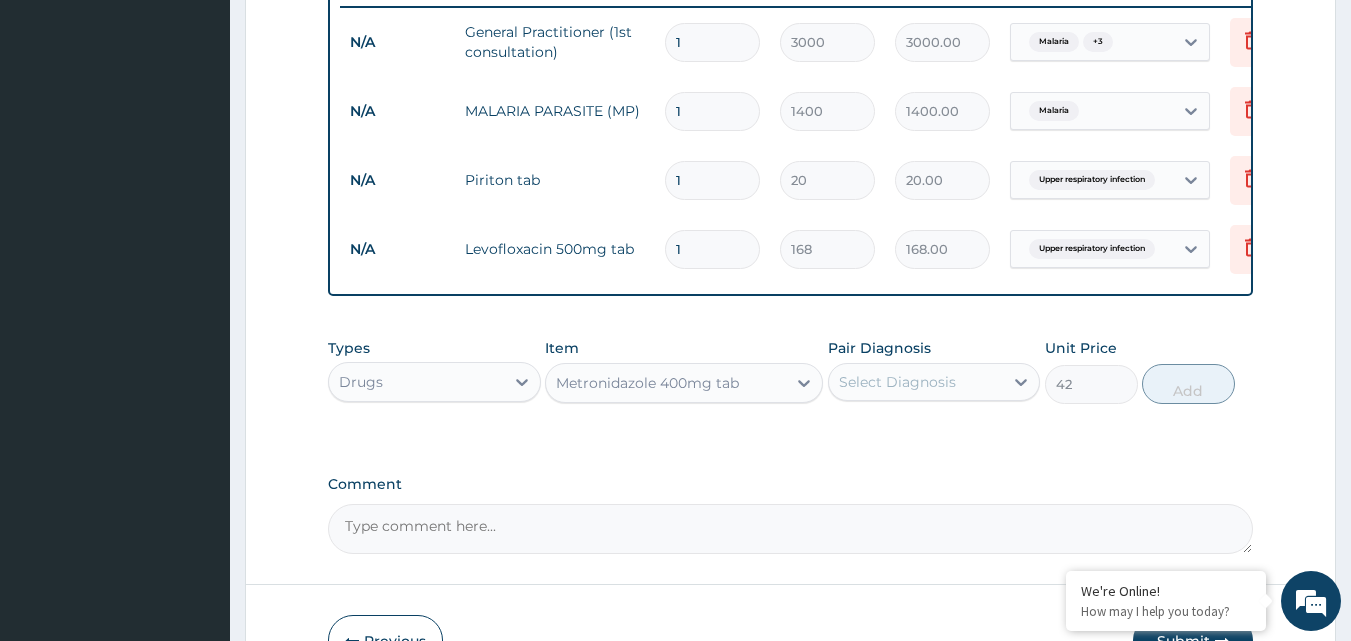 click on "Select Diagnosis" at bounding box center (916, 382) 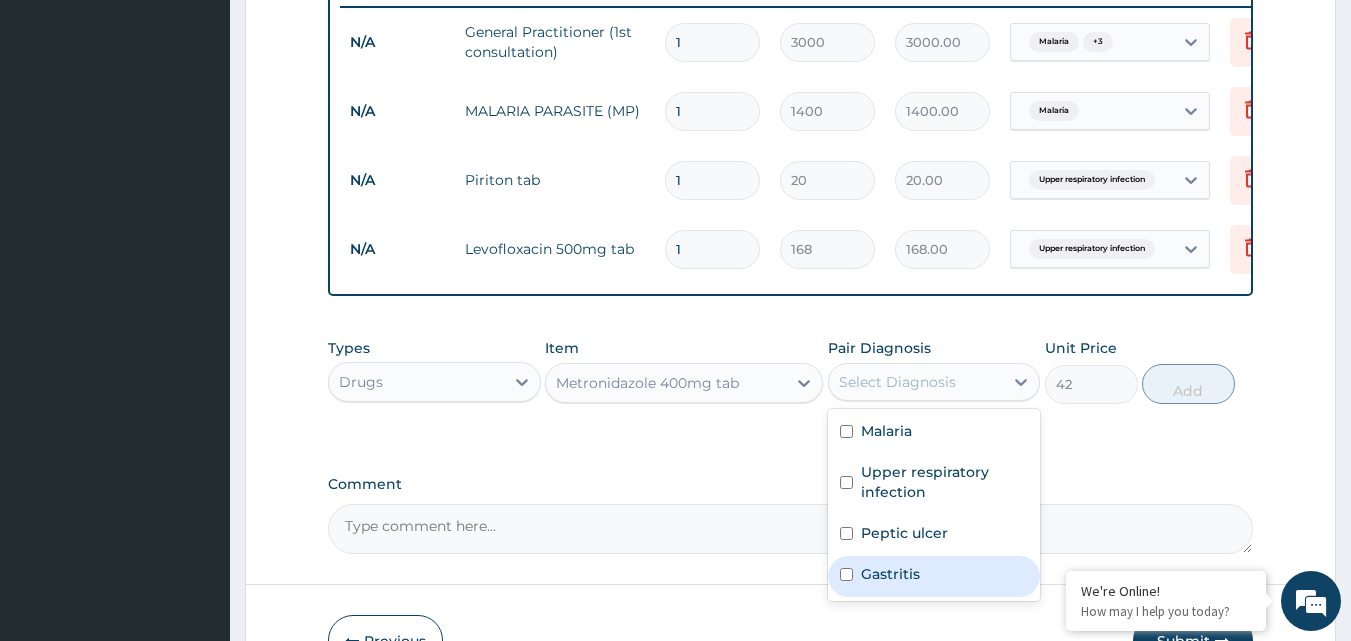 click on "Gastritis" at bounding box center [934, 576] 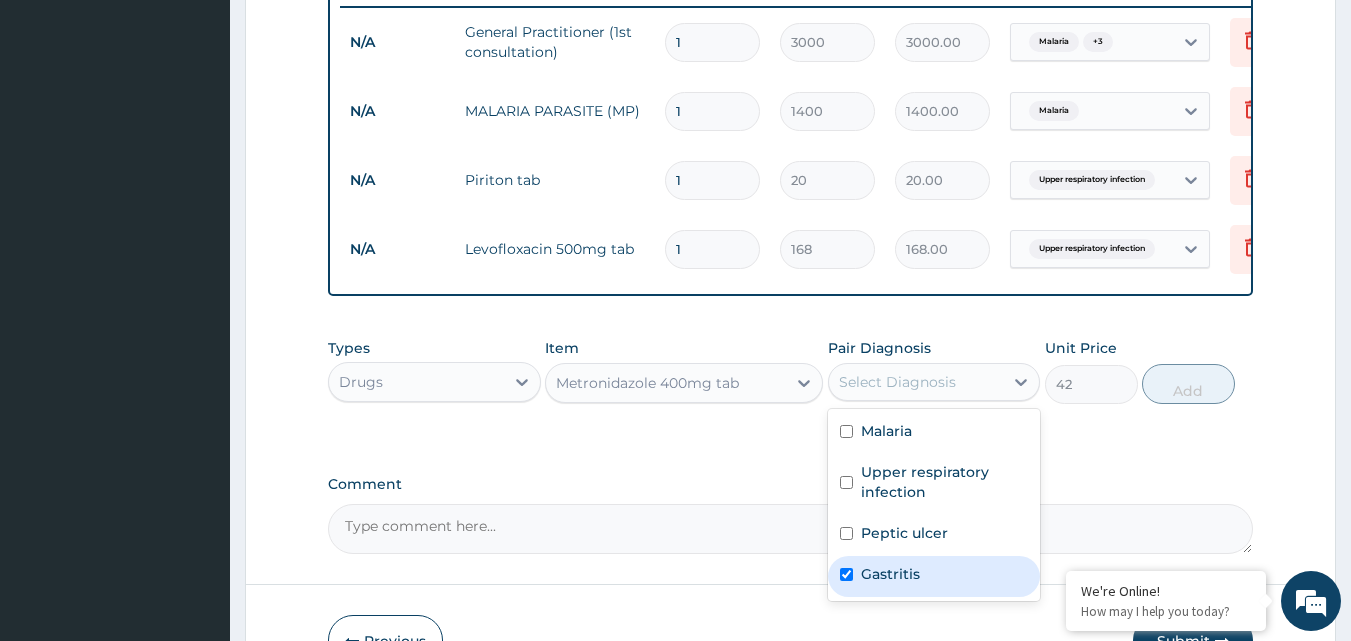 checkbox on "true" 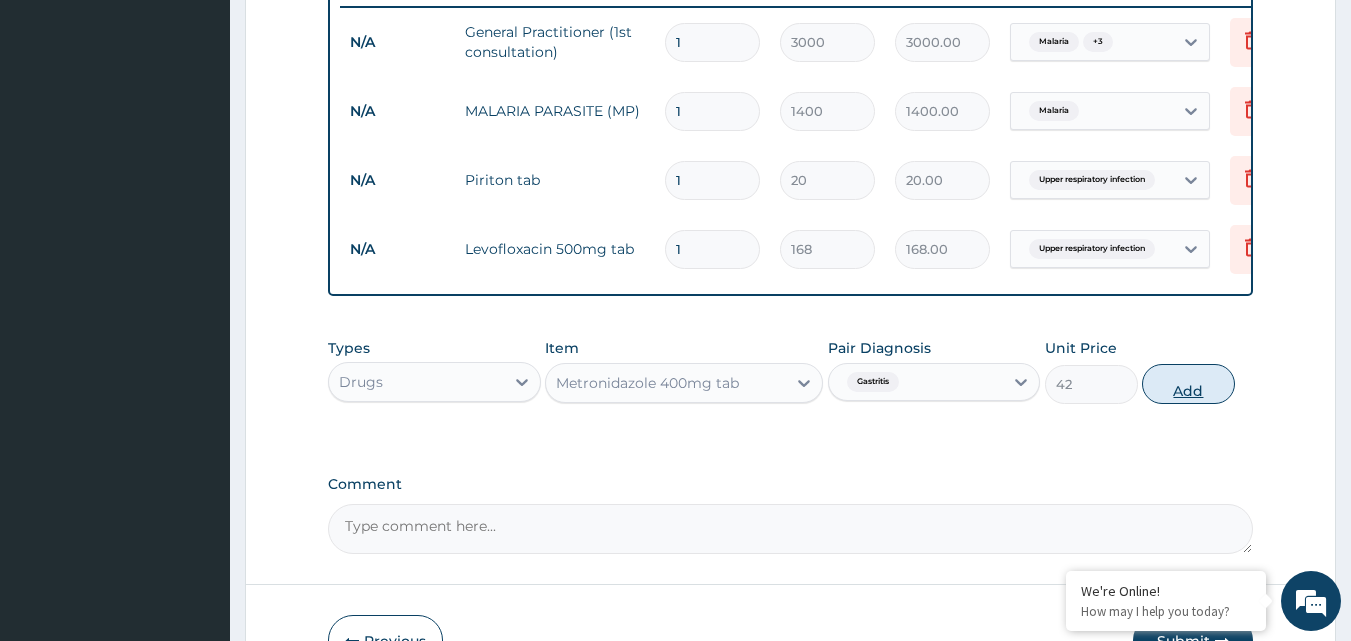 click on "Add" at bounding box center [1188, 384] 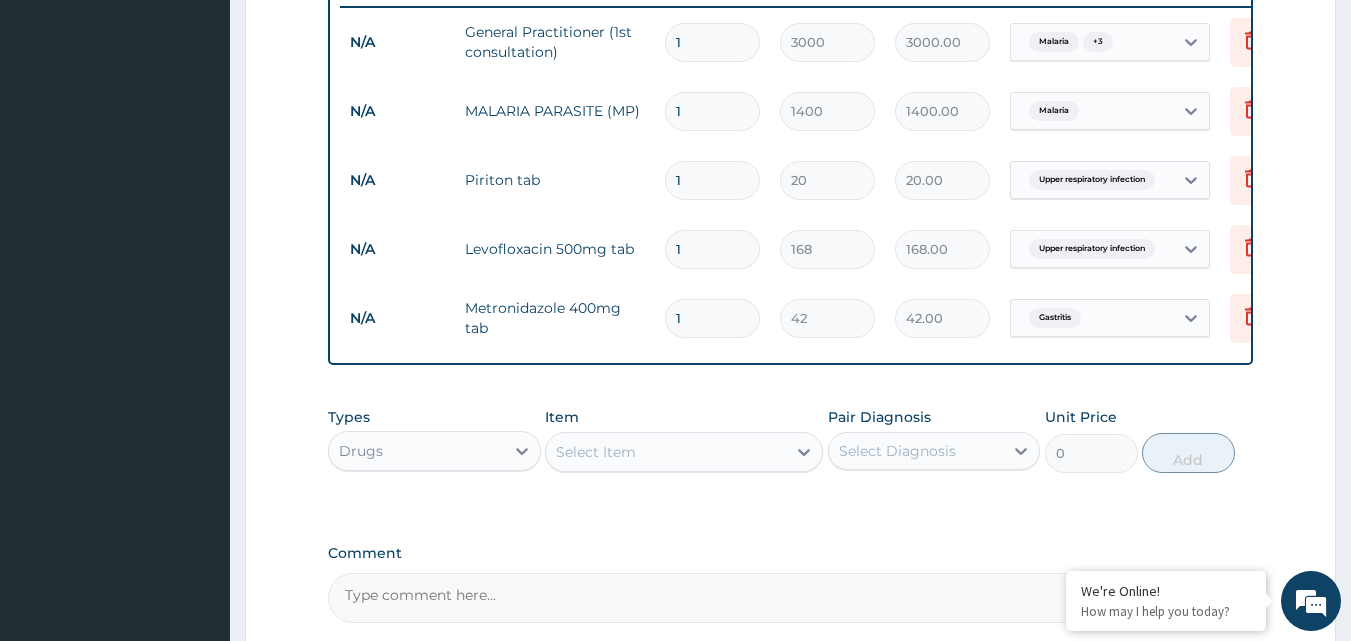 type on "15" 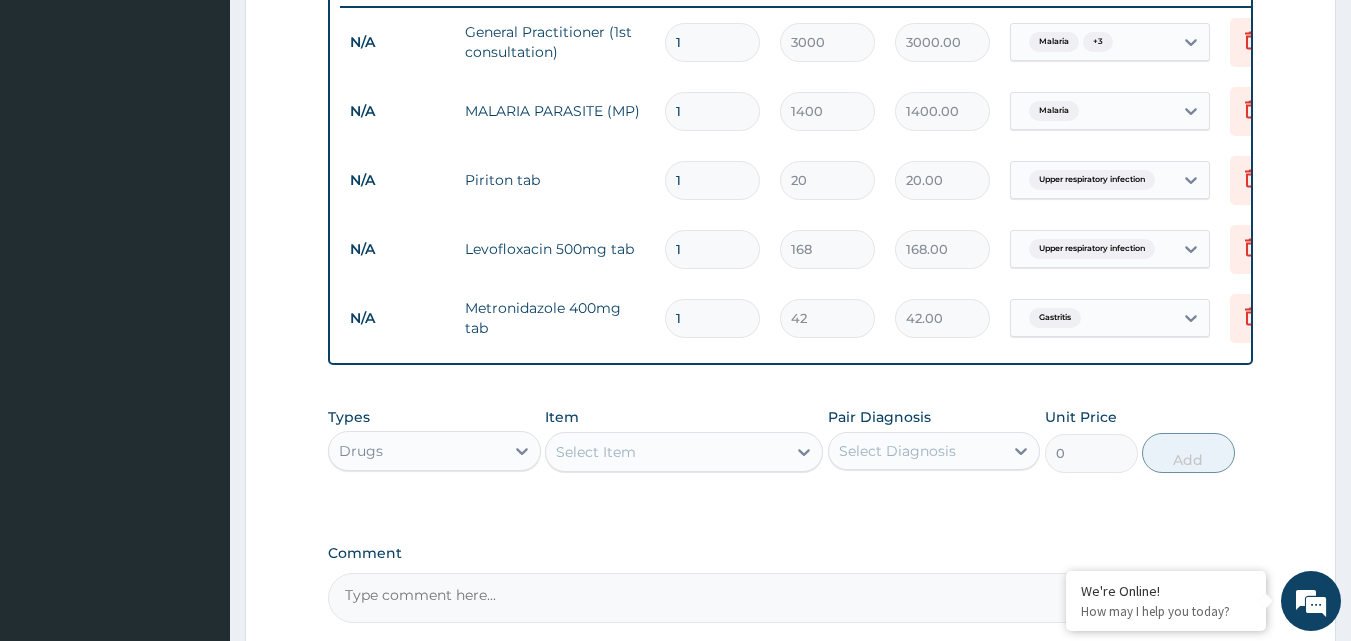 type on "630.00" 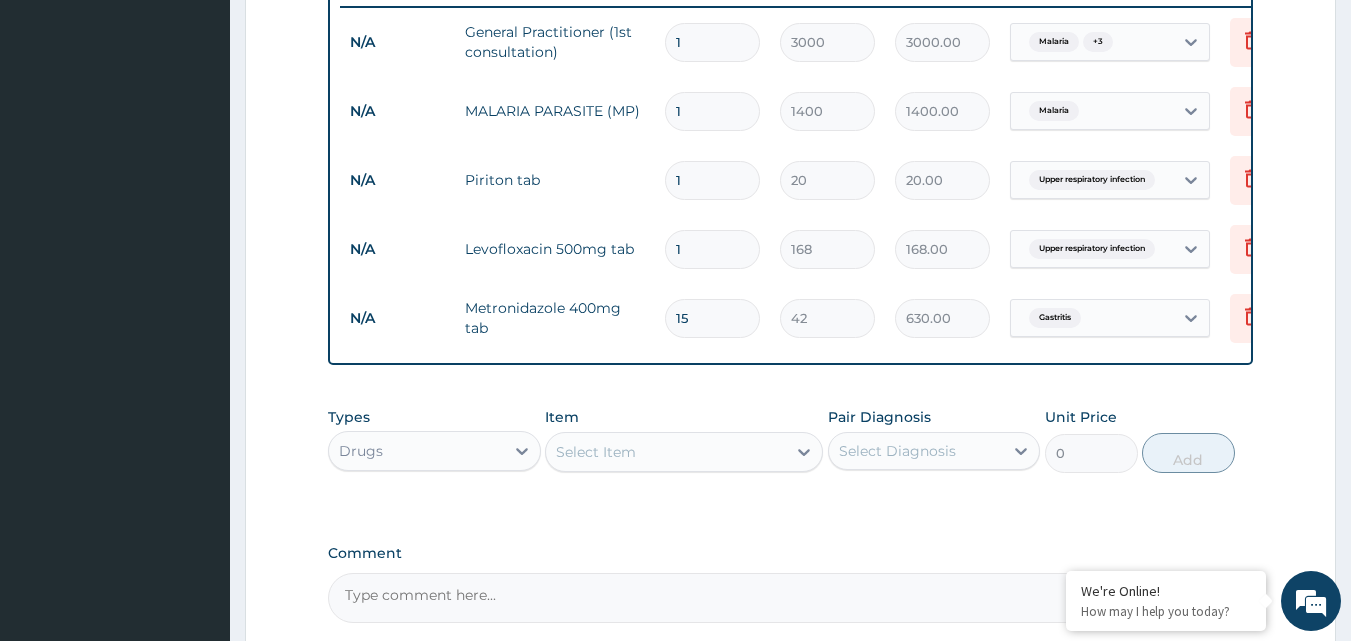 type on "15" 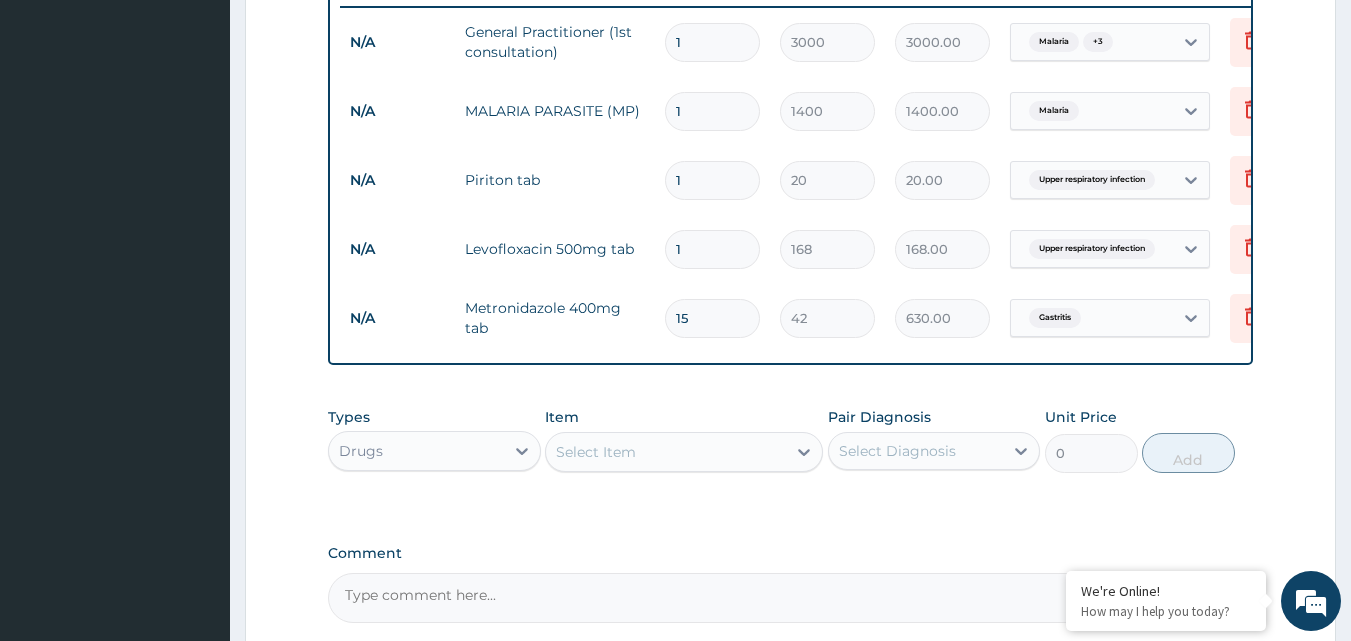 click on "Select Item" at bounding box center (666, 452) 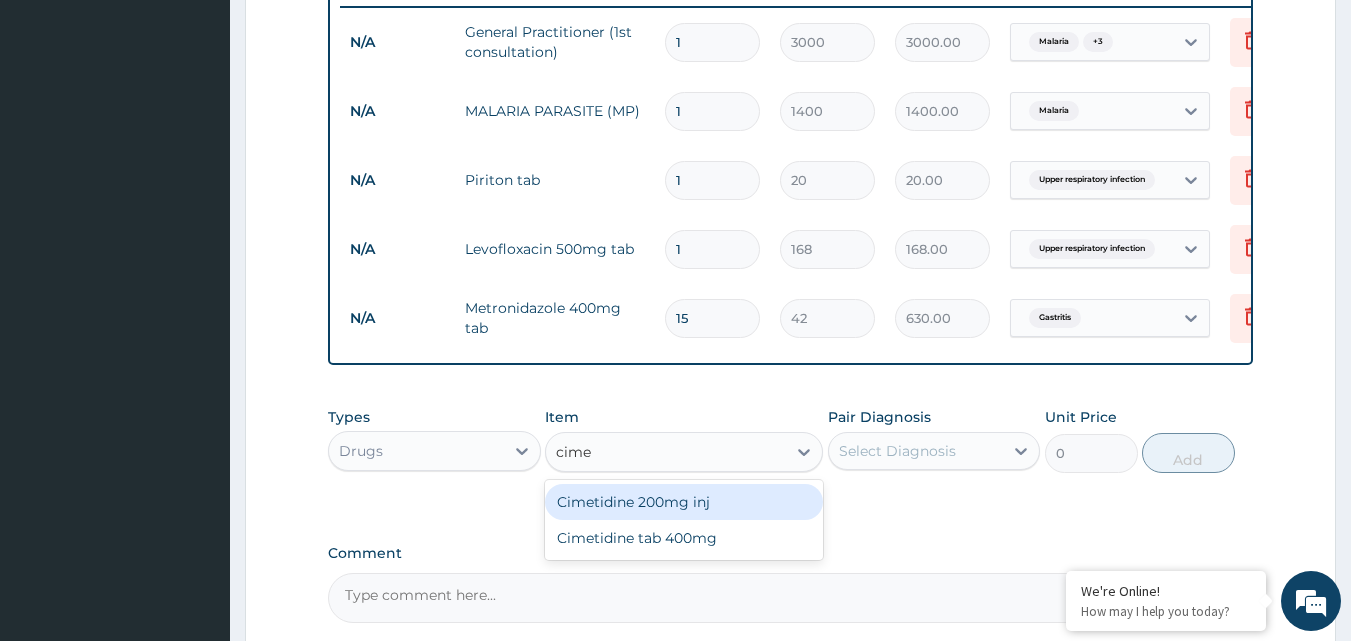 type on "cimet" 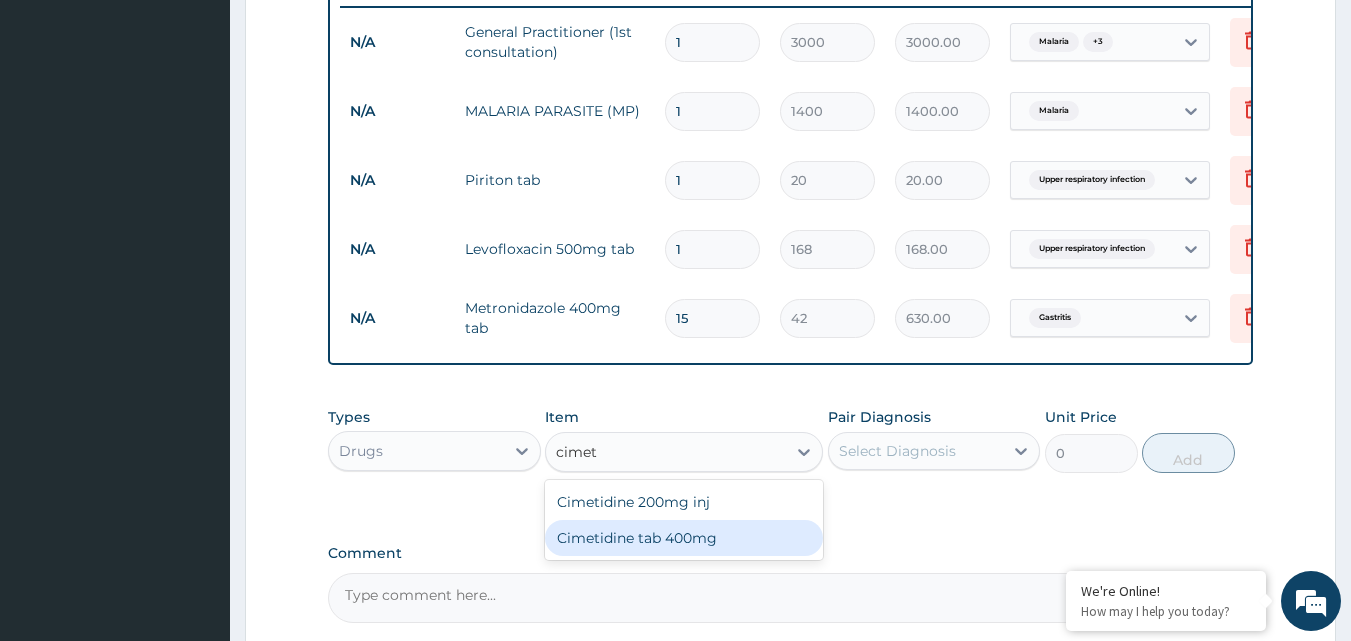 click on "Cimetidine tab 400mg" at bounding box center (684, 538) 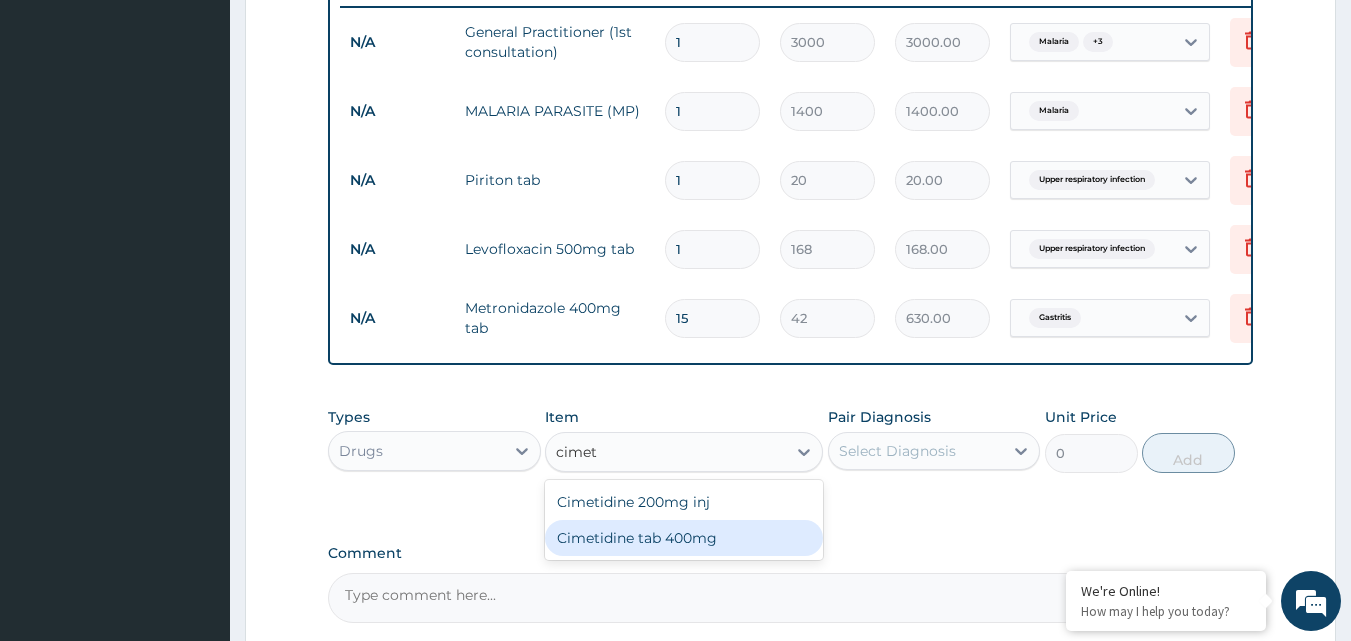 type 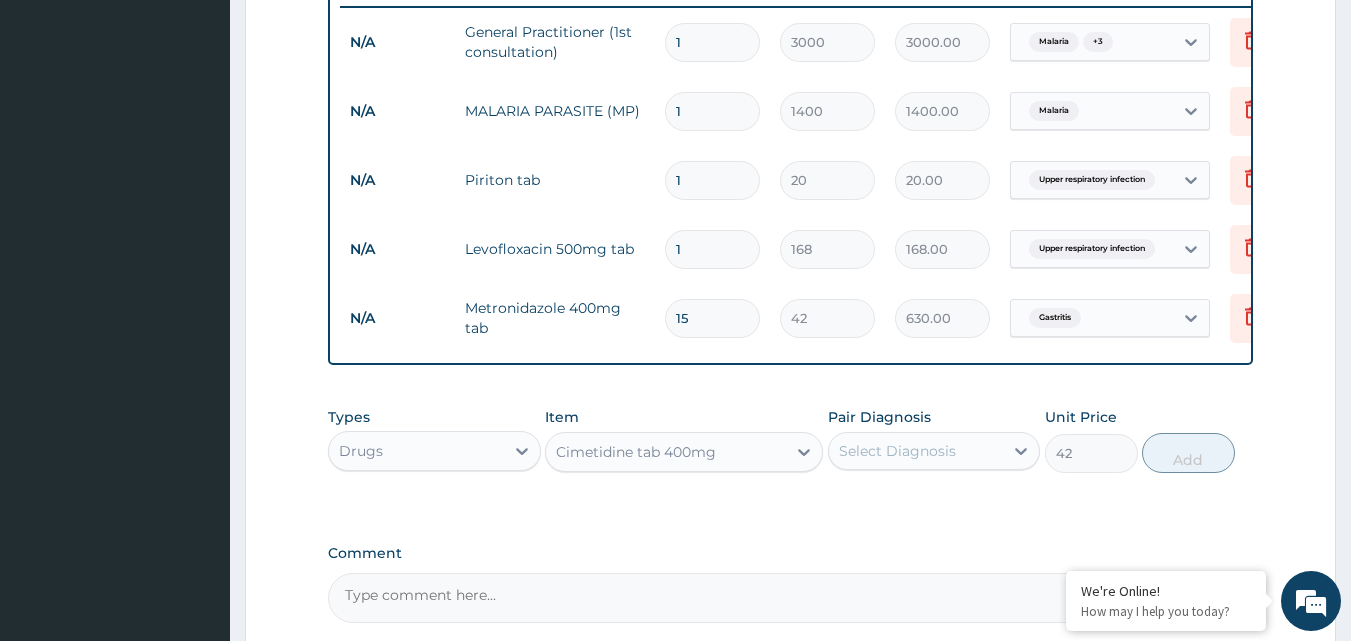 click on "Select Diagnosis" at bounding box center [897, 451] 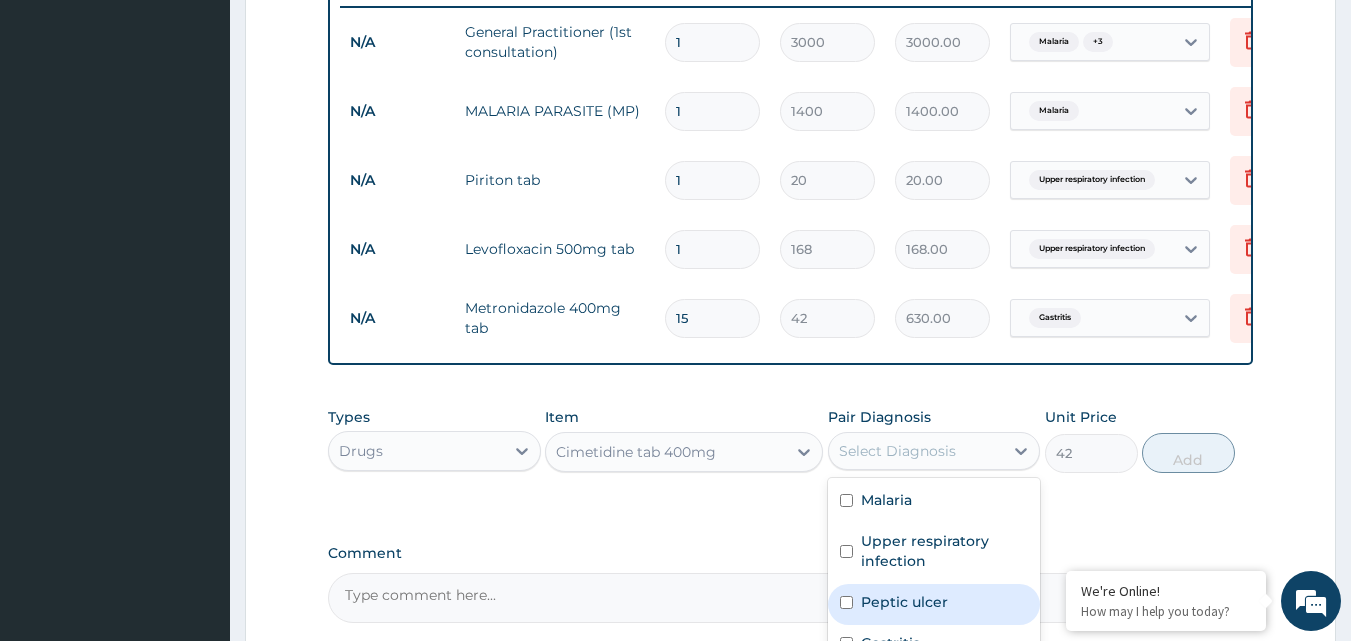 click at bounding box center (846, 602) 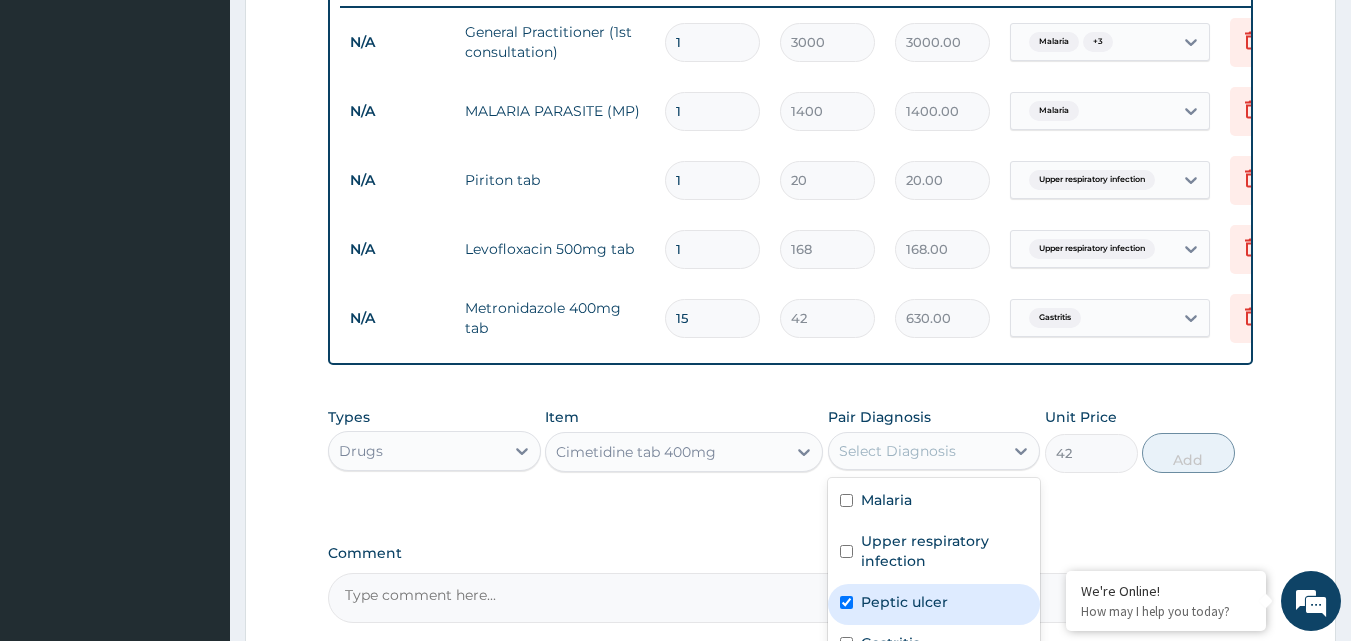 checkbox on "true" 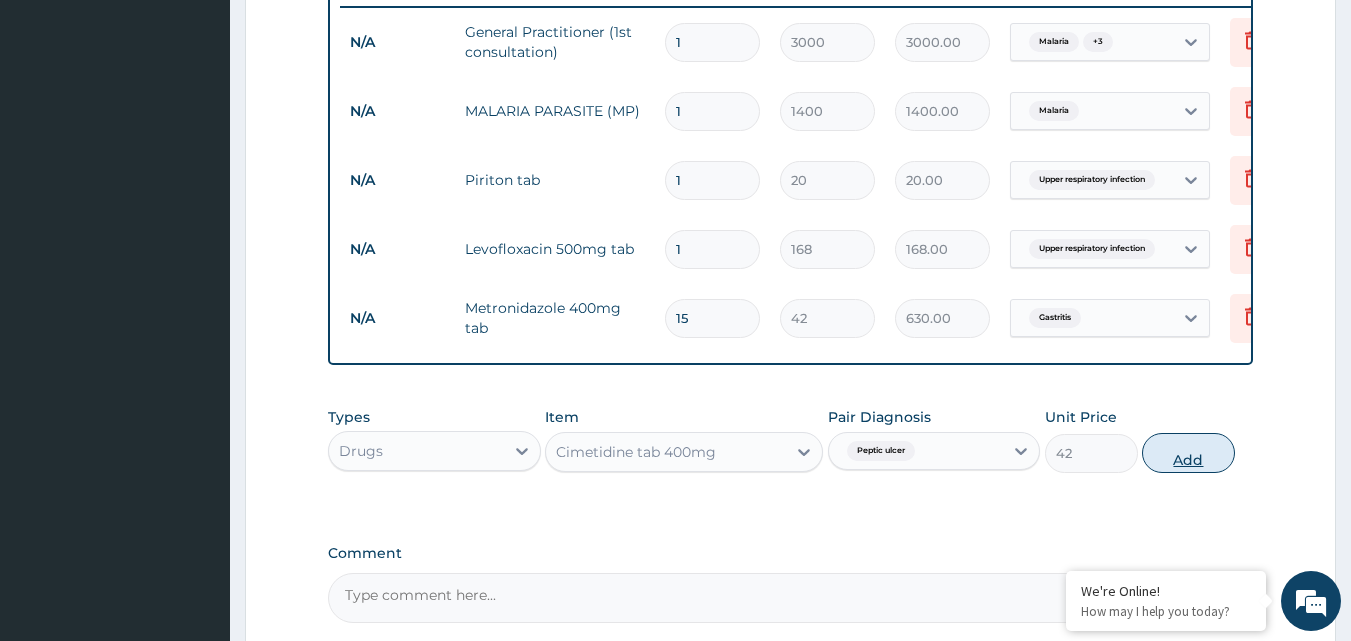 click on "Add" at bounding box center [1188, 453] 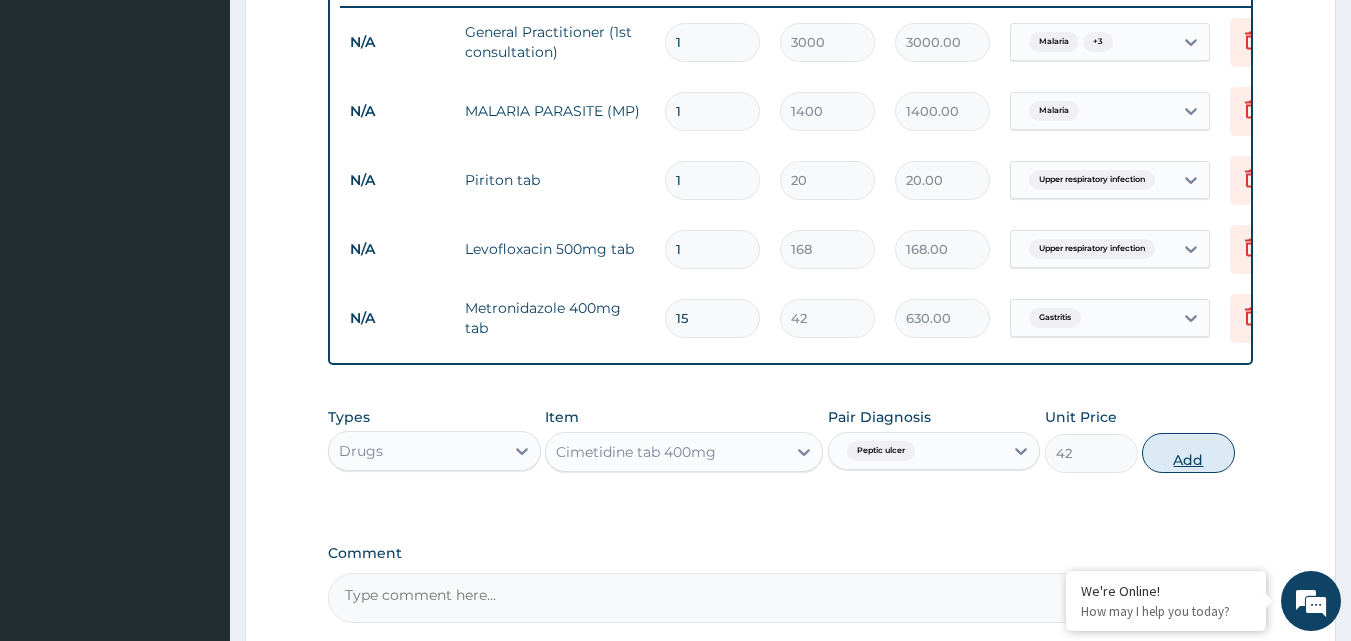 type on "0" 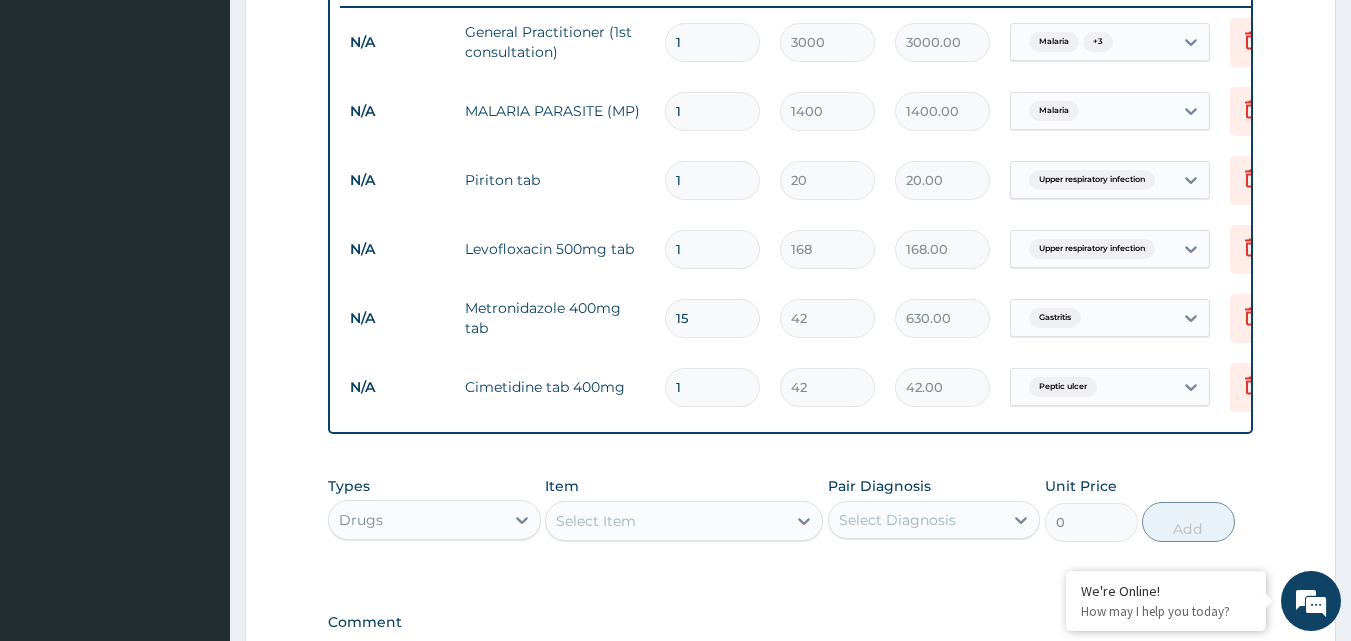 click on "Select Item" at bounding box center (666, 521) 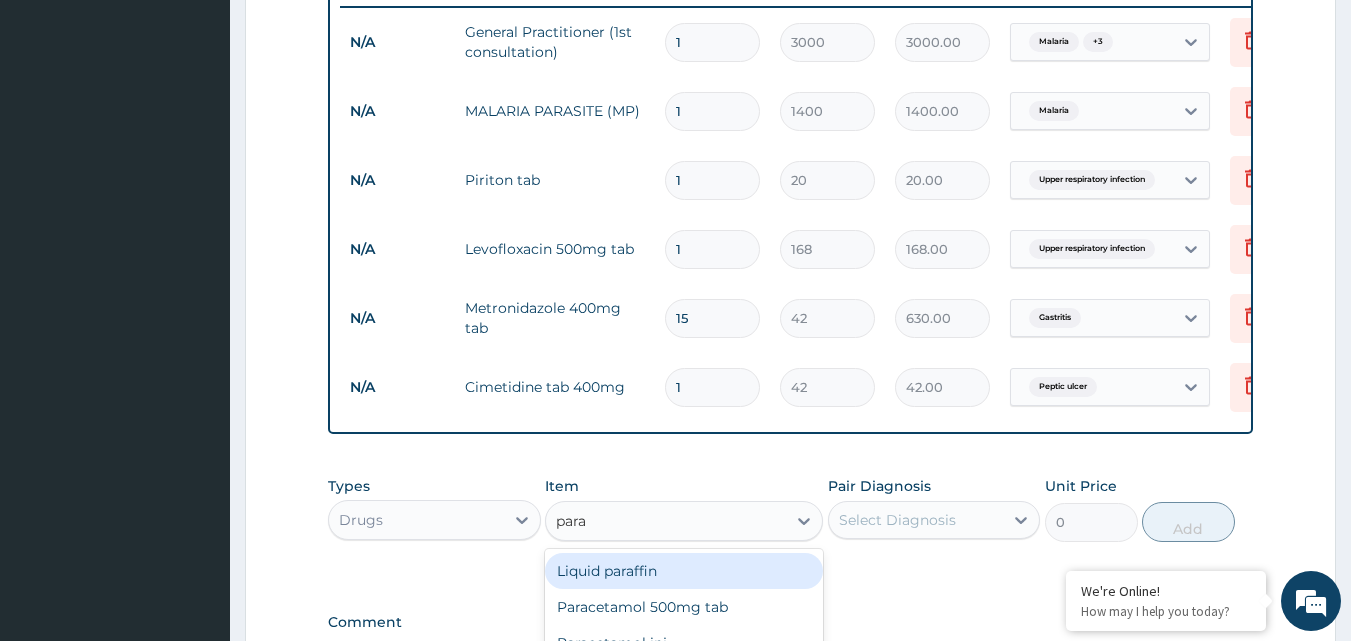 type on "parac" 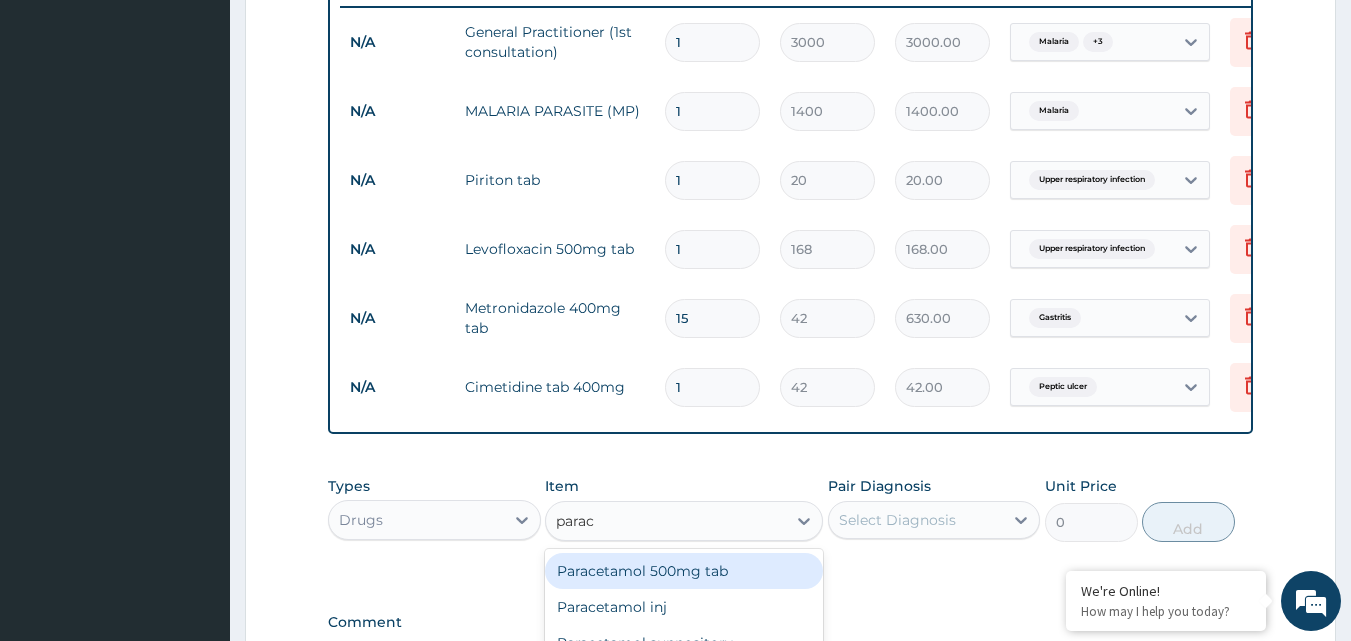 click on "Paracetamol 500mg tab" at bounding box center [684, 571] 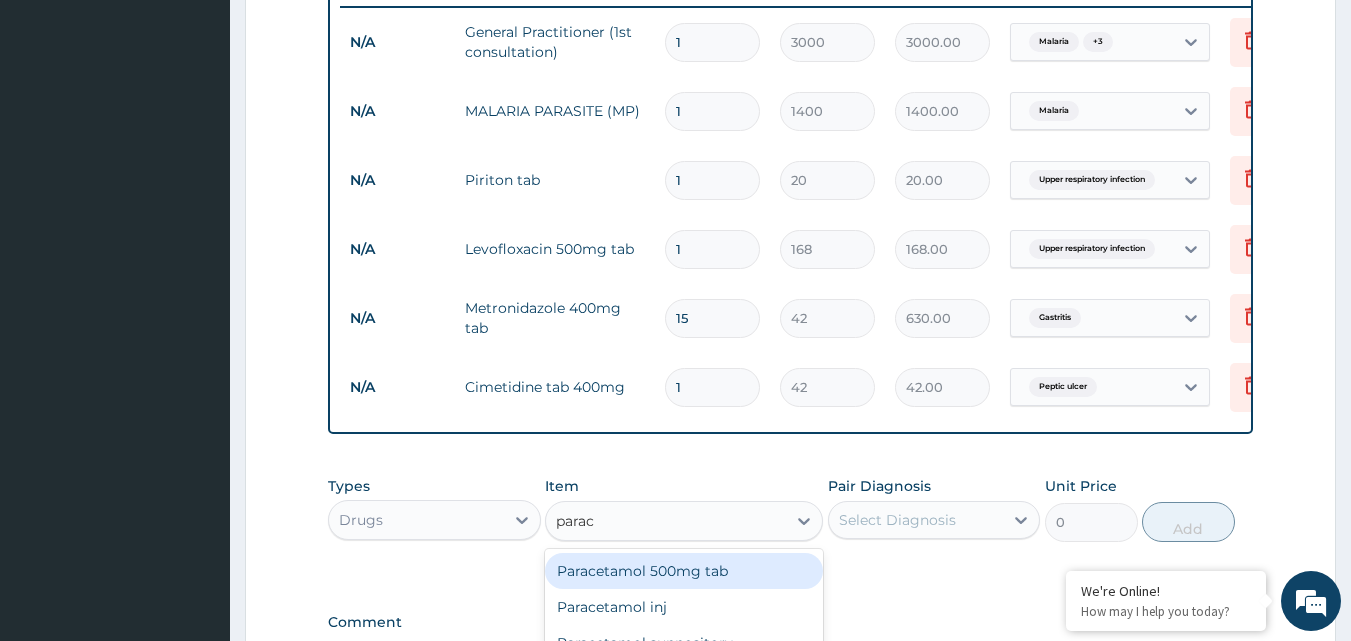 type 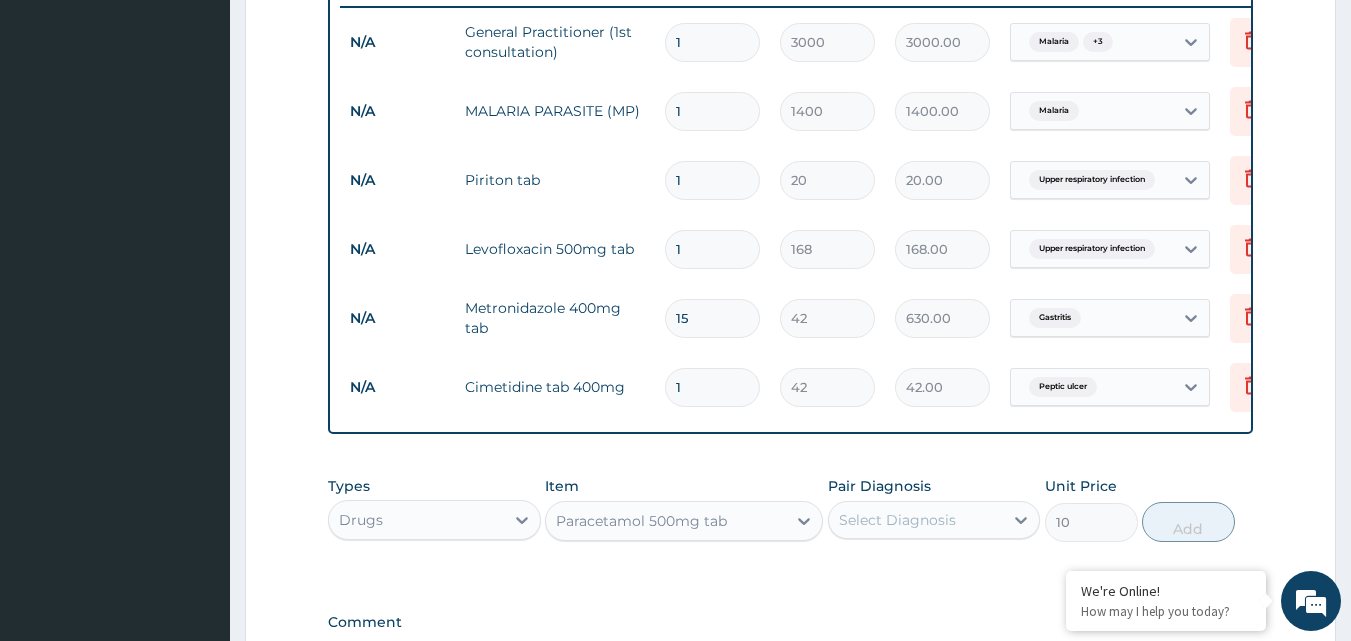 click on "Select Diagnosis" at bounding box center [897, 520] 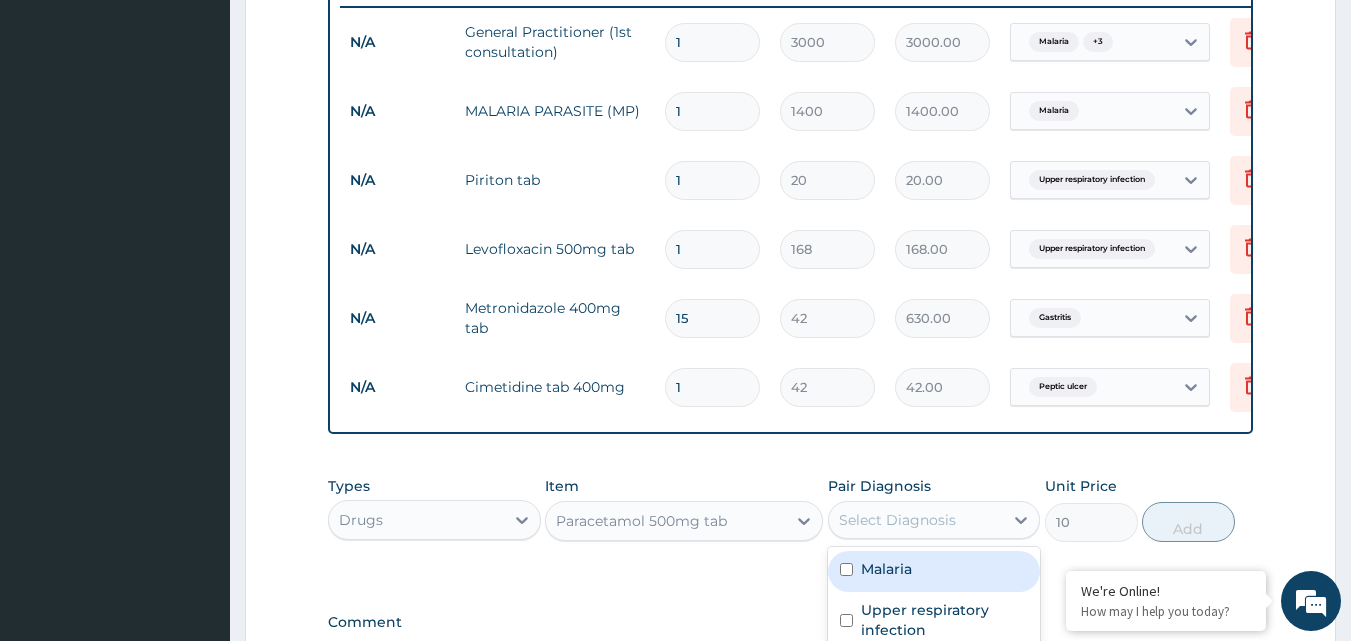 scroll, scrollTop: 230, scrollLeft: 0, axis: vertical 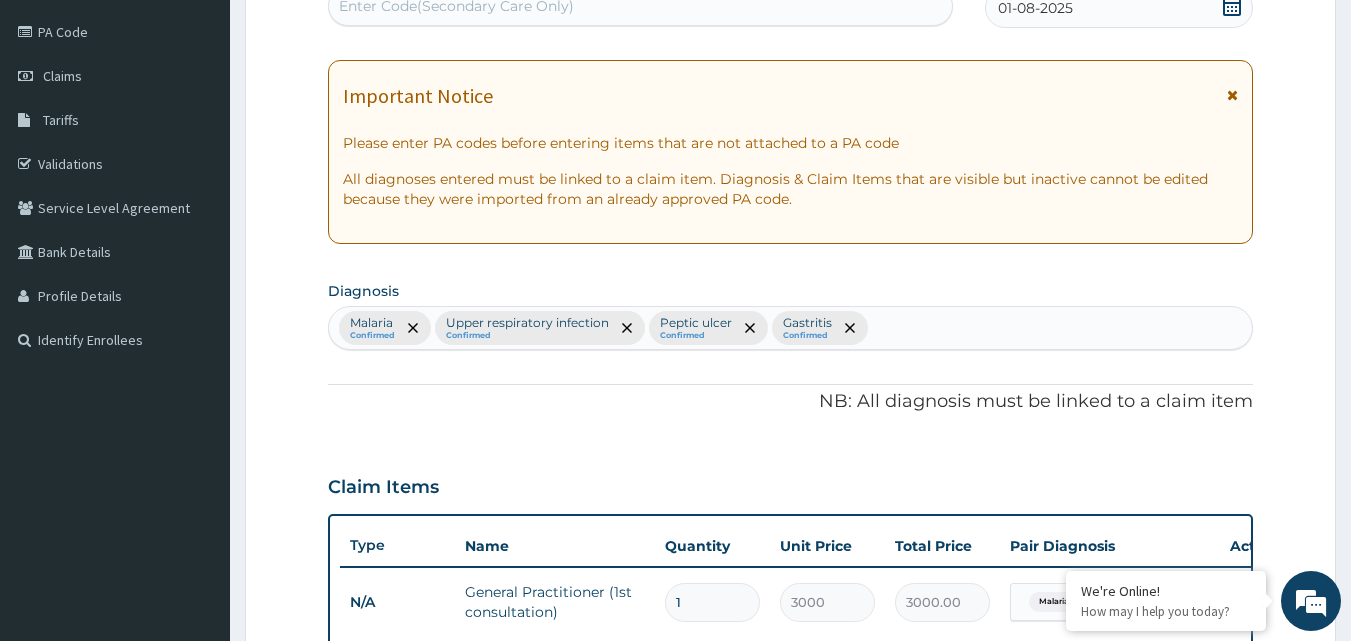 click on "Malaria Confirmed Upper respiratory infection Confirmed Peptic ulcer Confirmed Gastritis Confirmed" at bounding box center (791, 328) 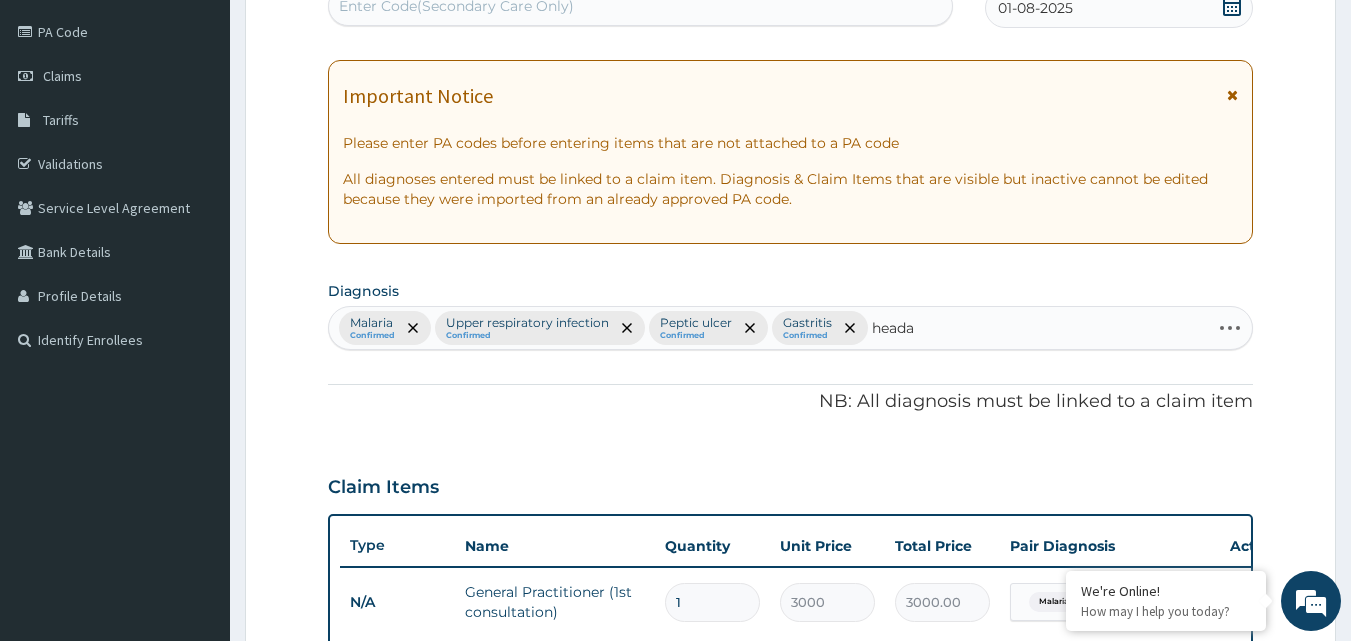 type on "headac" 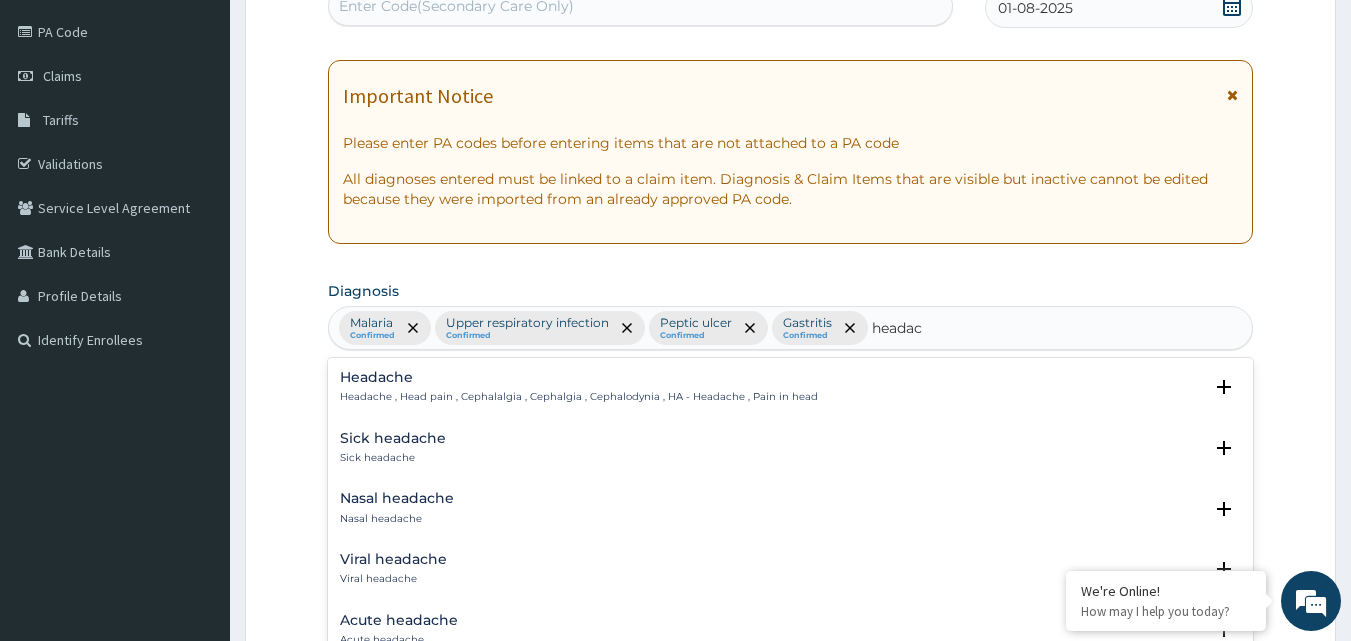 click on "Headache Headache , Head pain , Cephalalgia , Cephalgia , Cephalodynia , HA - Headache , Pain in head" at bounding box center [579, 387] 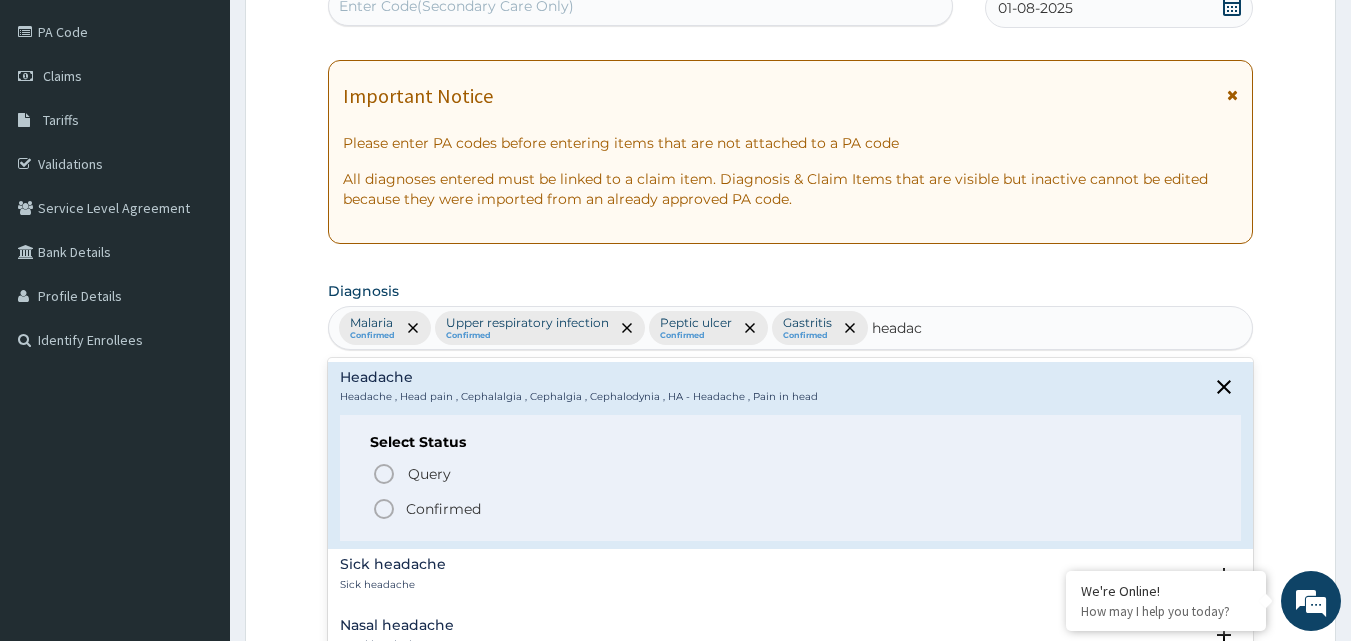 click 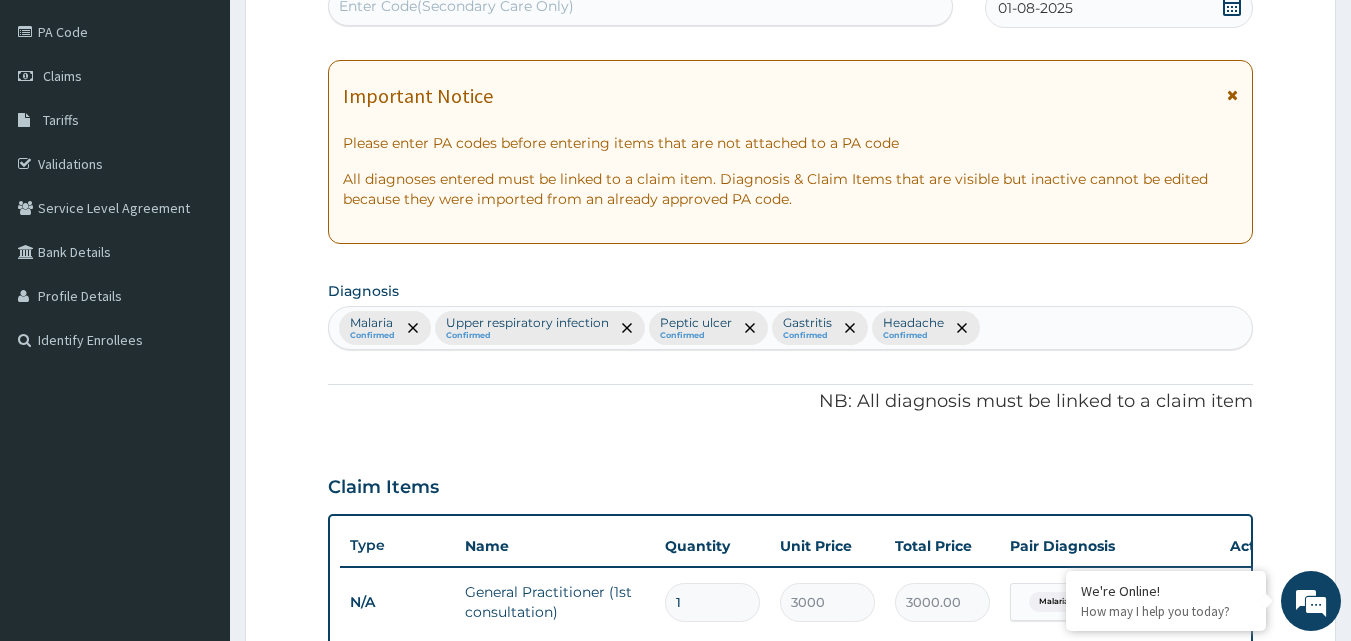 scroll, scrollTop: 790, scrollLeft: 0, axis: vertical 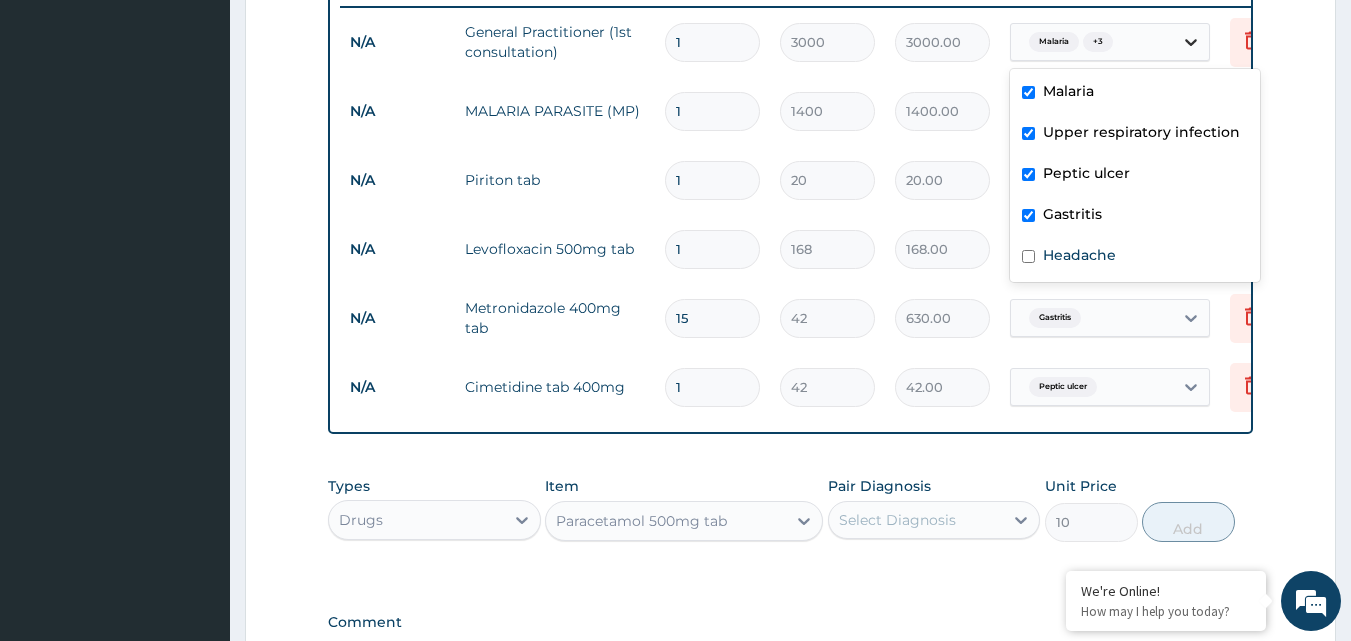 click 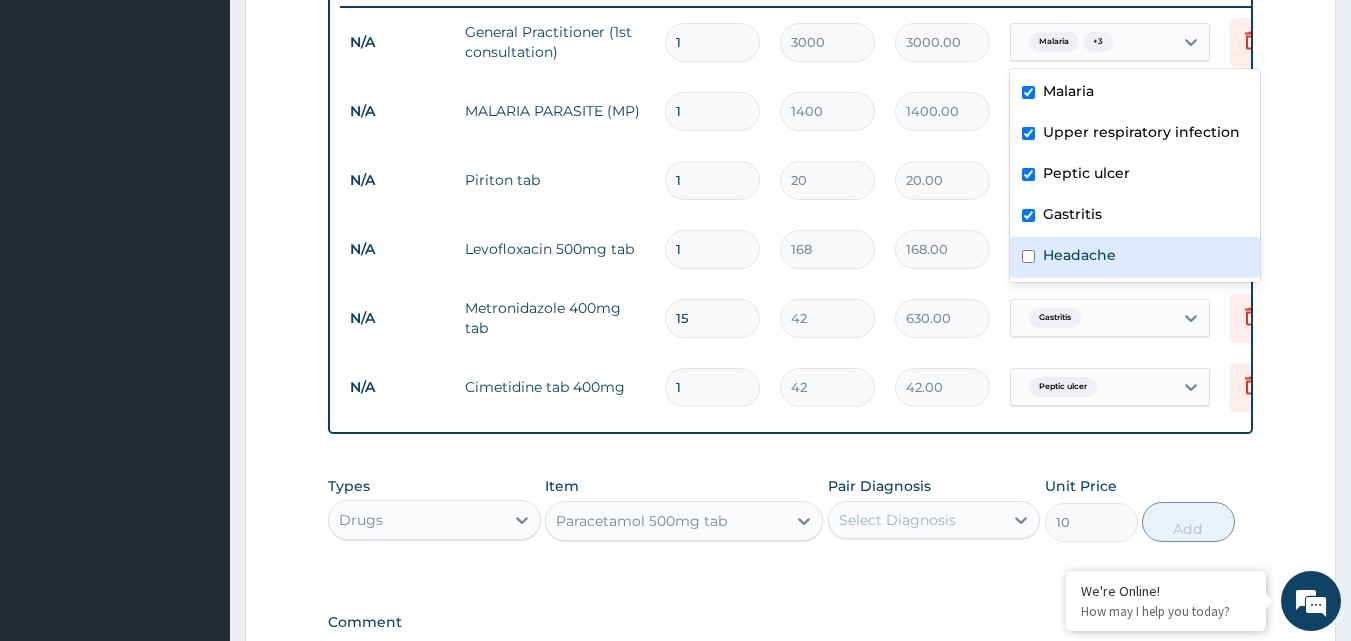 click at bounding box center [1028, 256] 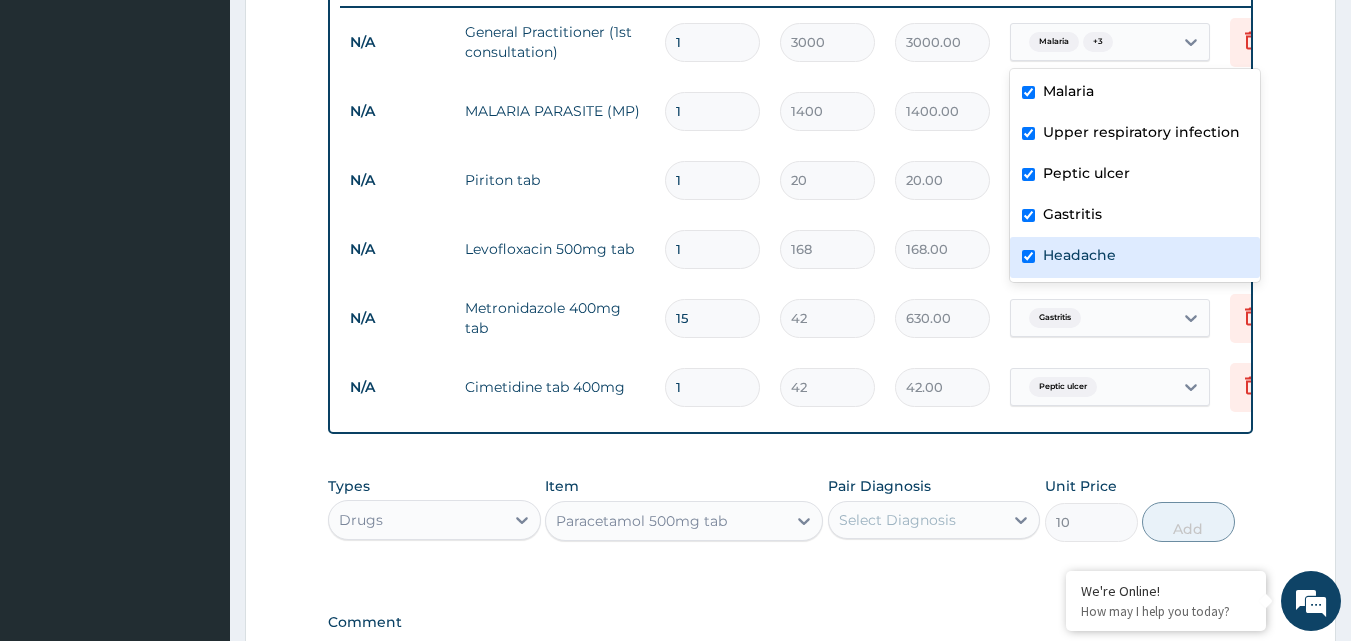checkbox on "true" 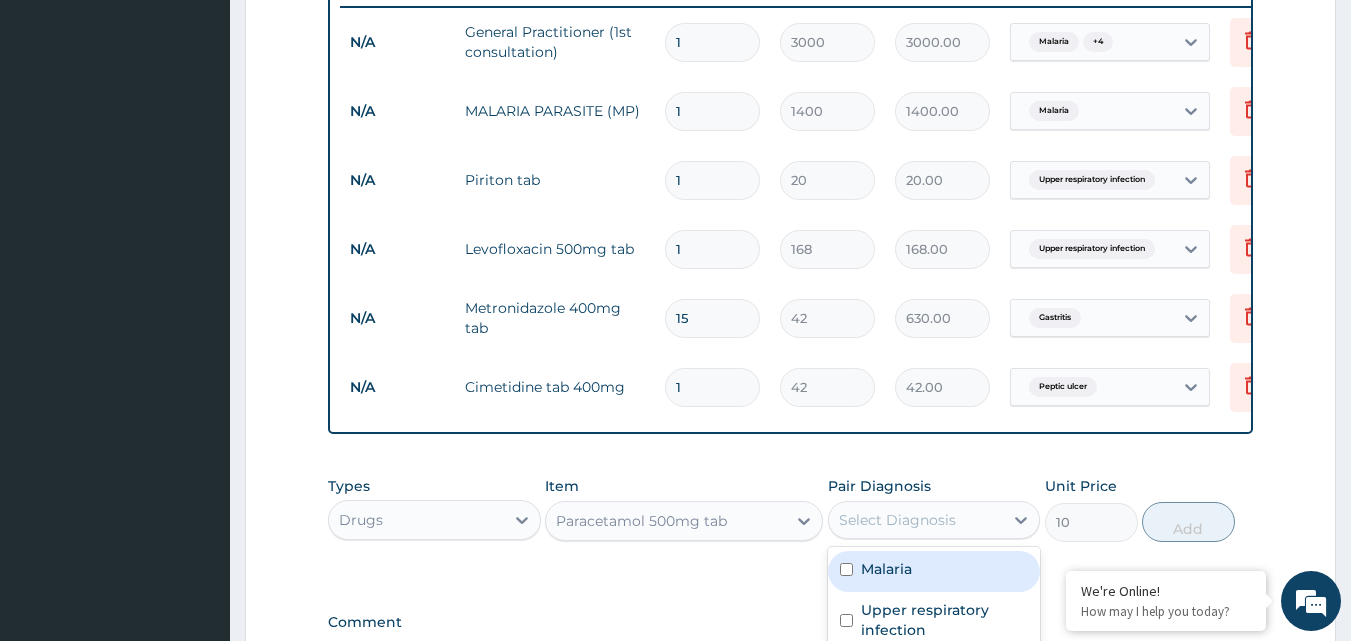 click on "Select Diagnosis" at bounding box center (916, 520) 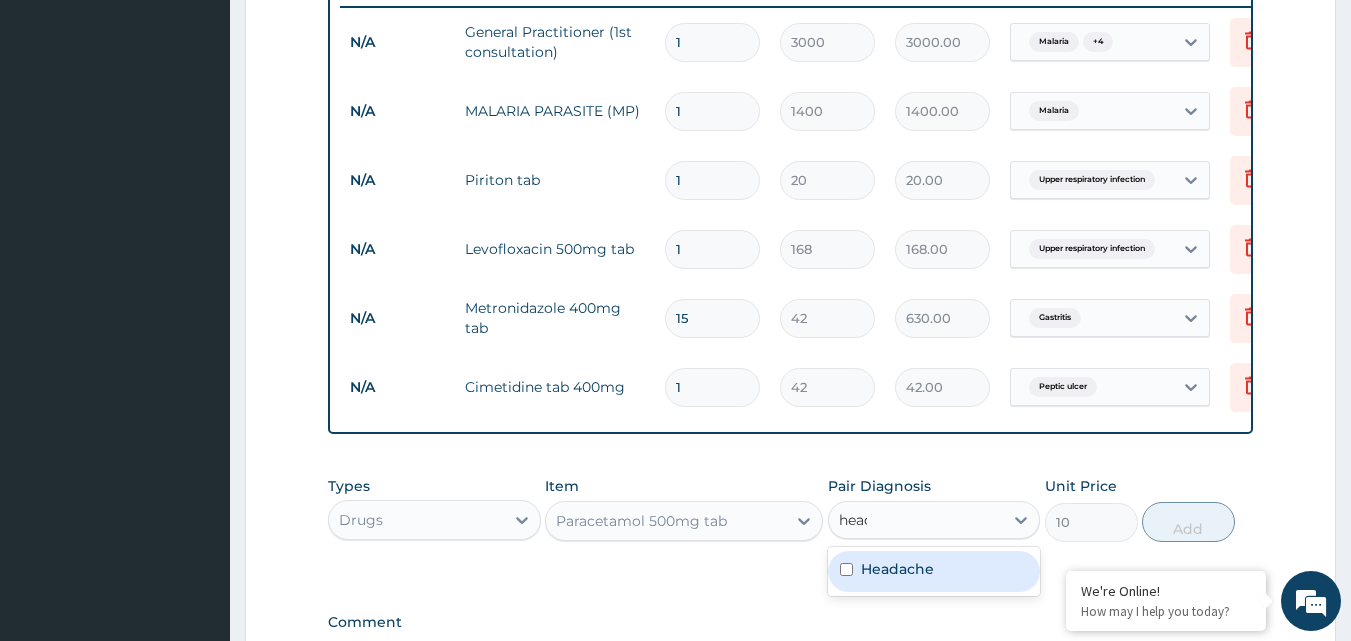 type on "heada" 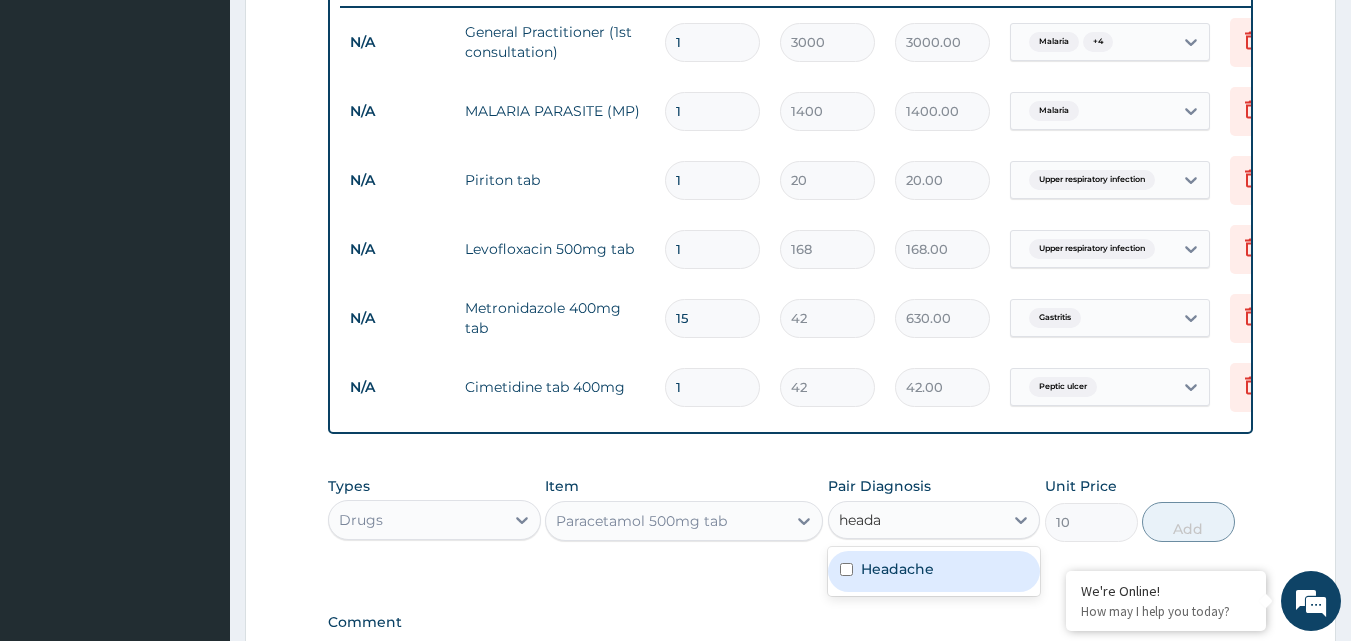 click on "Headache" at bounding box center (934, 571) 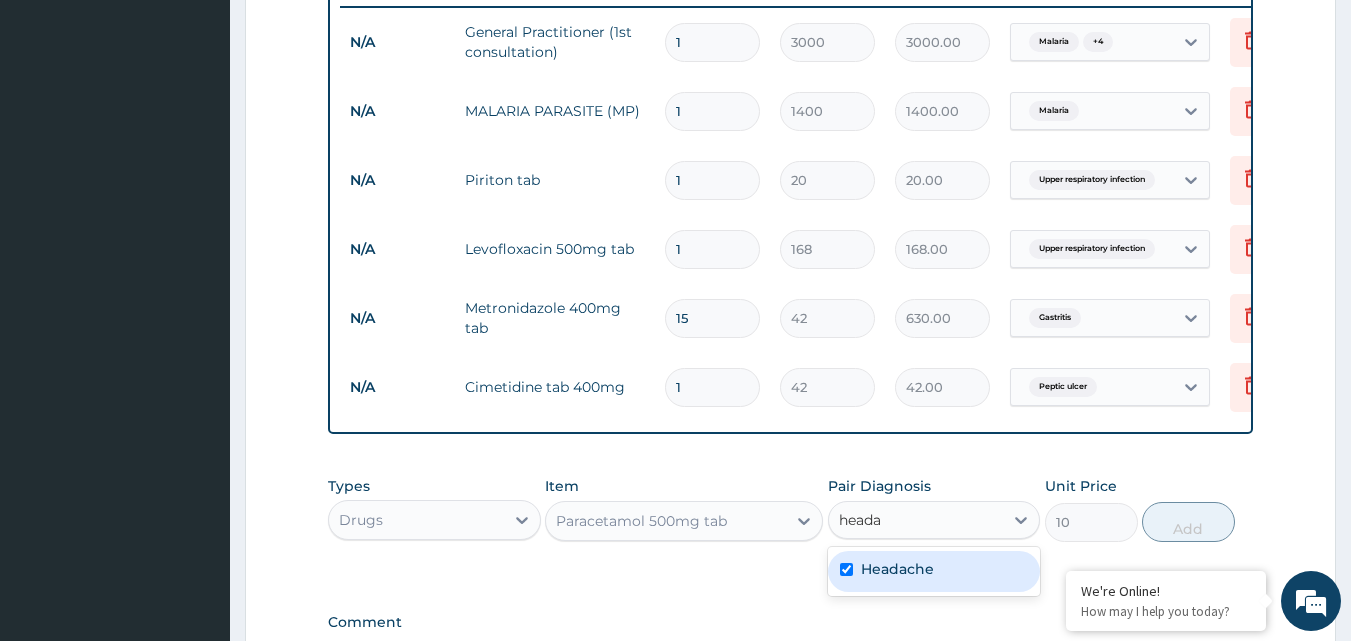 type 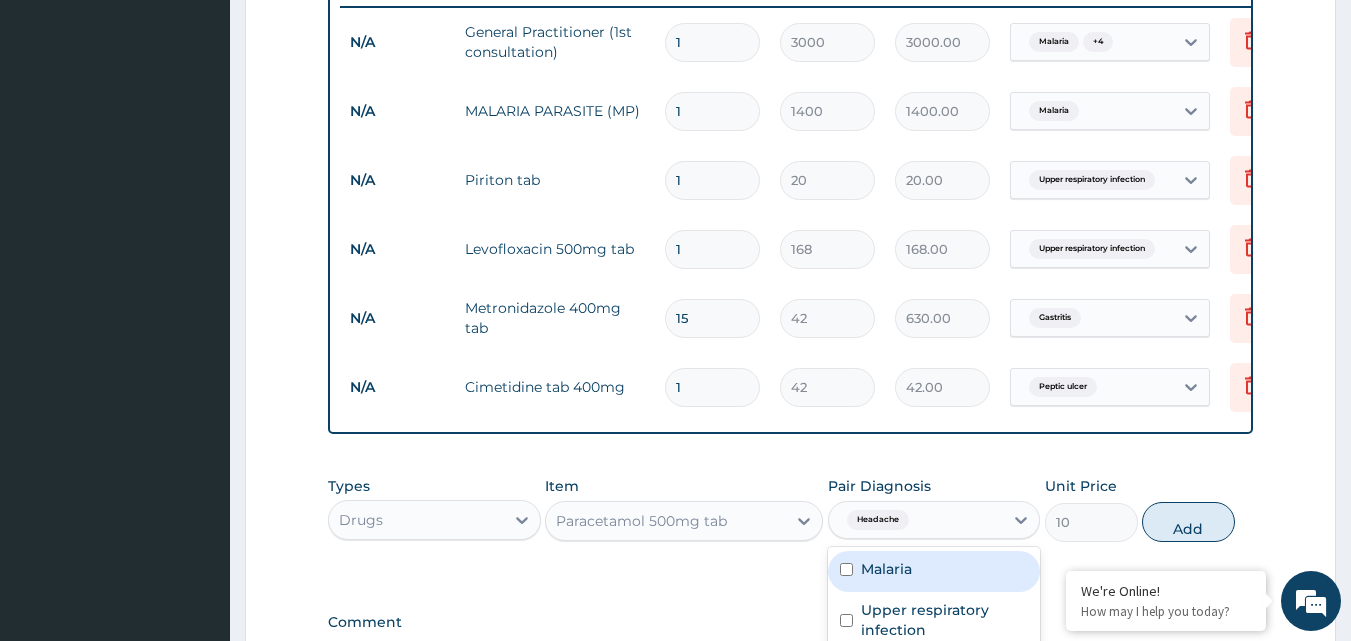 scroll, scrollTop: 1066, scrollLeft: 0, axis: vertical 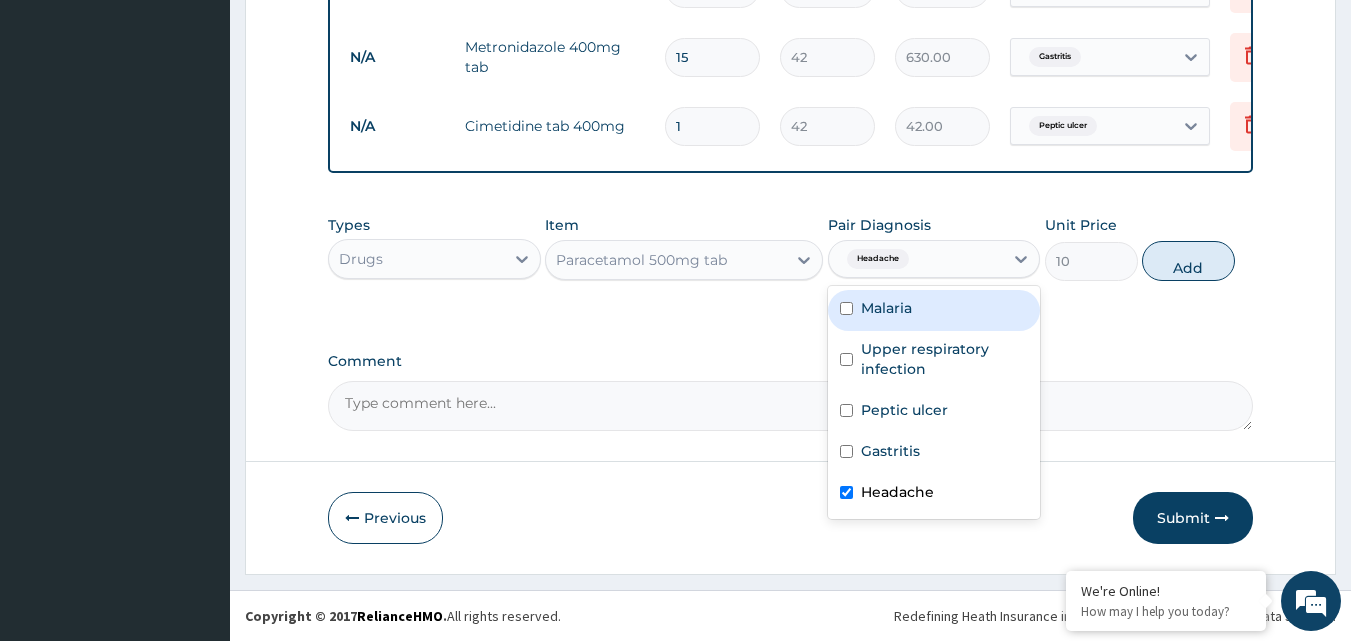 drag, startPoint x: 835, startPoint y: 313, endPoint x: 1053, endPoint y: 306, distance: 218.11235 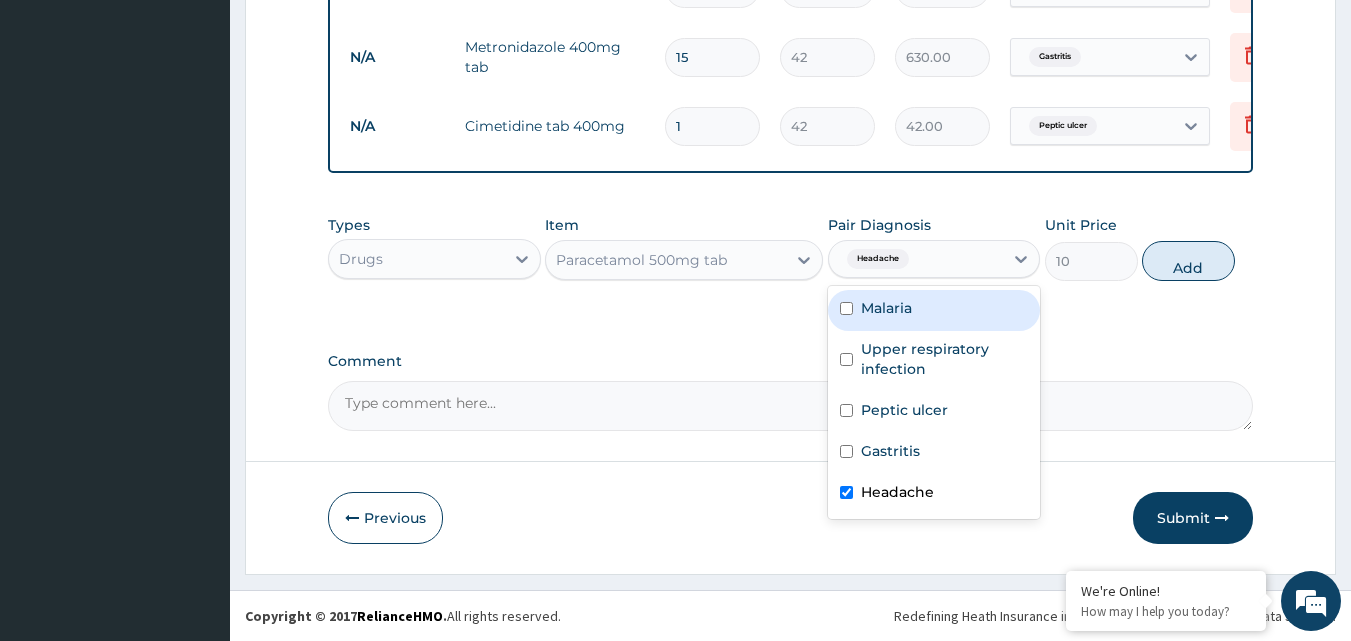 click on "Types Drugs Item Paracetamol 500mg tab Pair Diagnosis option Headache, selected. option Malaria focused, 1 of 5. 5 results available. Use Up and Down to choose options, press Enter to select the currently focused option, press Escape to exit the menu, press Tab to select the option and exit the menu. Headache Malaria Upper respiratory infection Peptic ulcer Gastritis Headache Unit Price 10 Add" at bounding box center [791, 263] 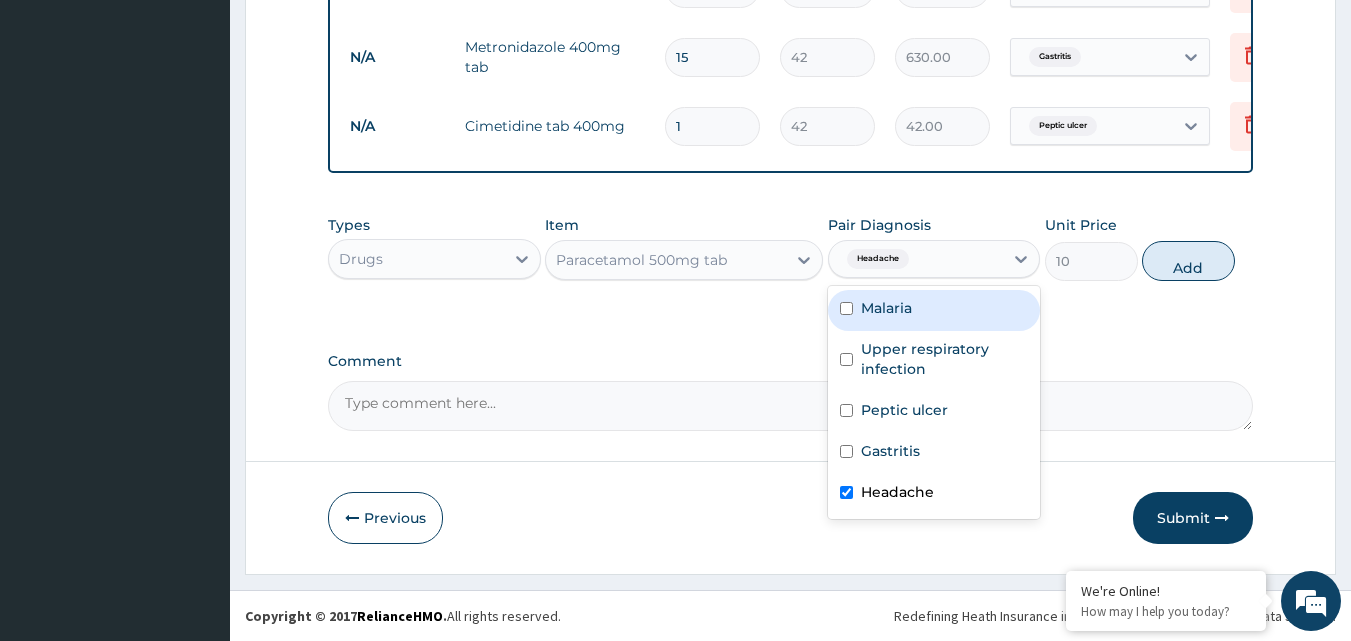 click on "Malaria" at bounding box center [934, 310] 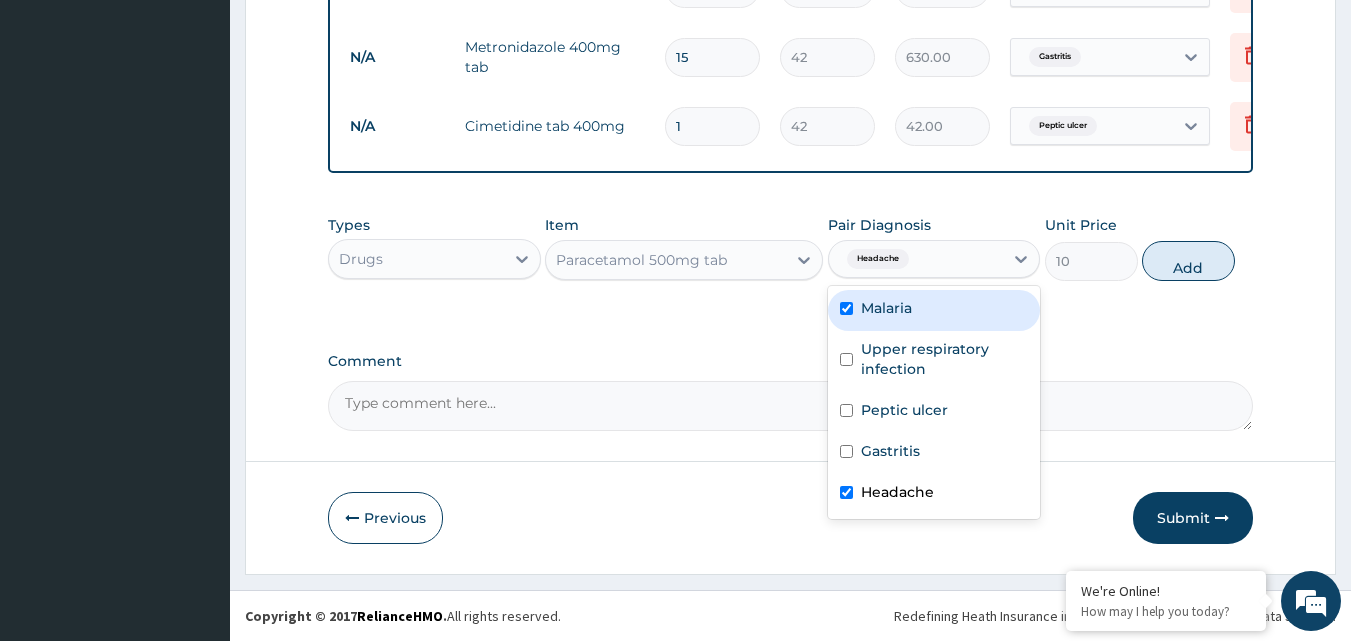 checkbox on "true" 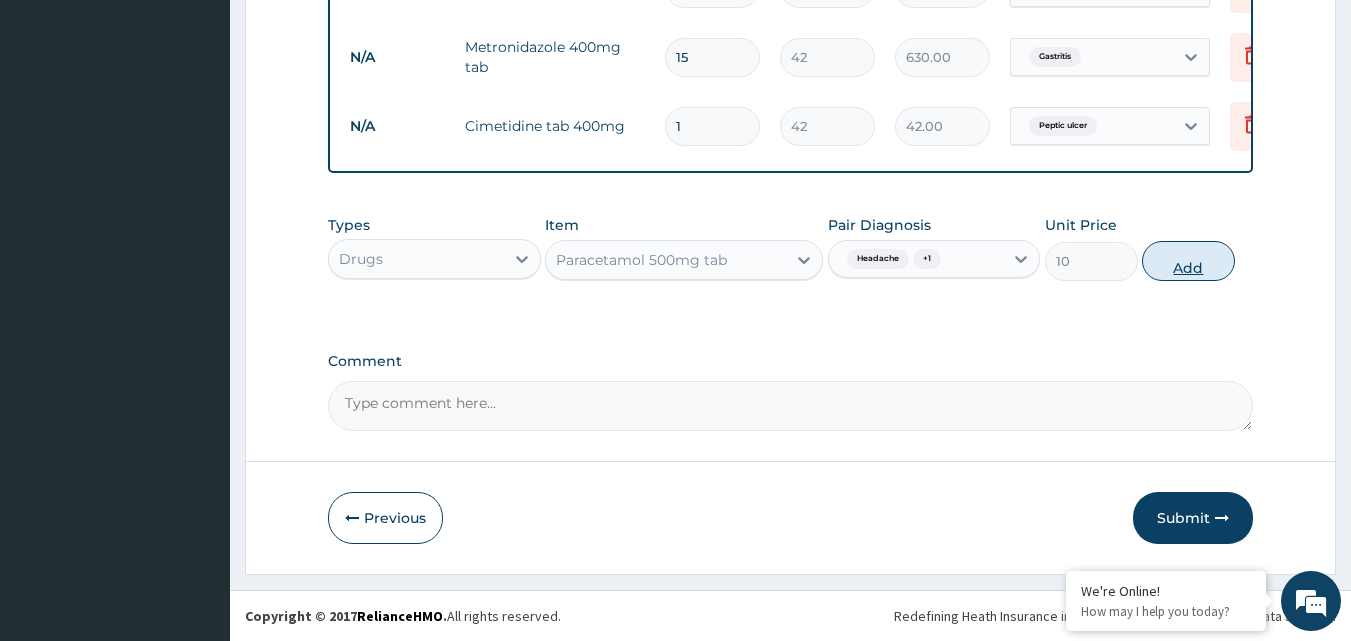 click on "Add" at bounding box center [1188, 261] 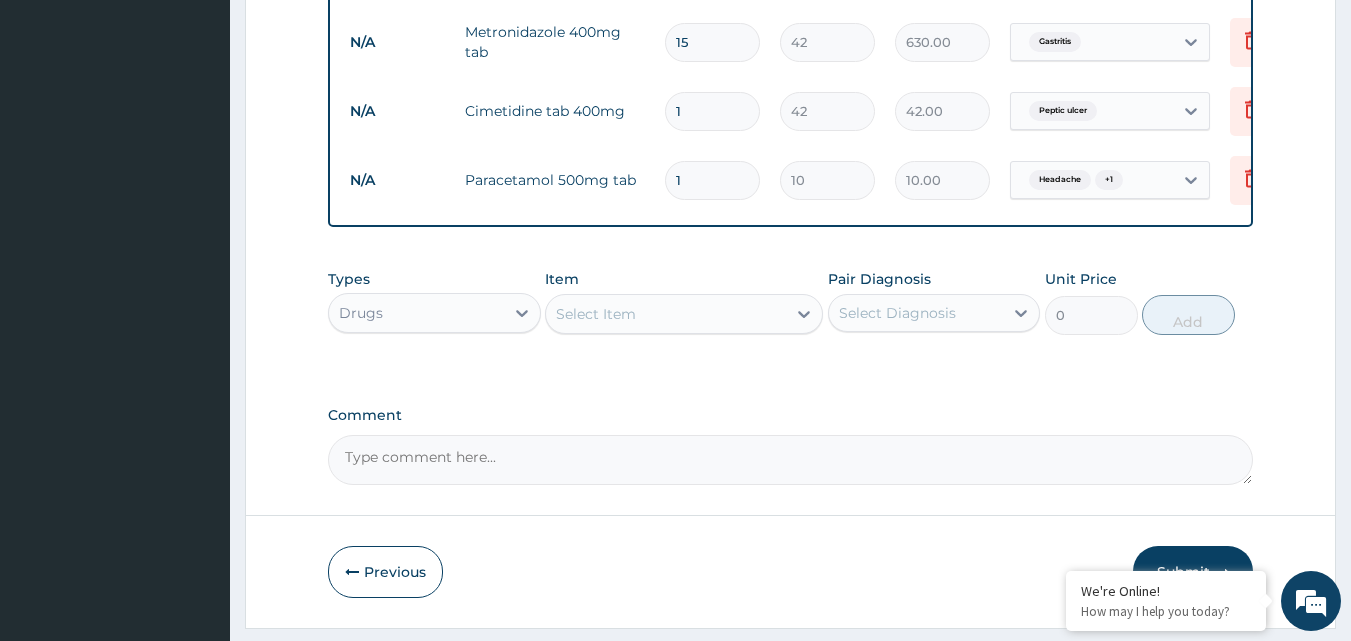 click on "Select Item" at bounding box center (666, 314) 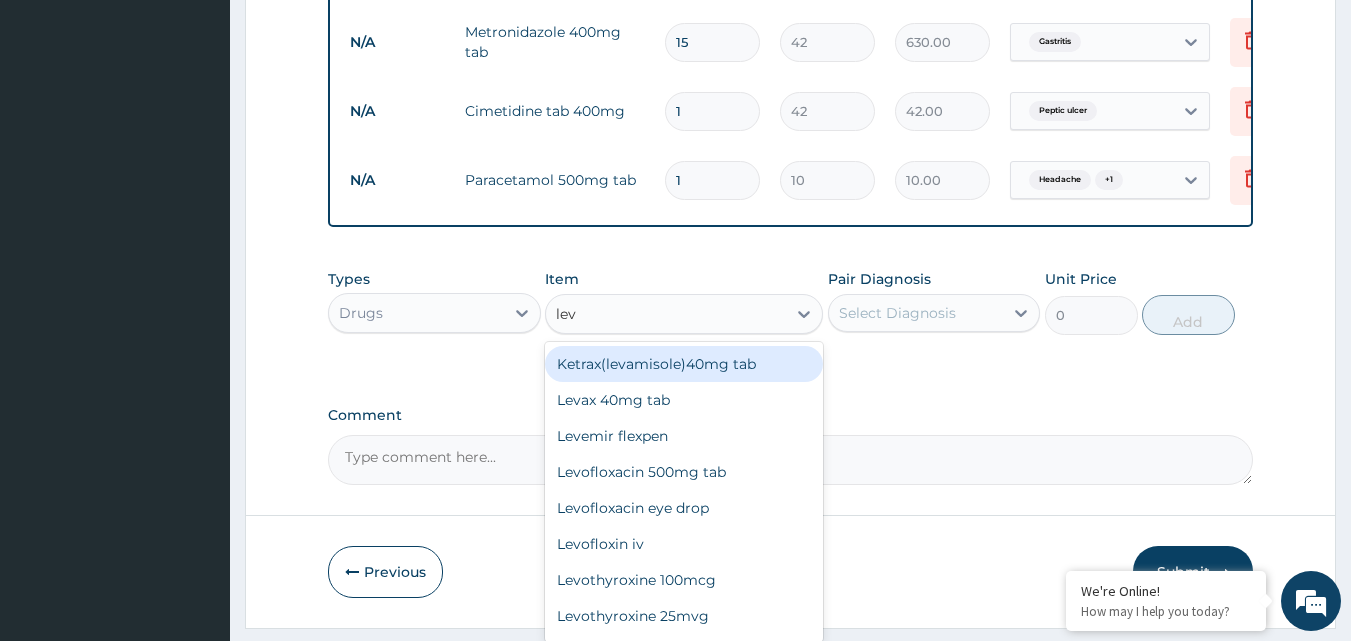 type on "leva" 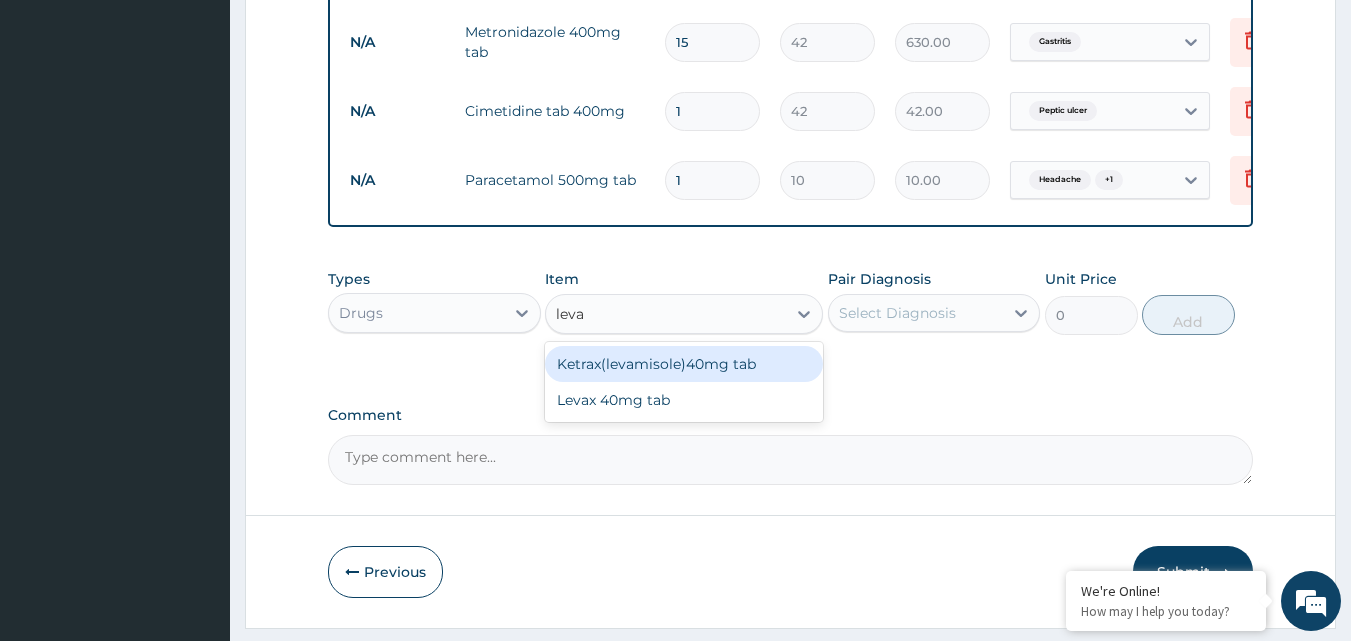 click on "Ketrax(levamisole)40mg tab" at bounding box center [684, 364] 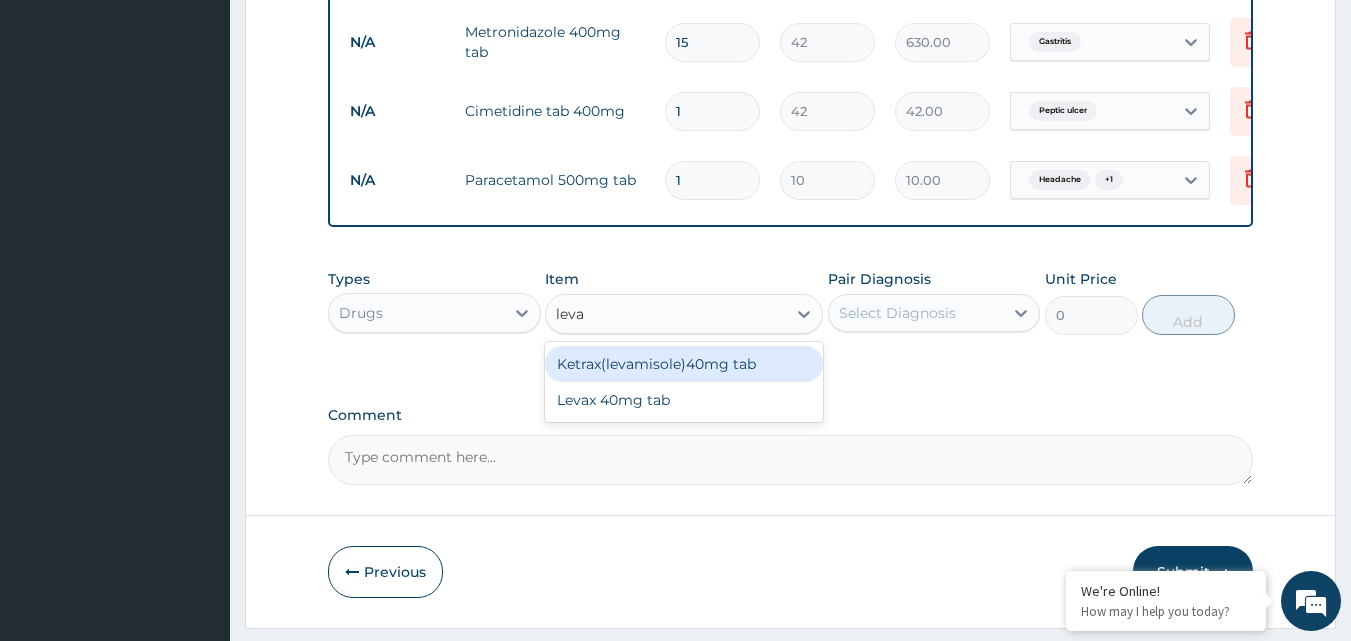type 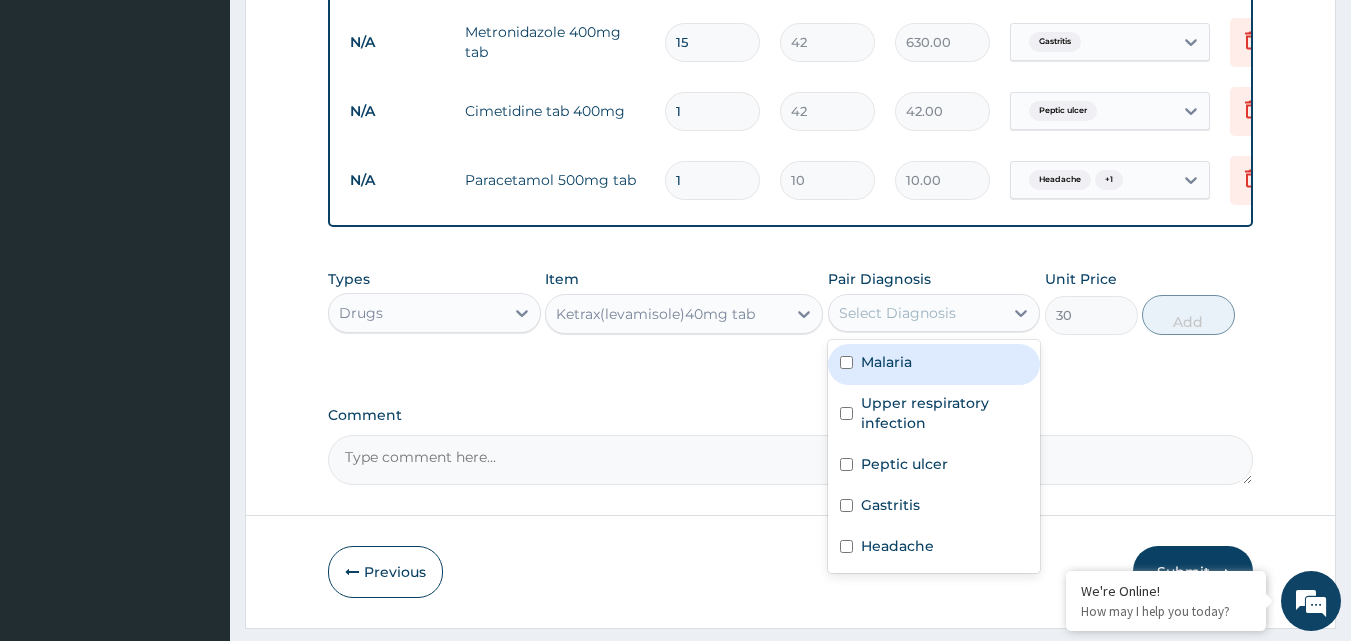 click on "Select Diagnosis" at bounding box center [897, 313] 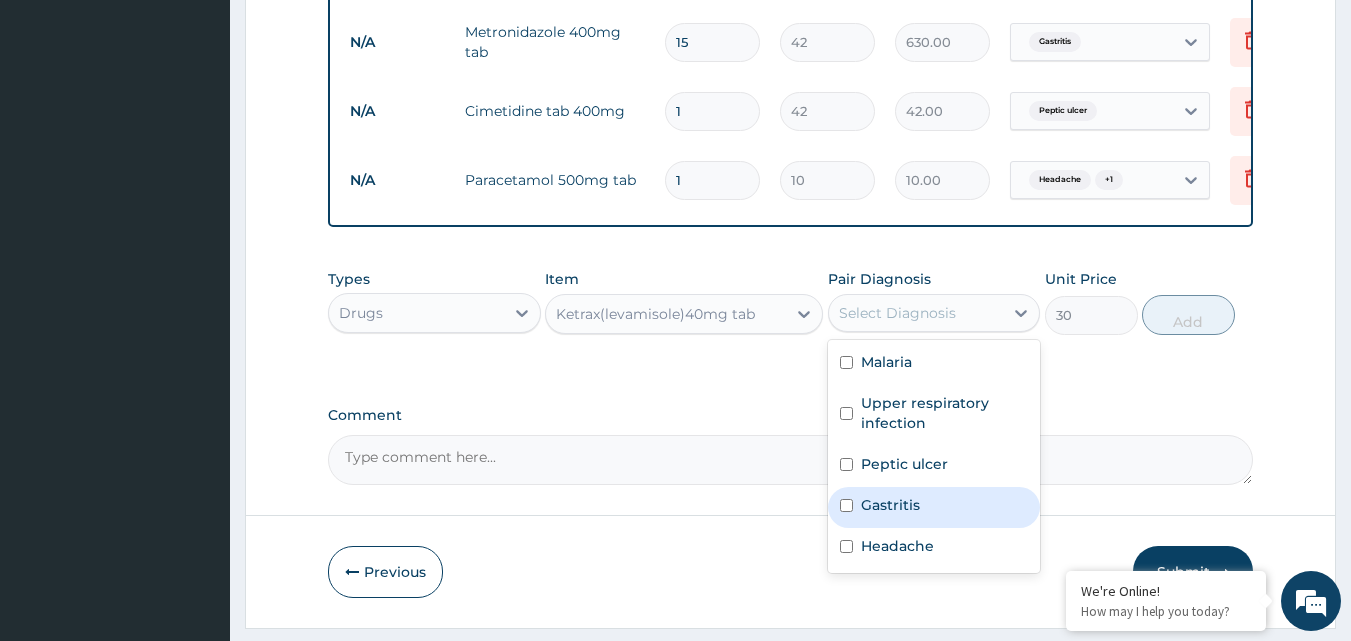 click at bounding box center (846, 505) 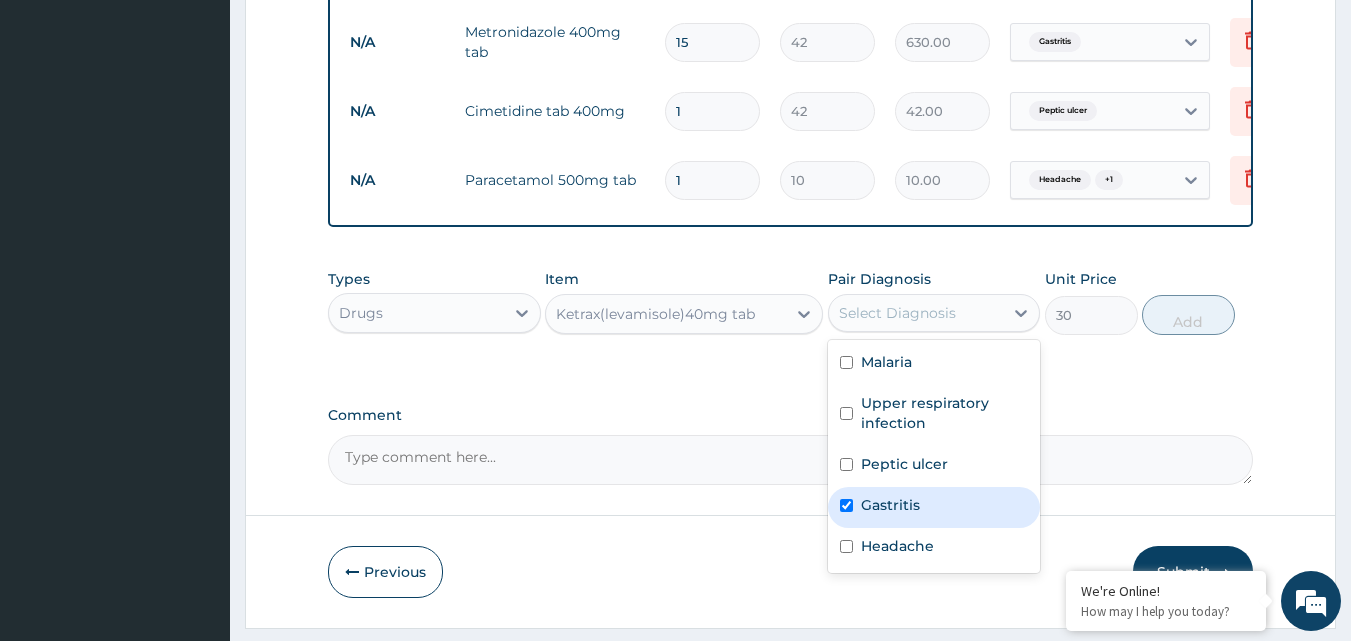 checkbox on "true" 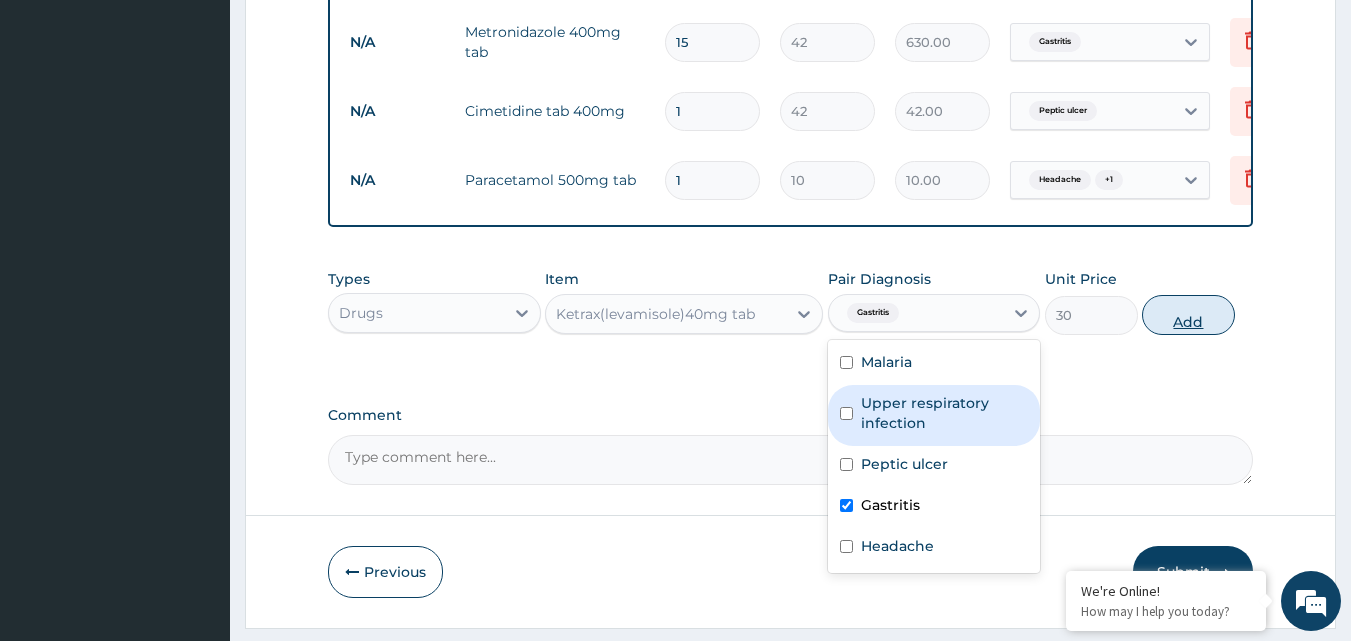 click on "Add" at bounding box center [1188, 315] 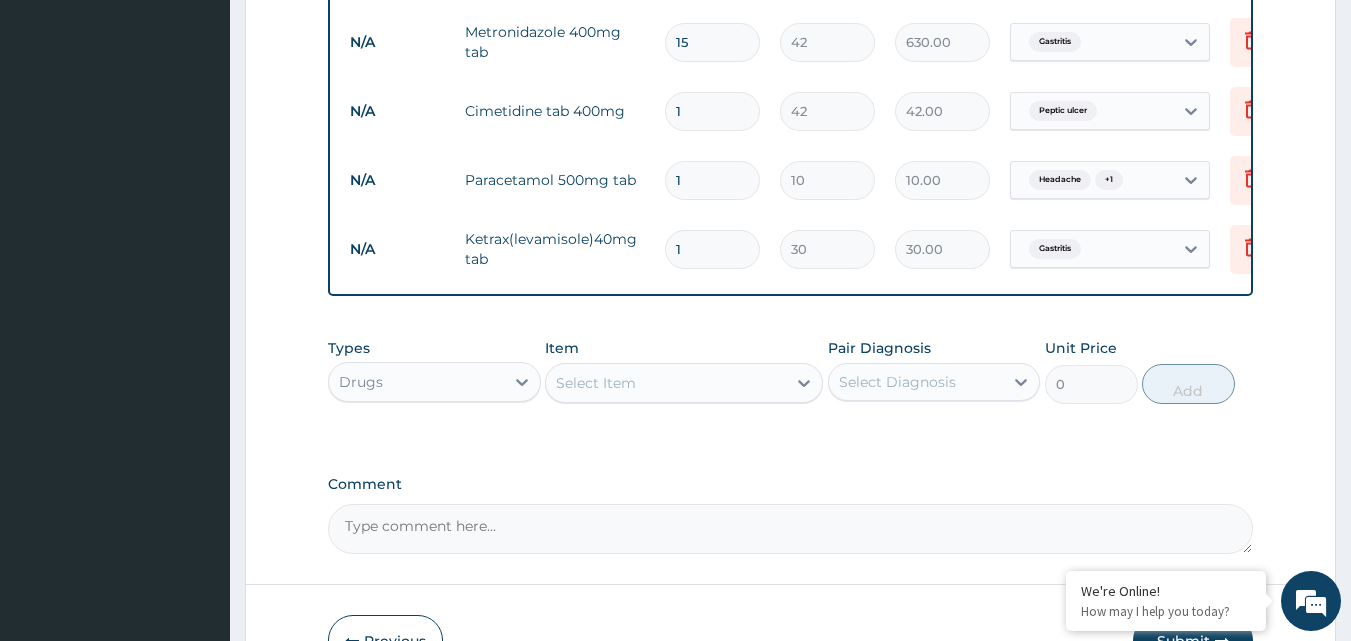 click on "Select Item" at bounding box center [666, 383] 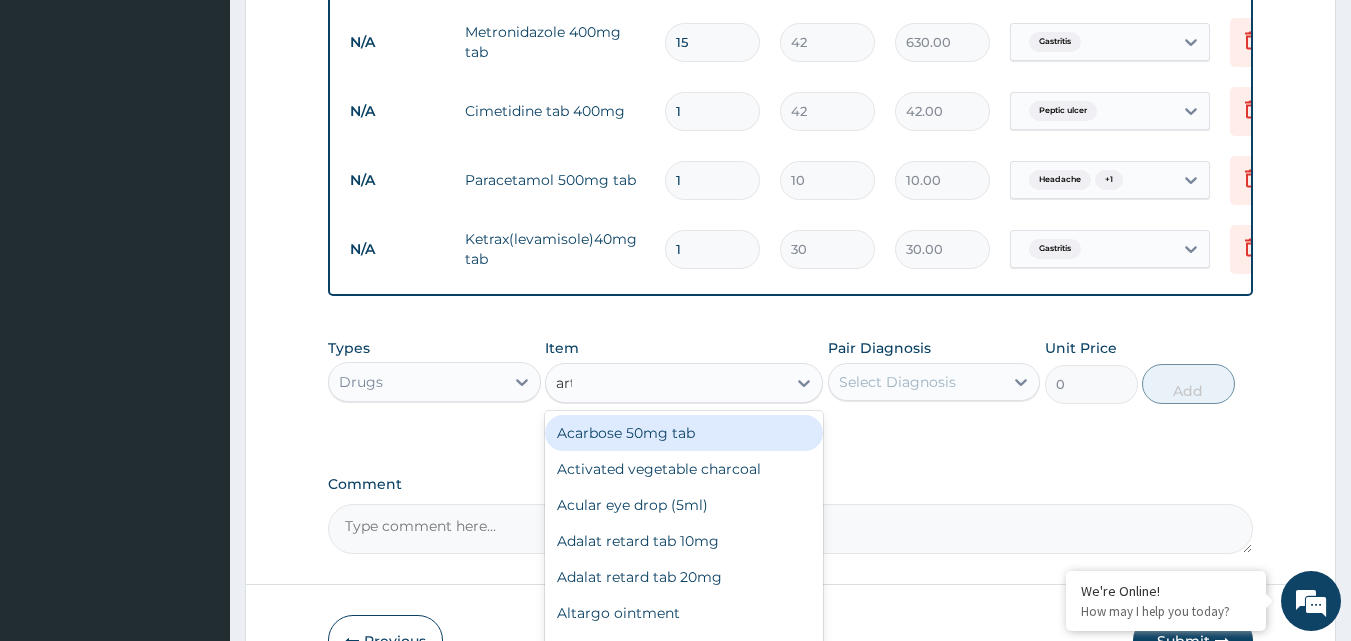 type on "arte" 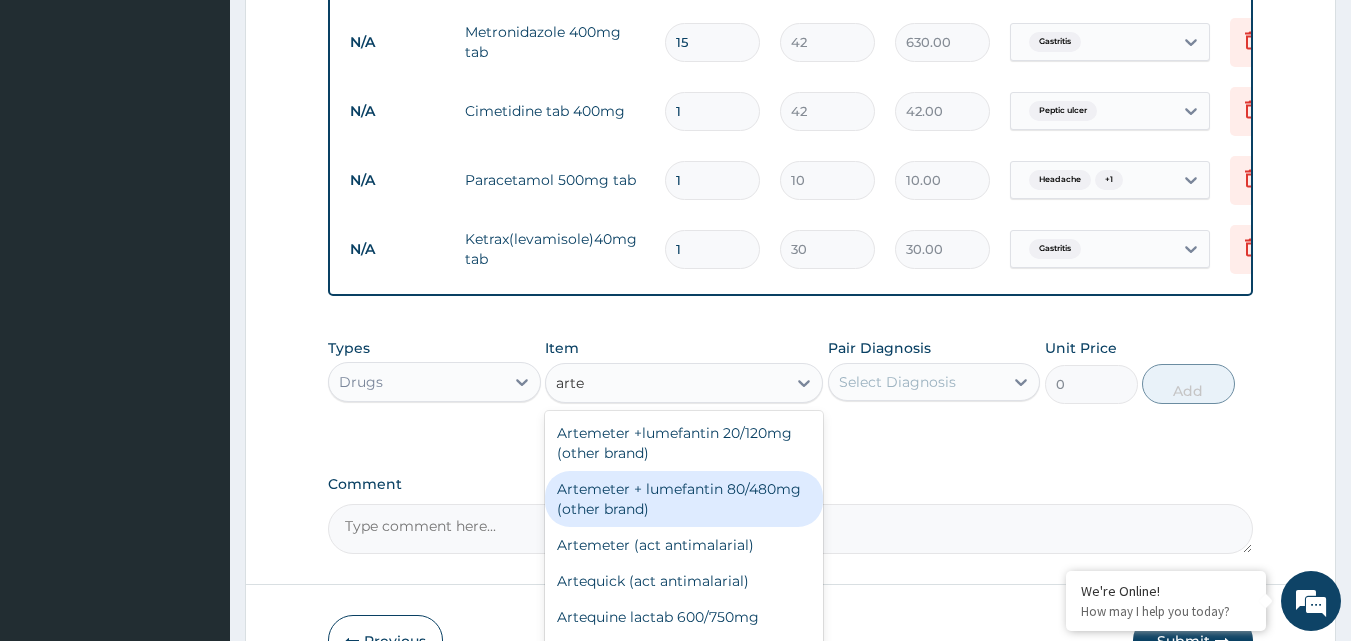 click on "Artemeter + lumefantin 80/480mg (other brand)" at bounding box center [684, 499] 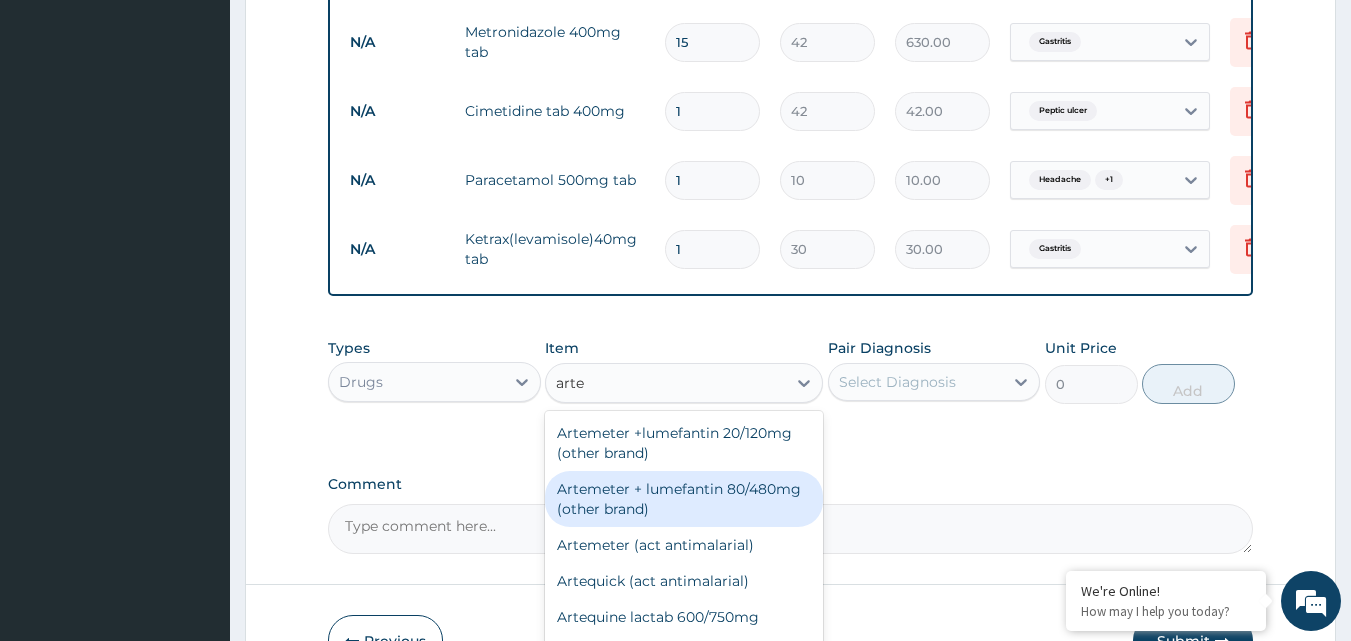 type 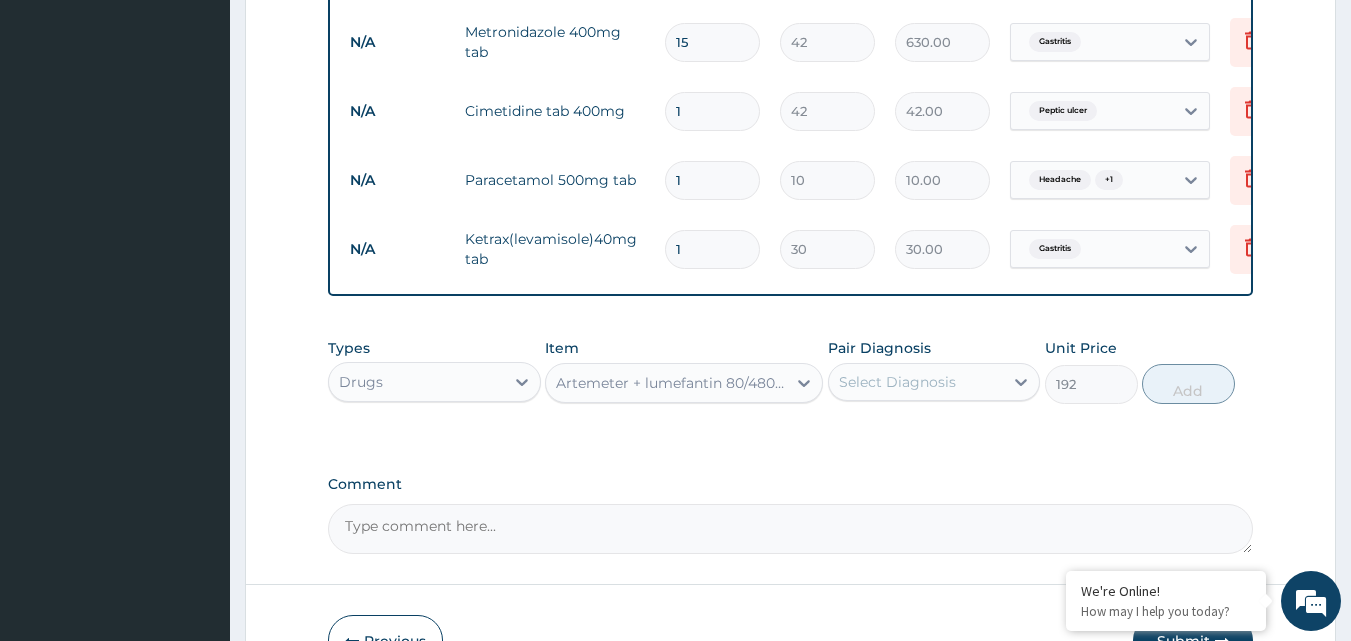 click on "Select Diagnosis" at bounding box center (897, 382) 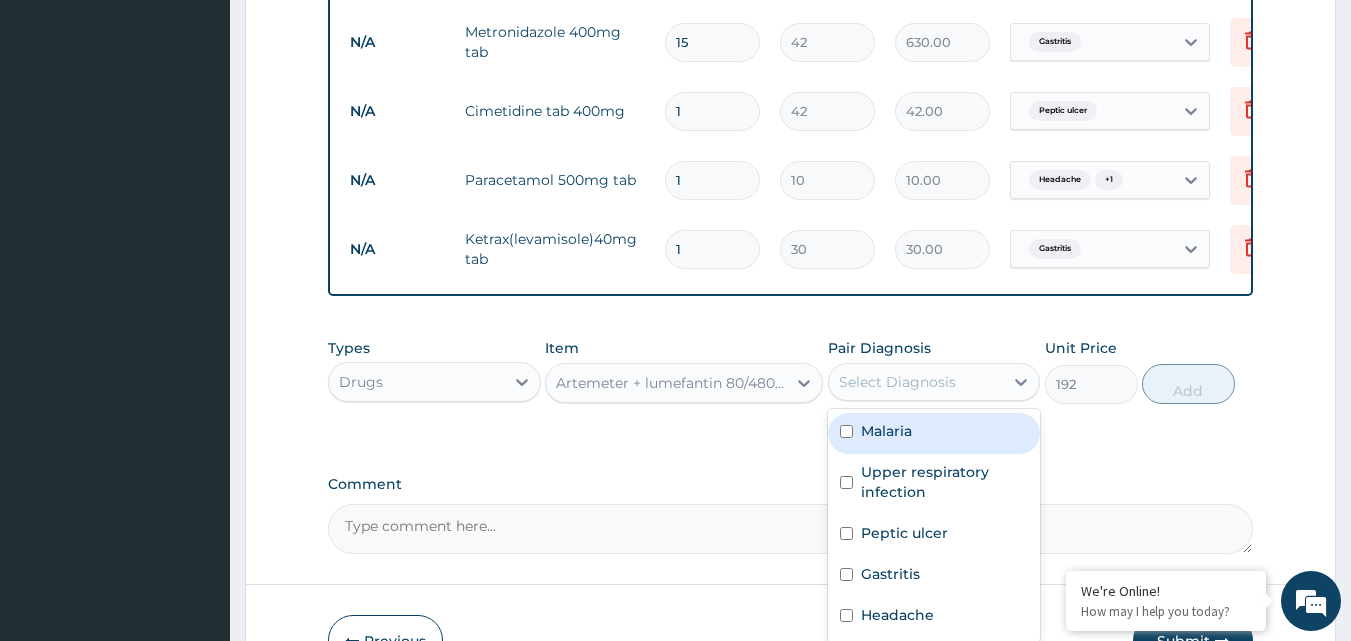 click at bounding box center [846, 431] 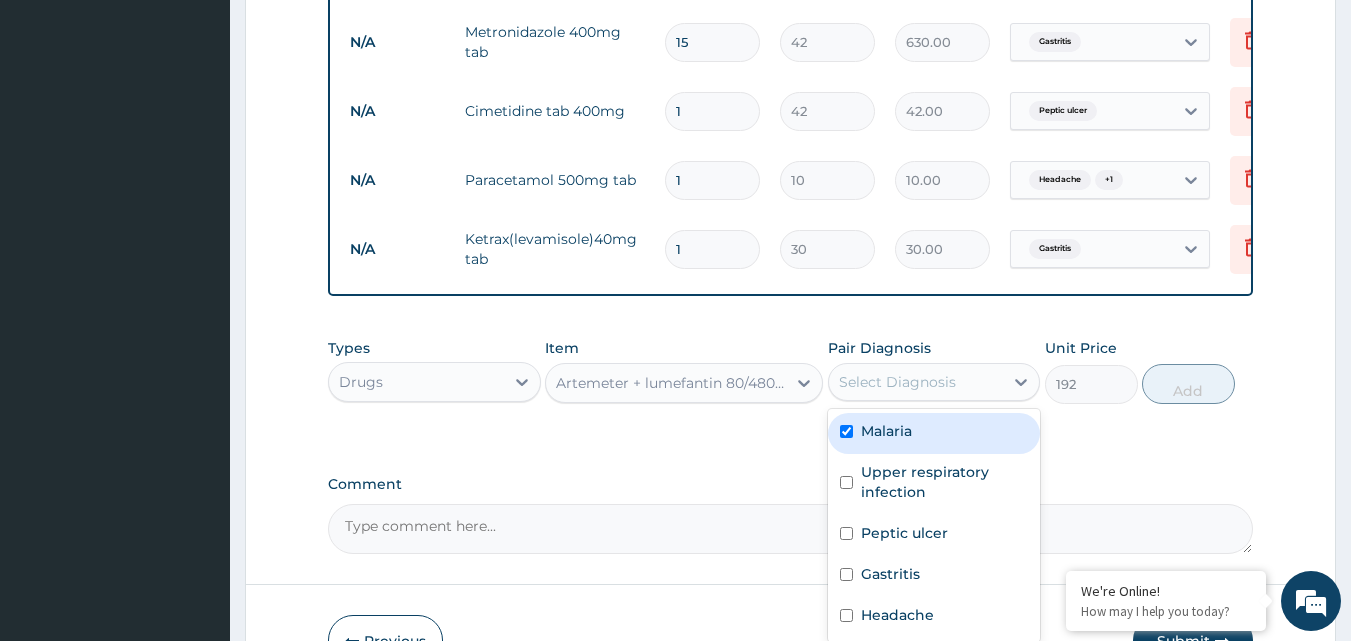 checkbox on "true" 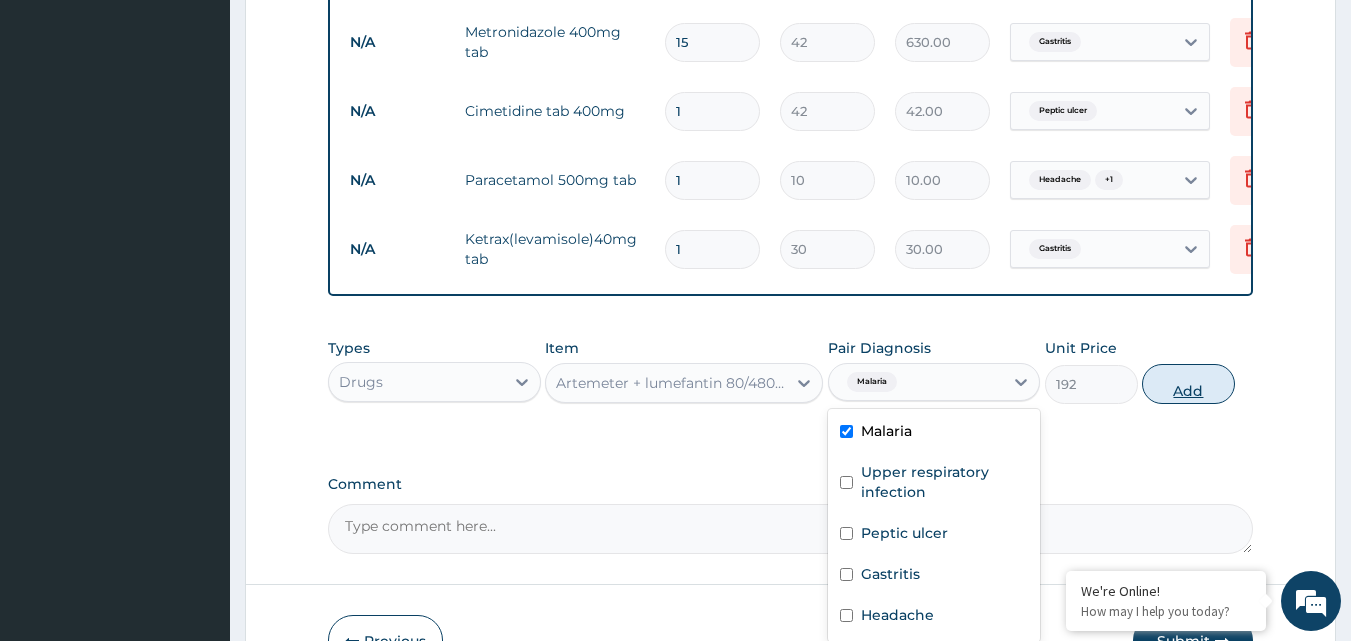 click on "Add" at bounding box center (1188, 384) 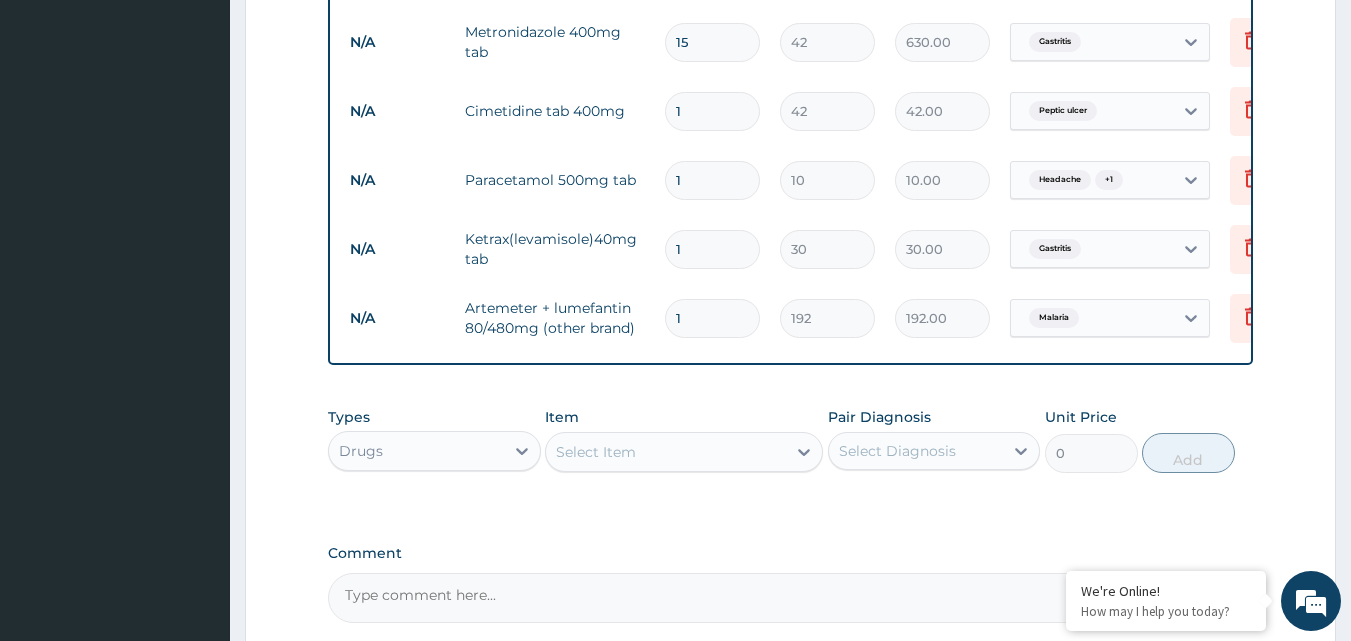 type 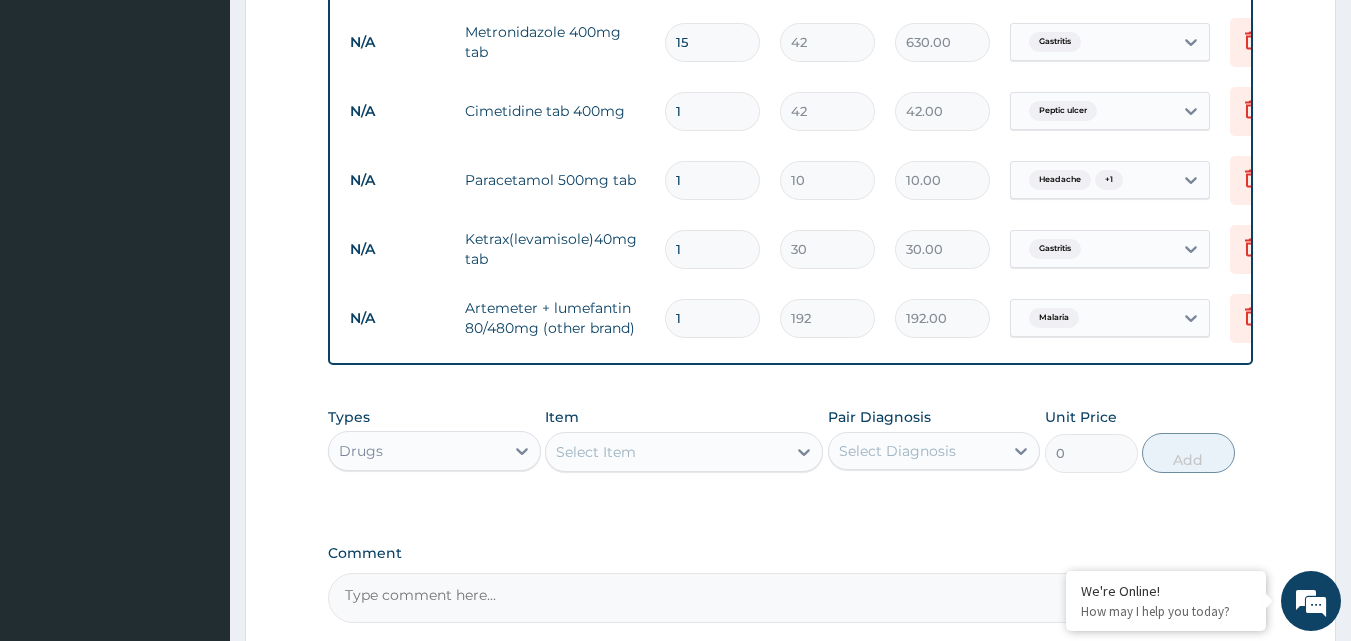 type on "0.00" 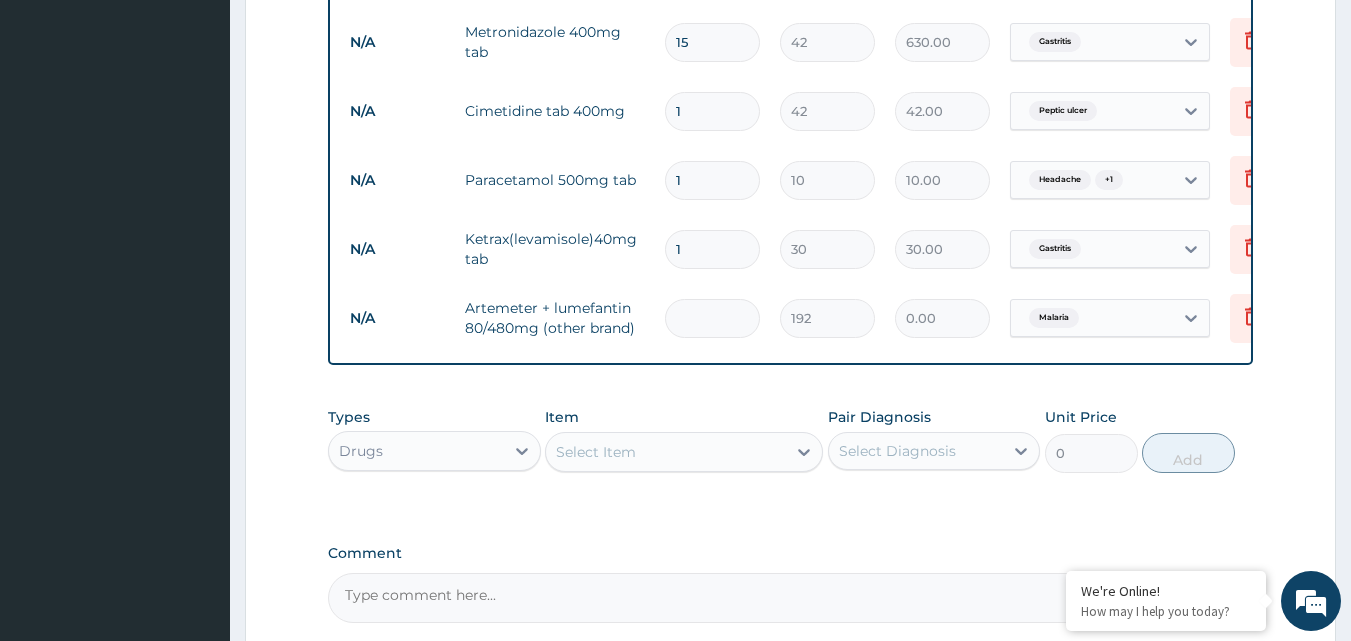 type on "6" 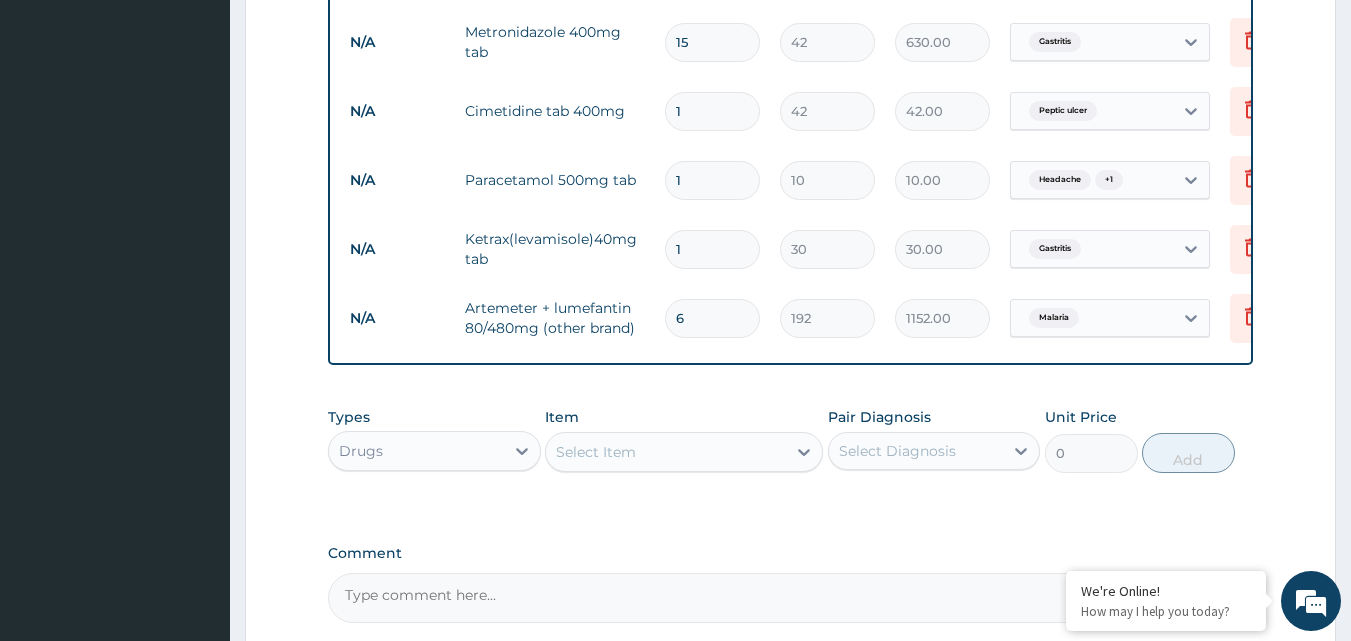 type on "6" 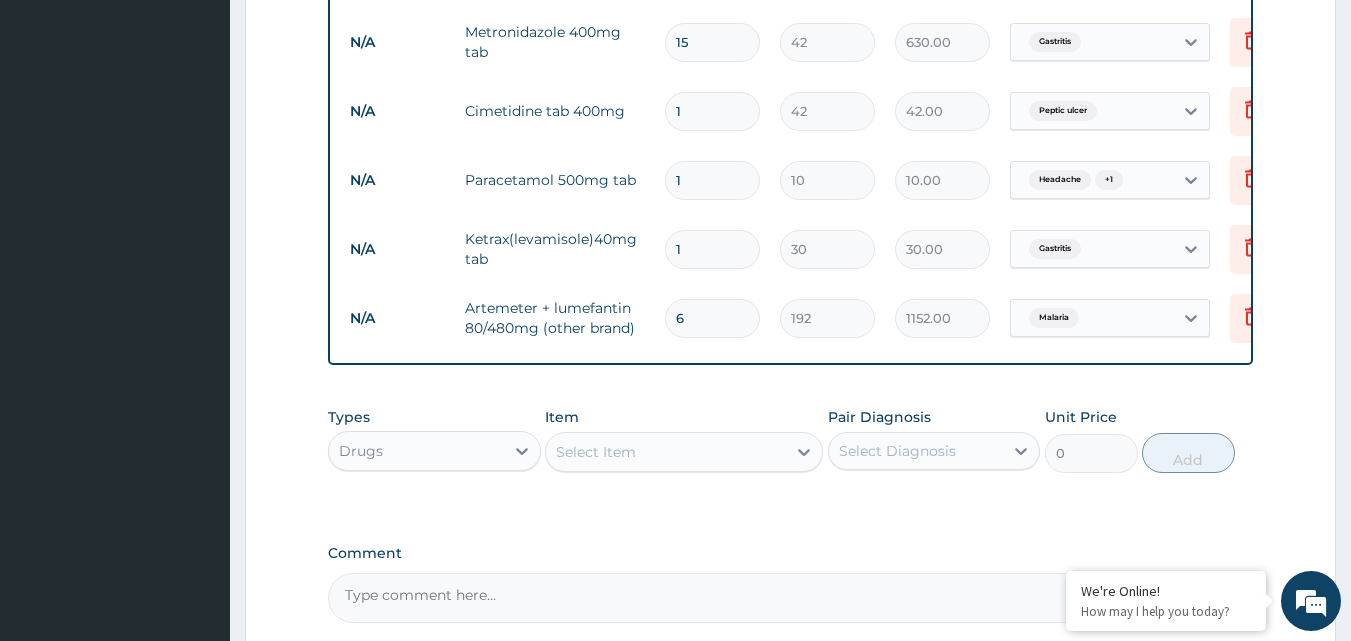 click on "1" at bounding box center [712, 249] 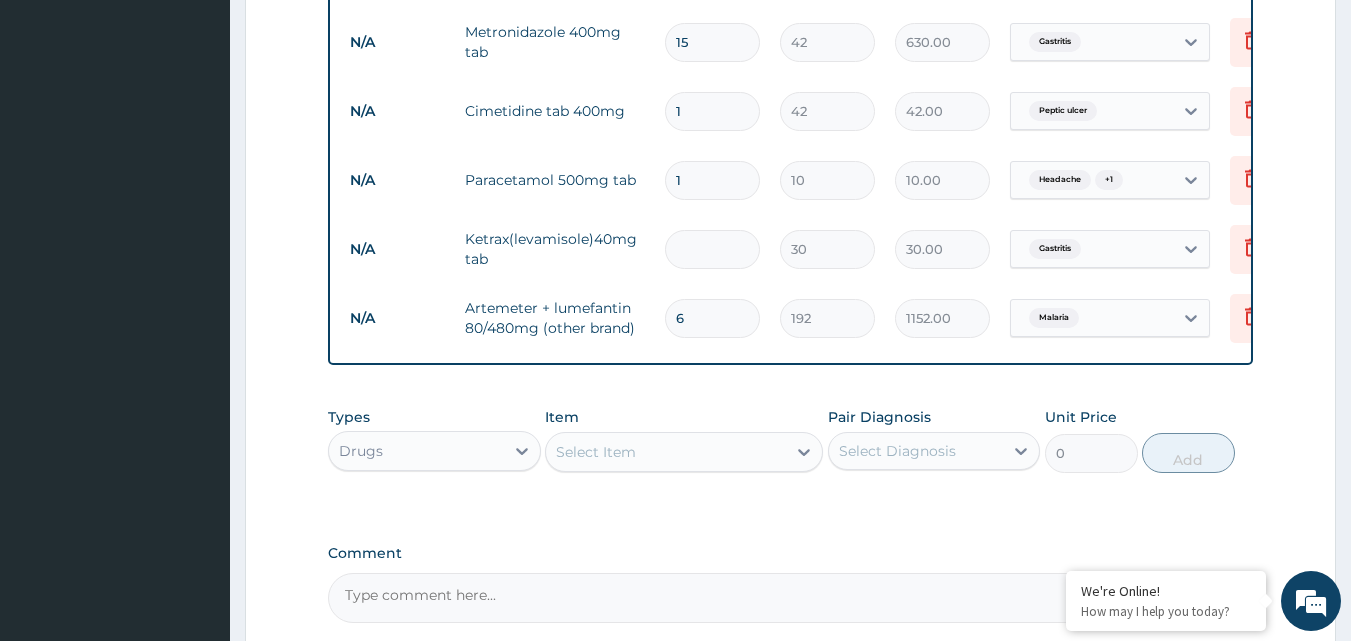 type on "0.00" 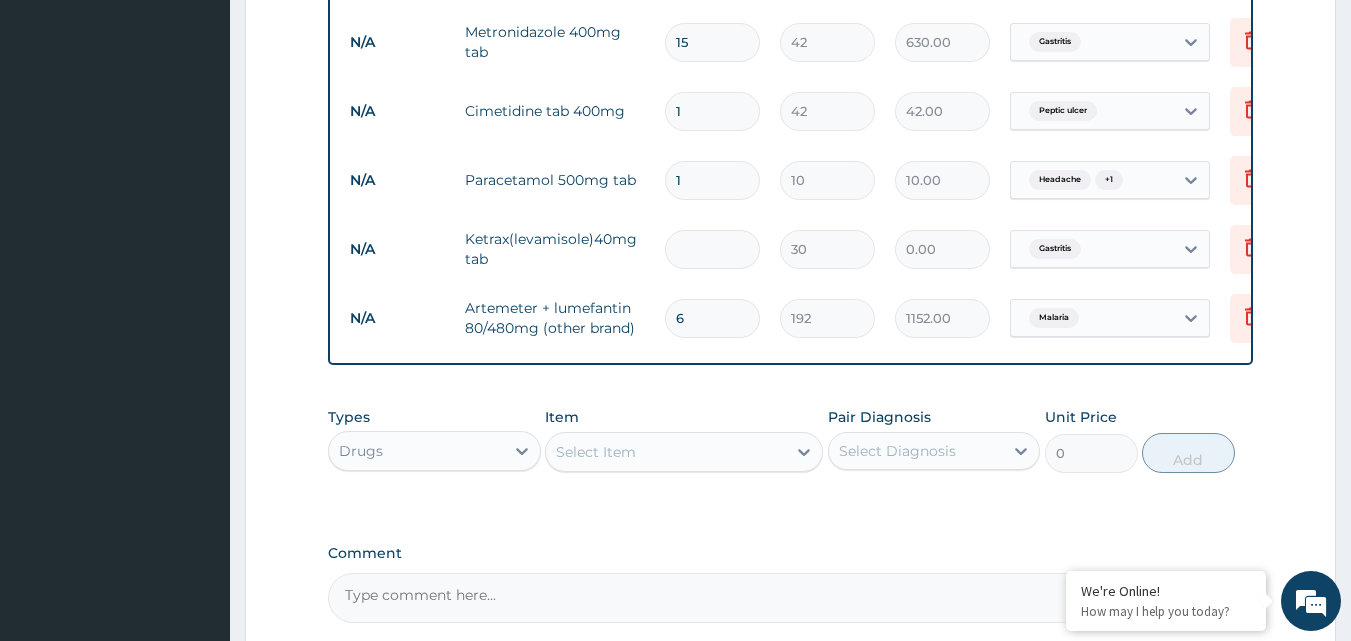 type on "3" 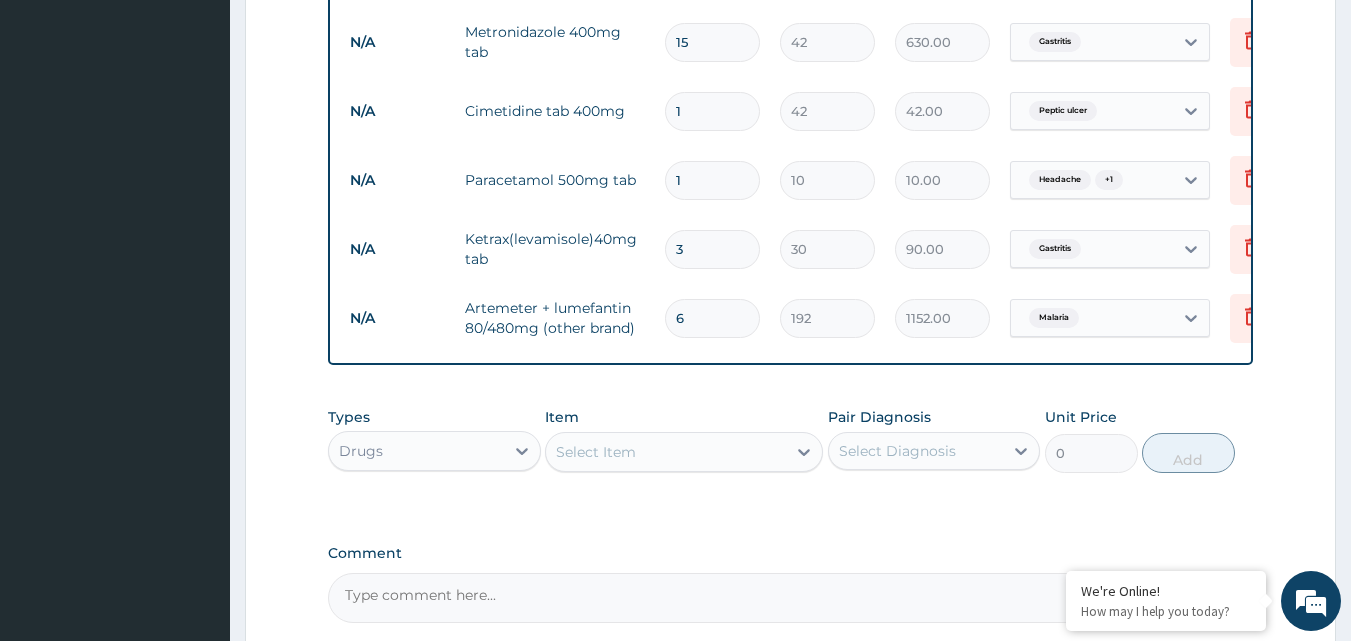type on "3" 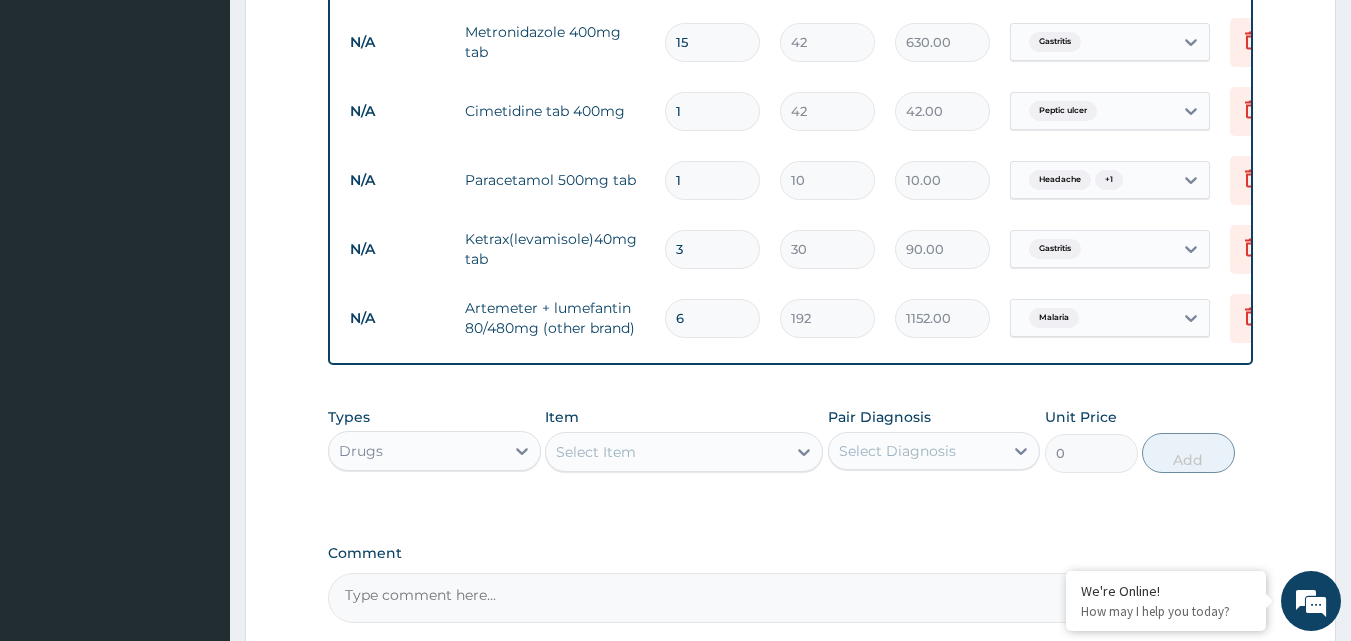 click on "1" at bounding box center (712, 180) 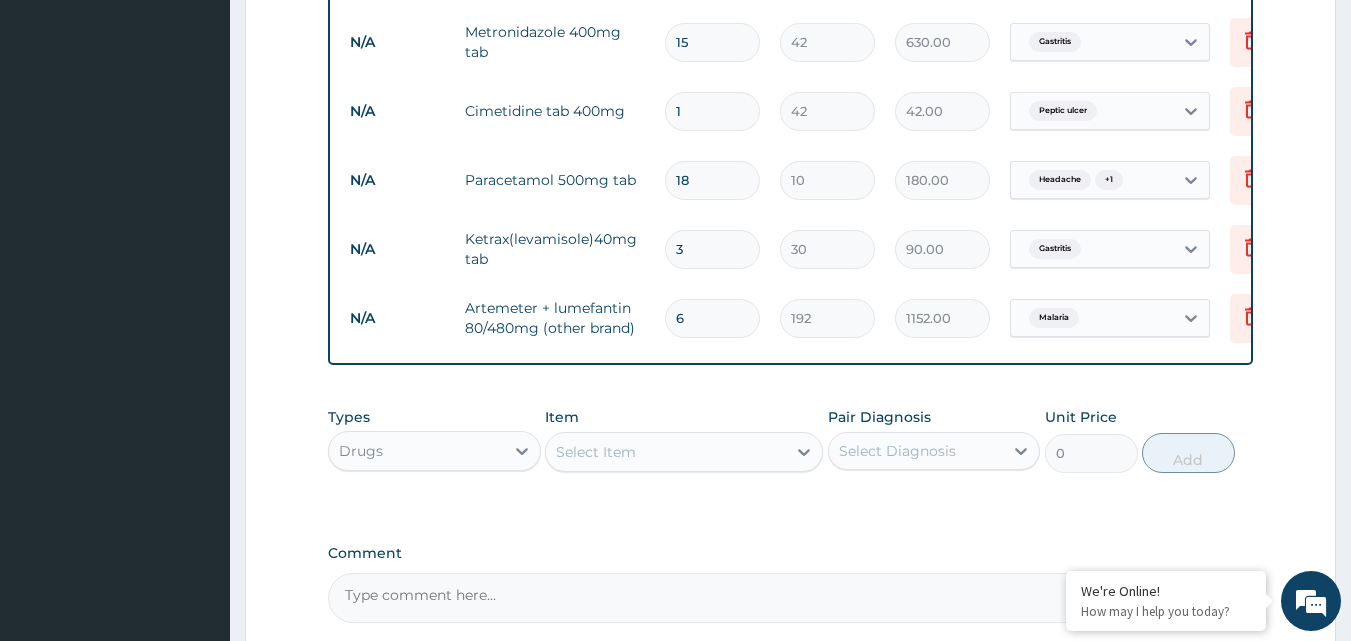 type on "18" 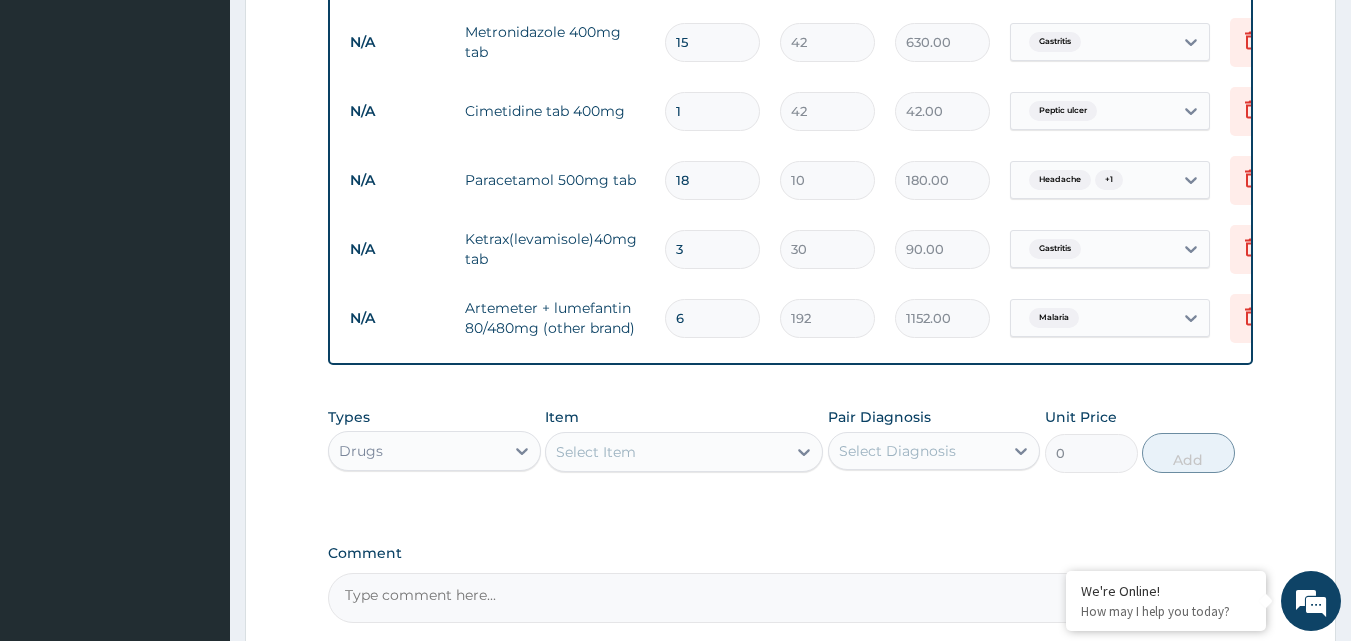 click on "1" at bounding box center [712, 111] 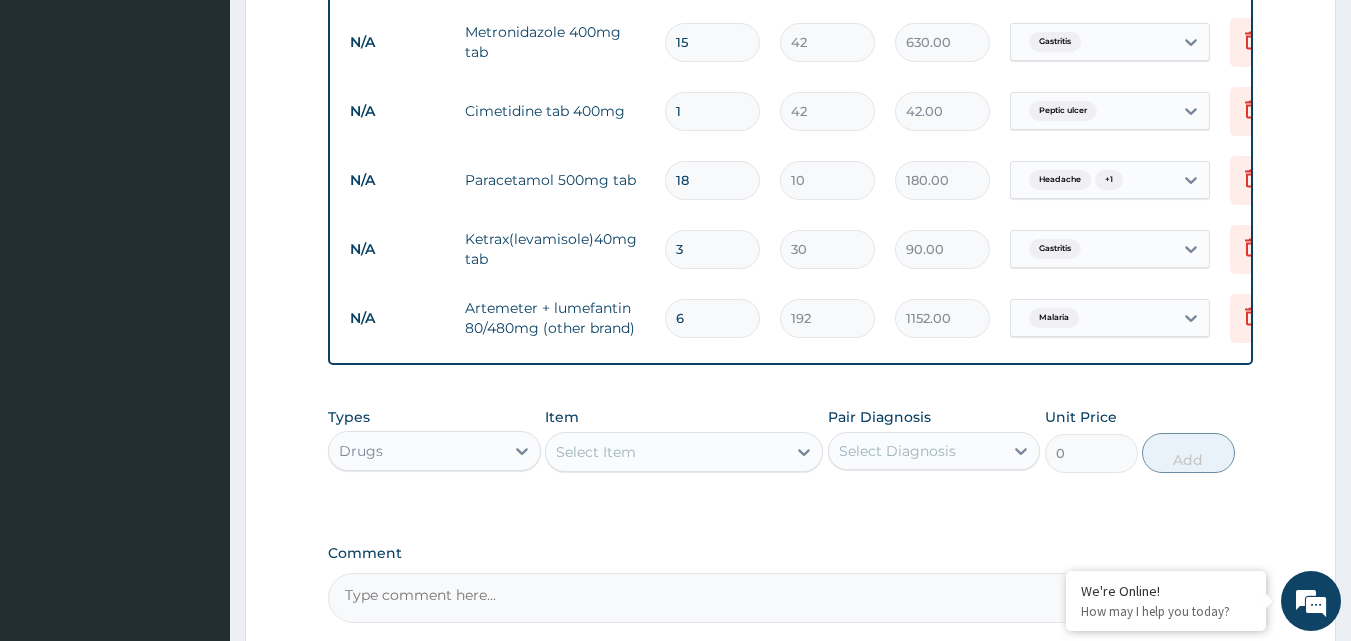 type 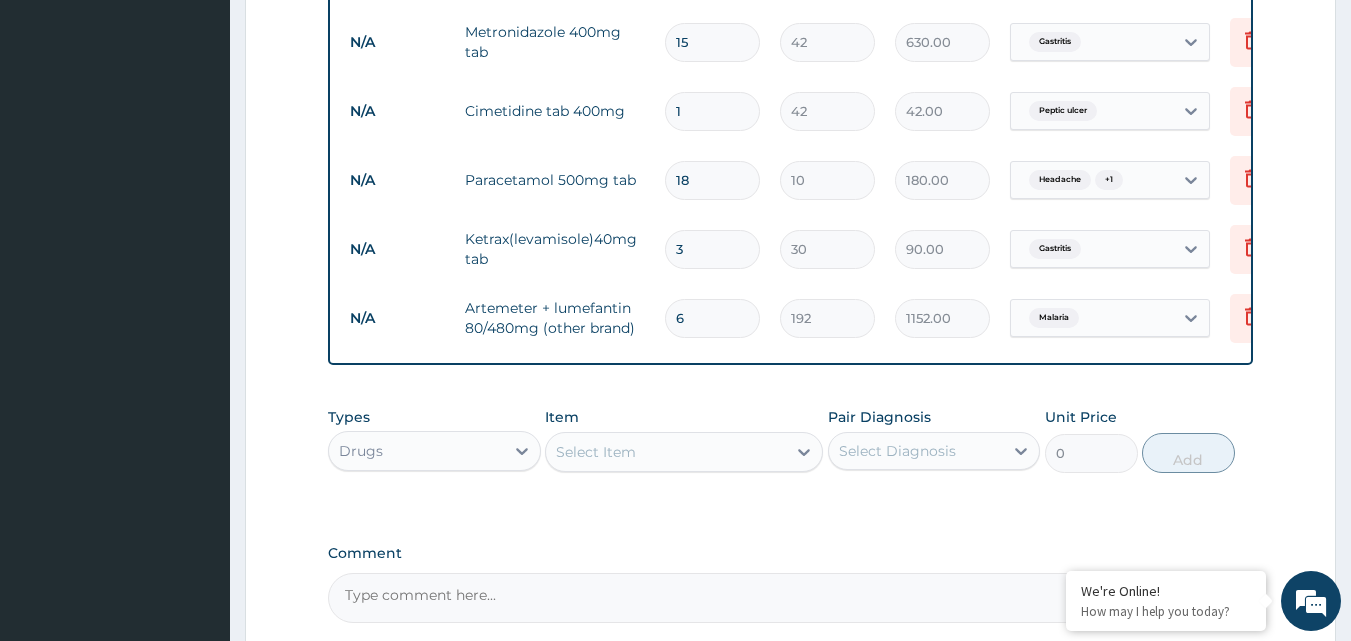 type on "0.00" 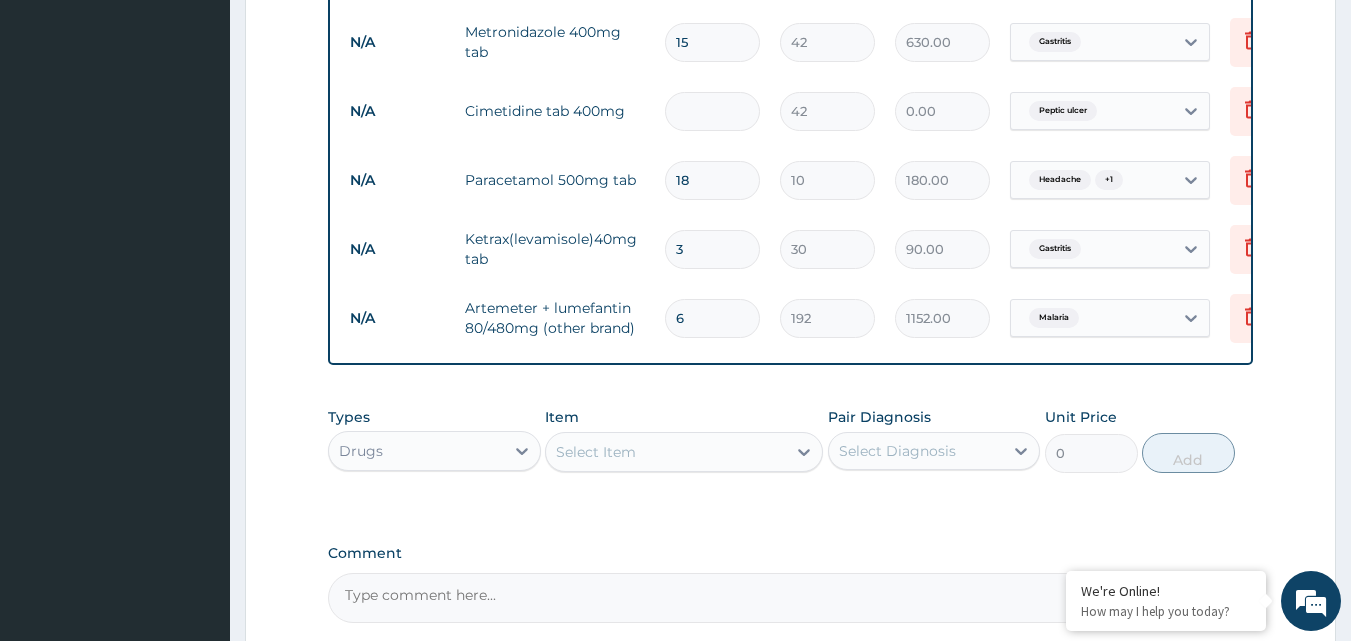 type on "2" 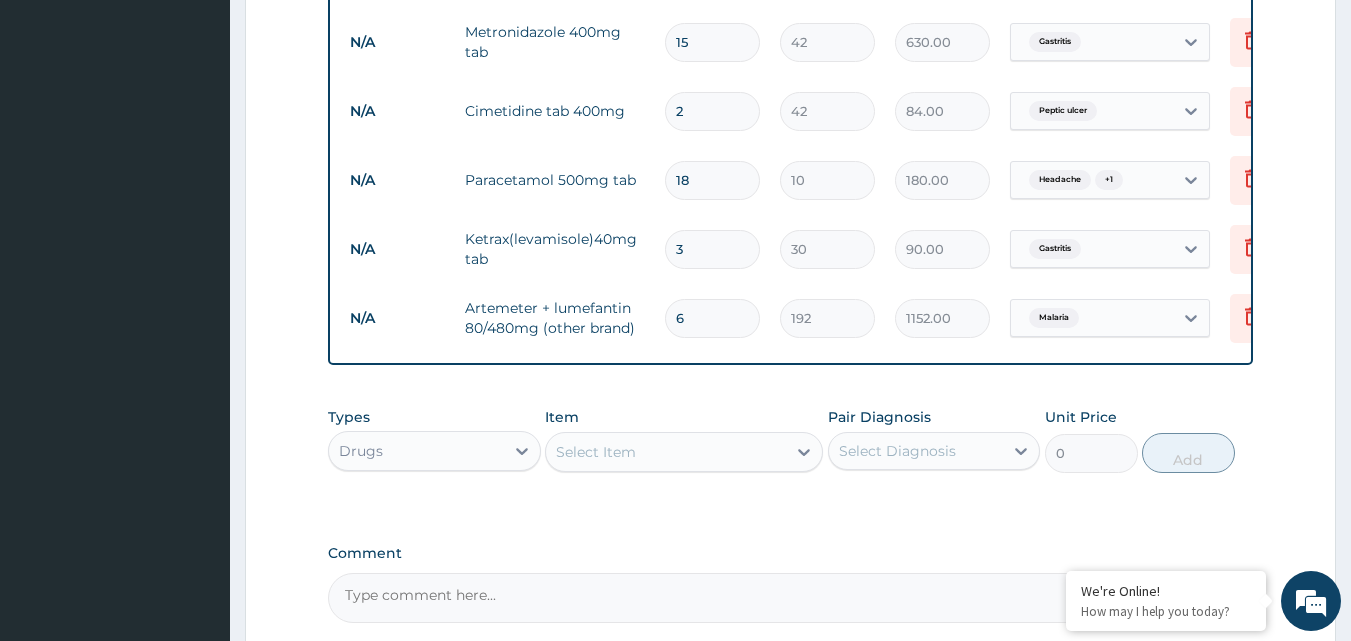 type on "20" 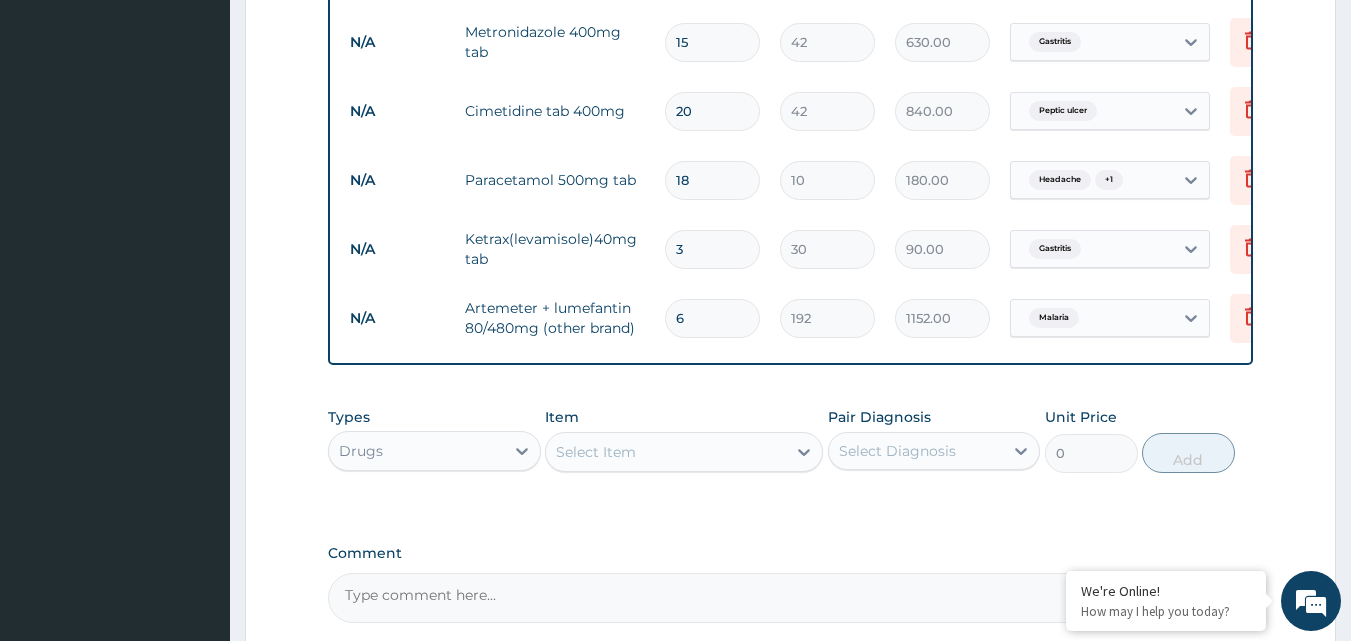 type on "20" 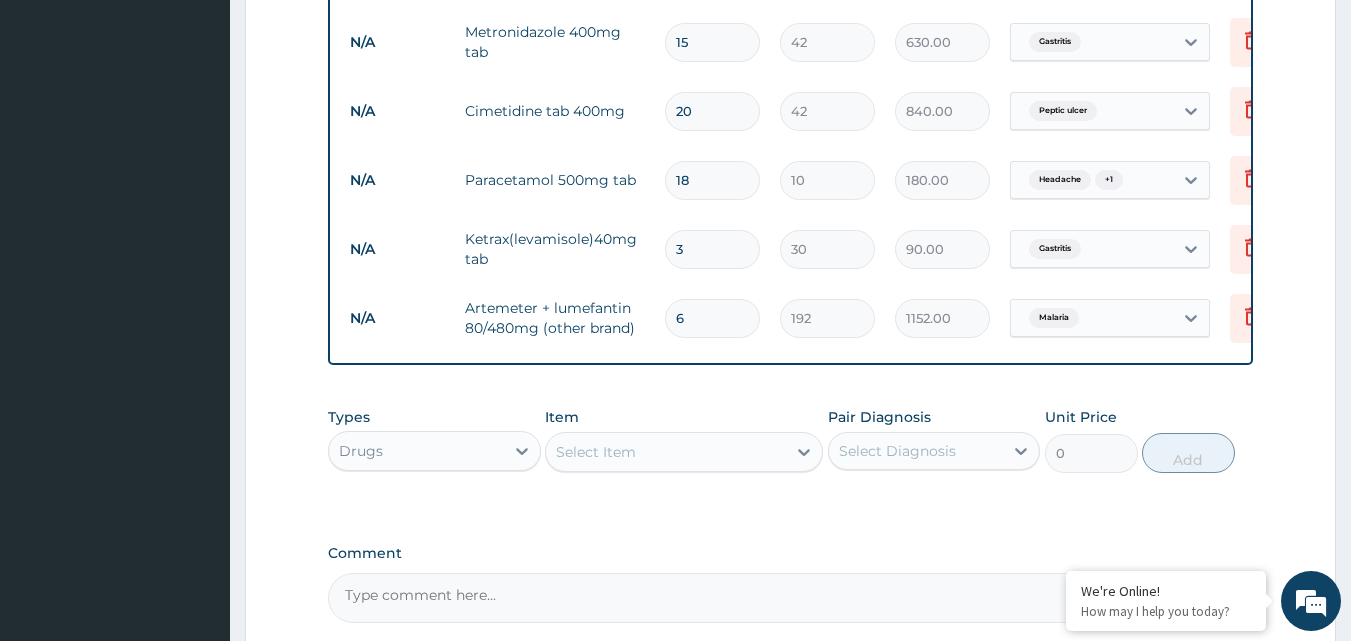 click on "Step  2  of 2 PA Code / Prescription Code Enter Code(Secondary Care Only) Encounter Date 01-08-2025 Important Notice Please enter PA codes before entering items that are not attached to a PA code   All diagnoses entered must be linked to a claim item. Diagnosis & Claim Items that are visible but inactive cannot be edited because they were imported from an already approved PA code. Diagnosis Malaria Confirmed Upper respiratory infection Confirmed Peptic ulcer Confirmed Gastritis Confirmed Headache Confirmed NB: All diagnosis must be linked to a claim item Claim Items Type Name Quantity Unit Price Total Price Pair Diagnosis Actions N/A General Practitioner (1st consultation) 1 3000 3000.00 Malaria  + 4 Delete N/A MALARIA PARASITE (MP) 1 1400 1400.00 Malaria Delete N/A Piriton tab 1 20 20.00 Upper respiratory infection Delete N/A Levofloxacin 500mg tab 1 168 168.00 Upper respiratory infection Delete N/A Metronidazole 400mg tab 15 42 630.00 Gastritis Delete N/A Cimetidine tab 400mg 20 42 840.00 Peptic ulcer N/A 1" at bounding box center (790, -97) 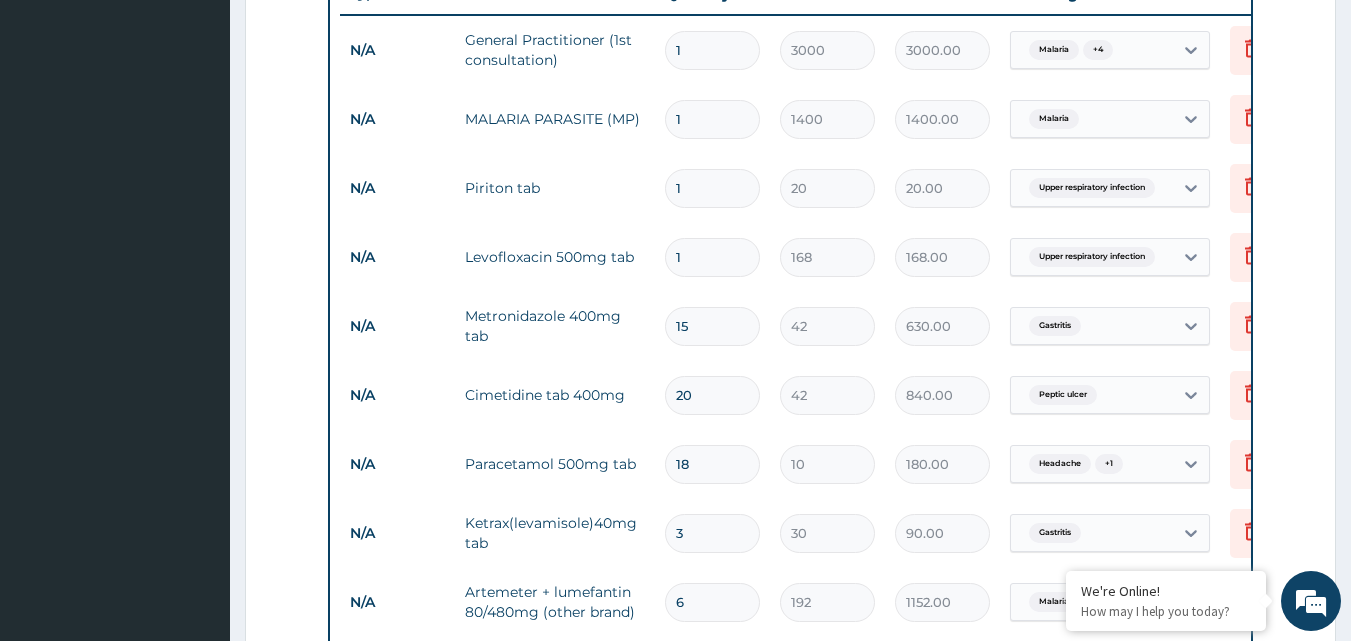 scroll, scrollTop: 746, scrollLeft: 0, axis: vertical 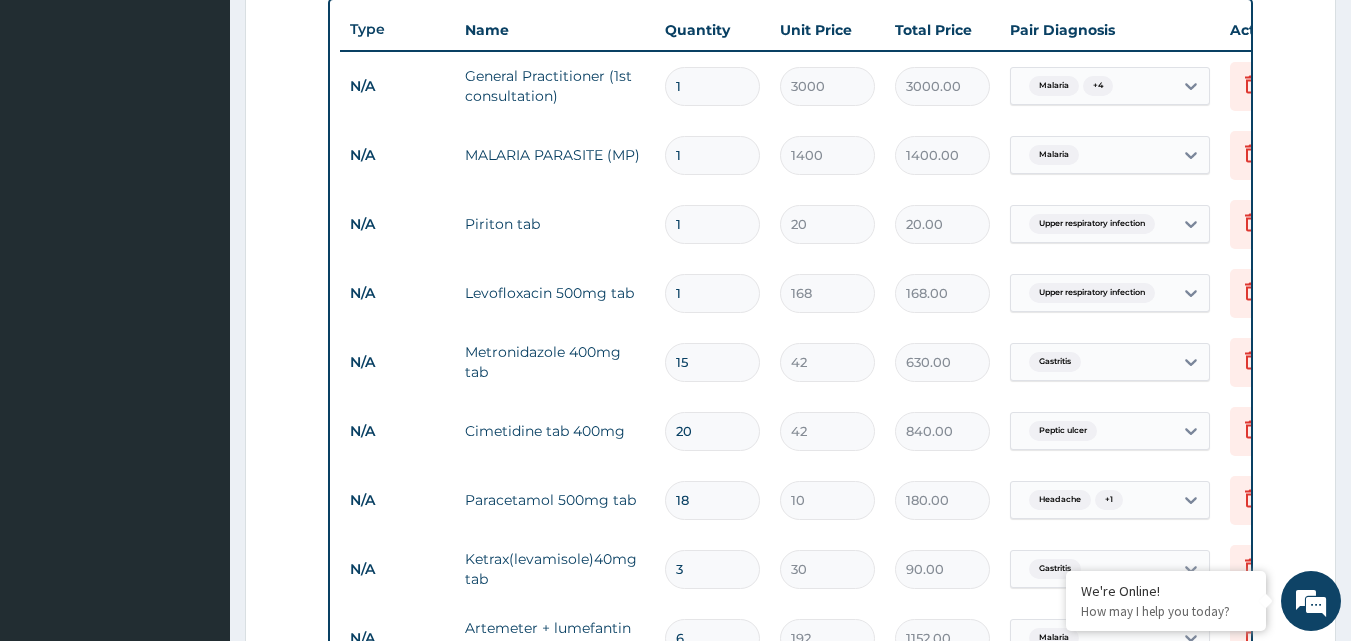 click on "1" at bounding box center (712, 293) 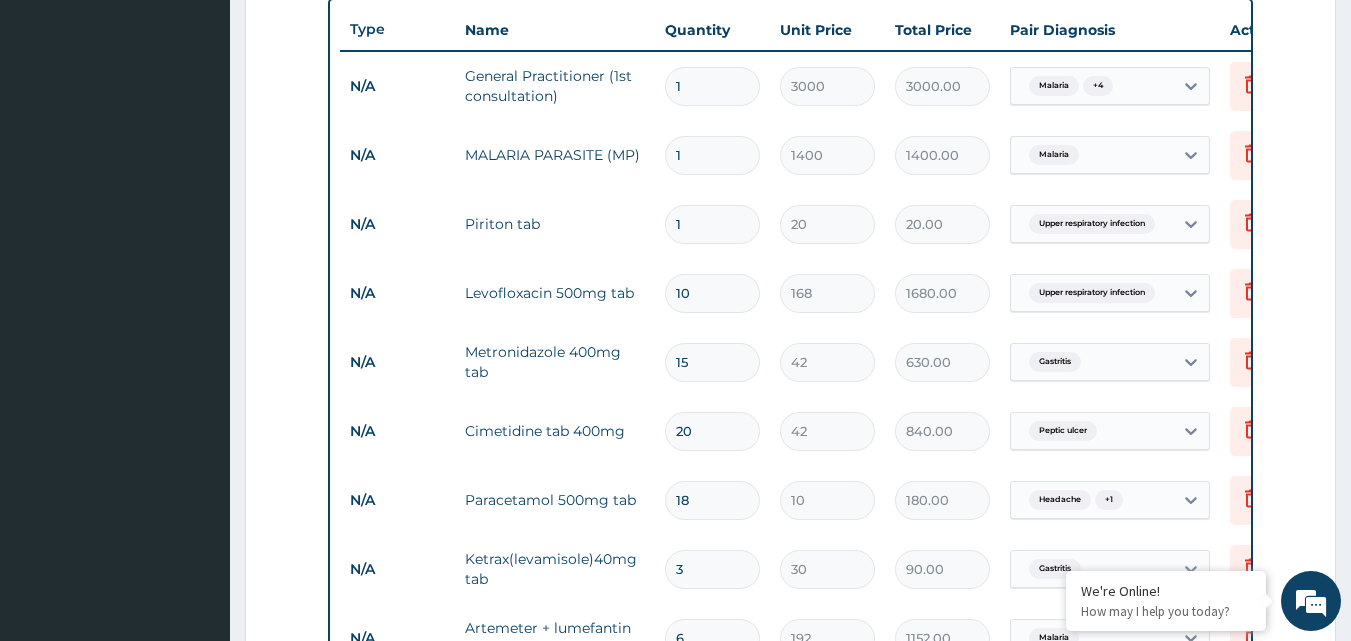 type on "10" 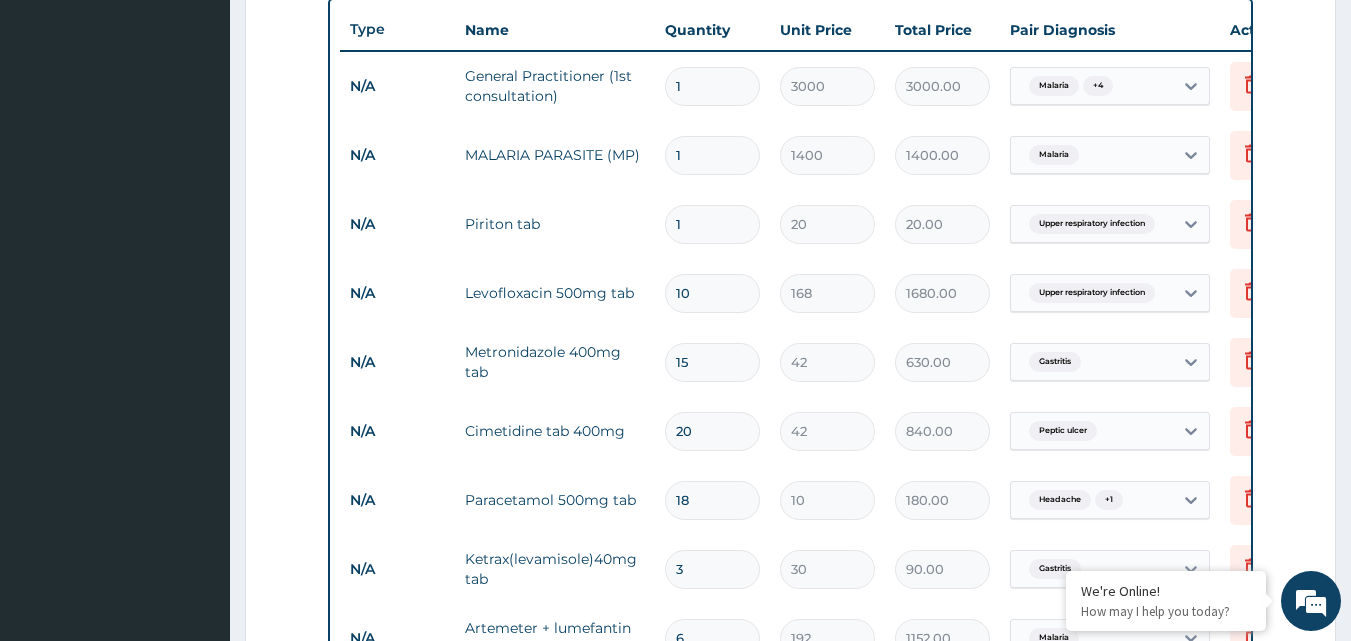 click on "1" at bounding box center (712, 224) 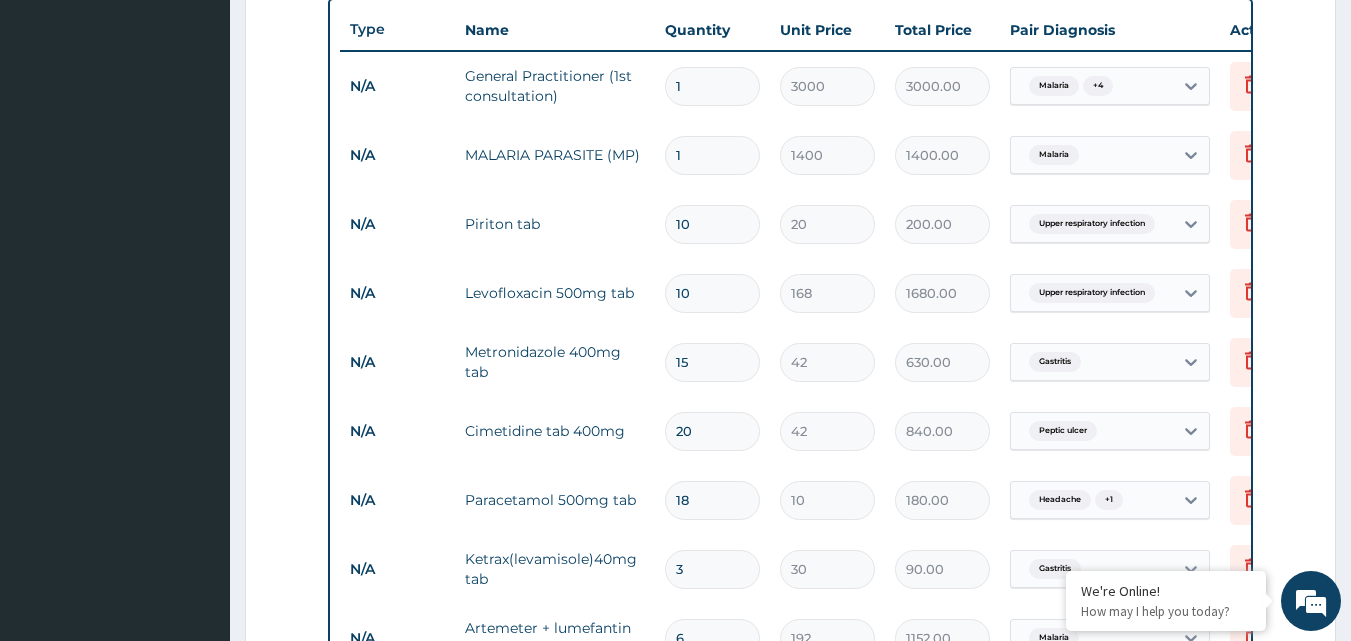 type on "10" 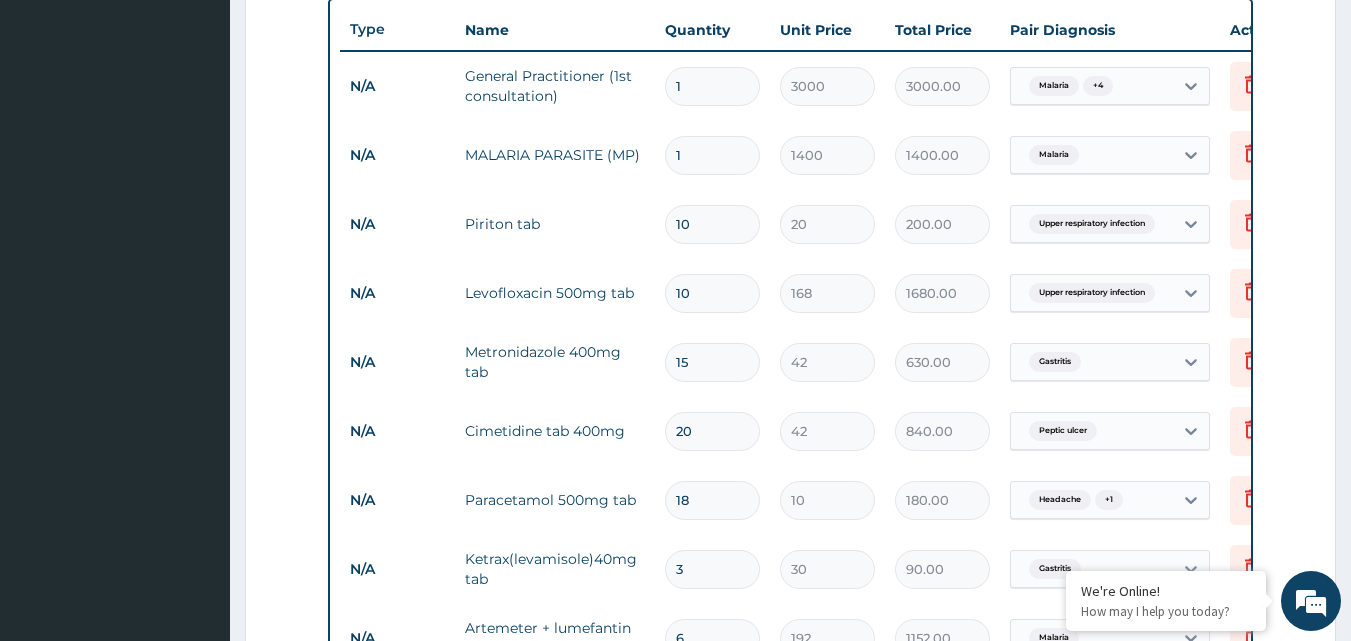 click on "Step  2  of 2 PA Code / Prescription Code Enter Code(Secondary Care Only) Encounter Date 01-08-2025 Important Notice Please enter PA codes before entering items that are not attached to a PA code   All diagnoses entered must be linked to a claim item. Diagnosis & Claim Items that are visible but inactive cannot be edited because they were imported from an already approved PA code. Diagnosis Malaria Confirmed Upper respiratory infection Confirmed Peptic ulcer Confirmed Gastritis Confirmed Headache Confirmed NB: All diagnosis must be linked to a claim item Claim Items Type Name Quantity Unit Price Total Price Pair Diagnosis Actions N/A General Practitioner (1st consultation) 1 3000 3000.00 Malaria  + 4 Delete N/A MALARIA PARASITE (MP) 1 1400 1400.00 Malaria Delete N/A Piriton tab 10 20 200.00 Upper respiratory infection Delete N/A Levofloxacin 500mg tab 10 168 1680.00 Upper respiratory infection Delete N/A Metronidazole 400mg tab 15 42 630.00 Gastritis Delete N/A Cimetidine tab 400mg 20 42 840.00 Peptic ulcer 1" at bounding box center [790, 223] 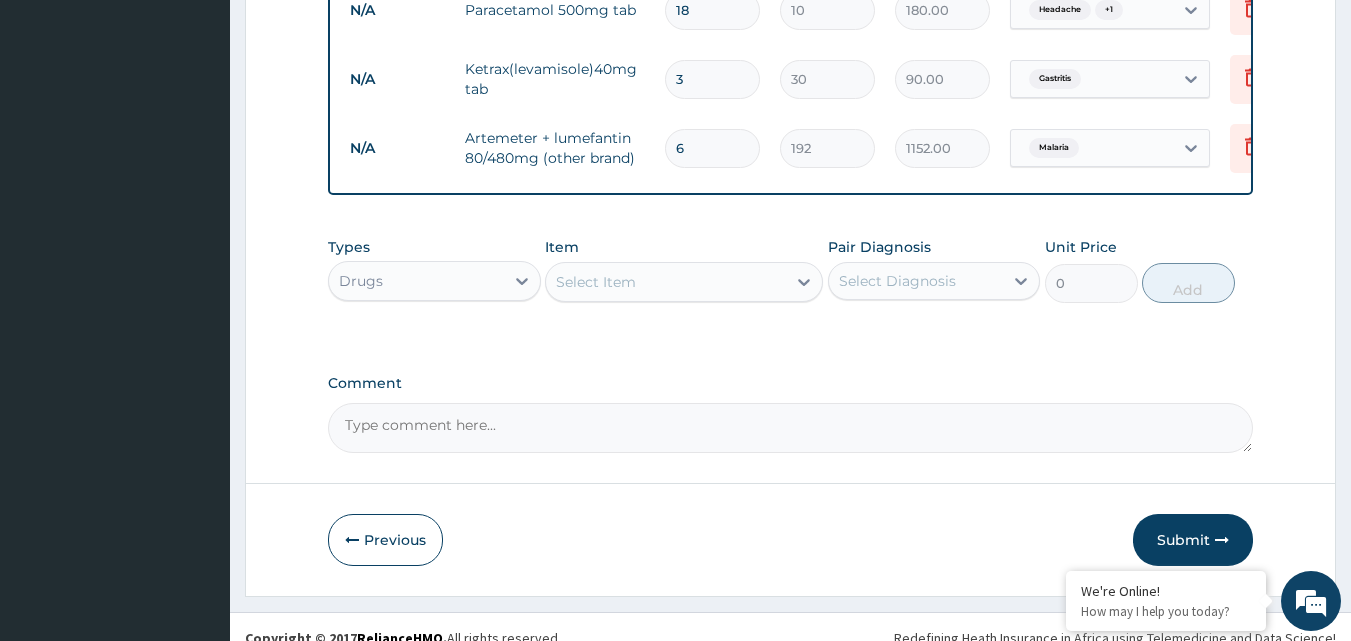 scroll, scrollTop: 1273, scrollLeft: 0, axis: vertical 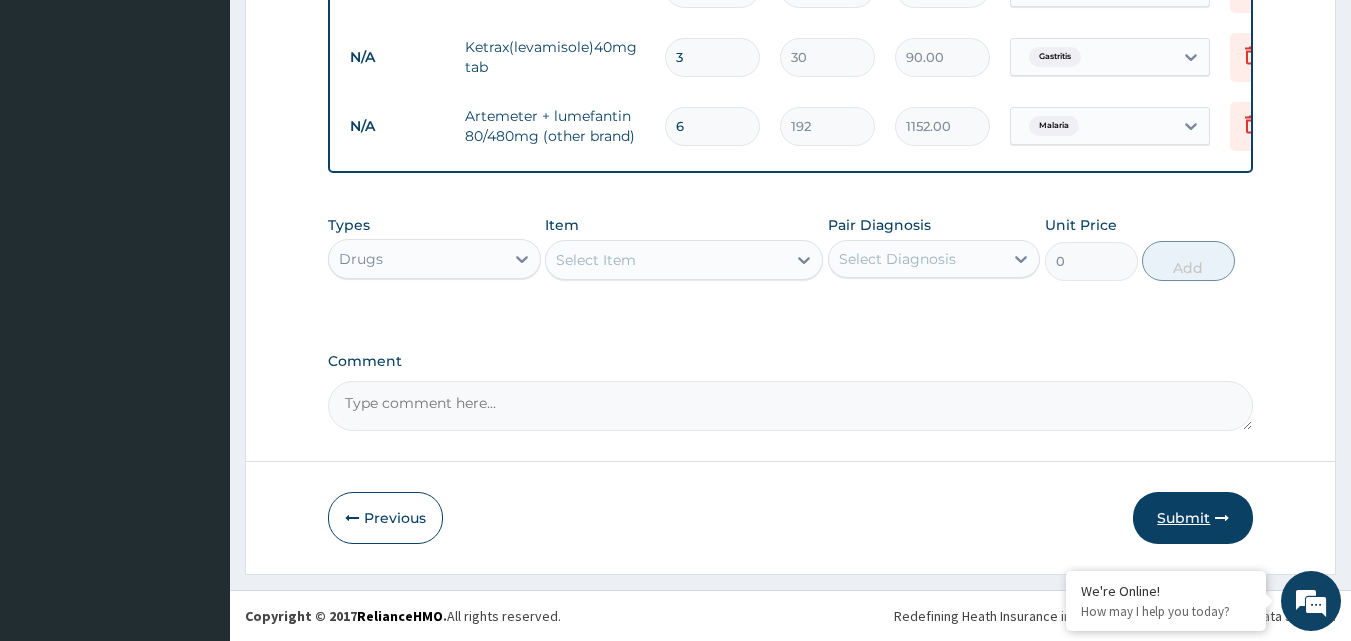 click on "Submit" at bounding box center [1193, 518] 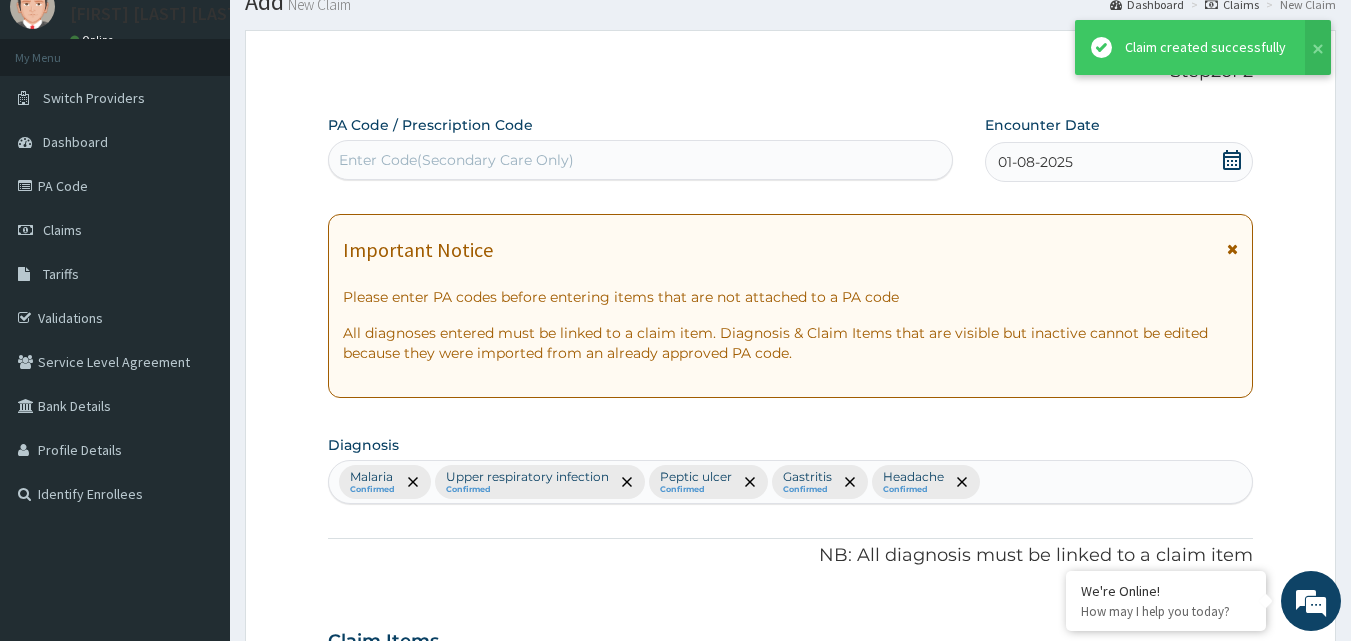 scroll, scrollTop: 1273, scrollLeft: 0, axis: vertical 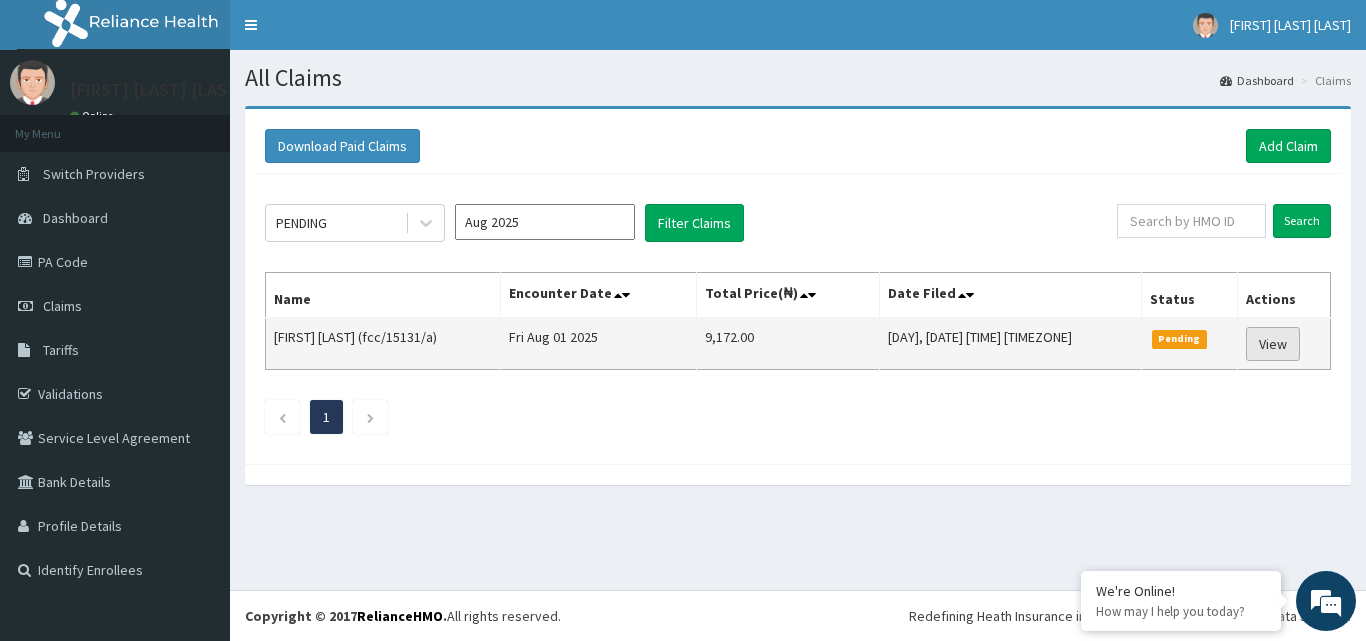 click on "View" at bounding box center (1273, 344) 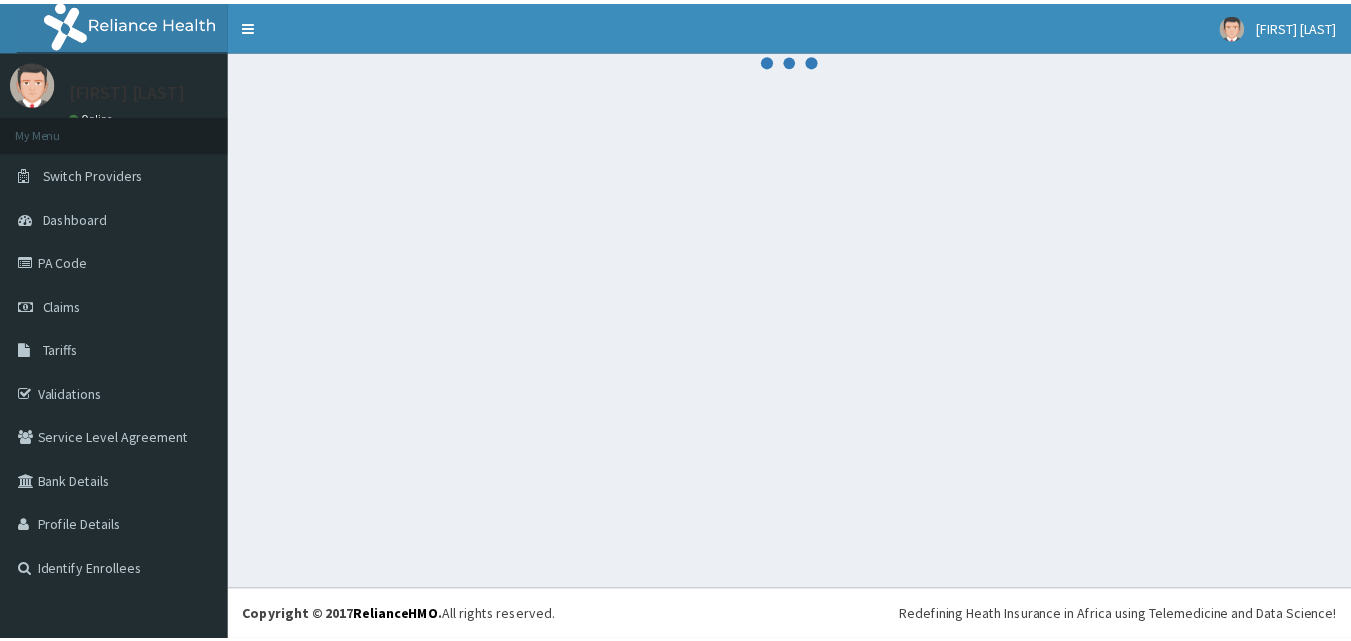 scroll, scrollTop: 0, scrollLeft: 0, axis: both 